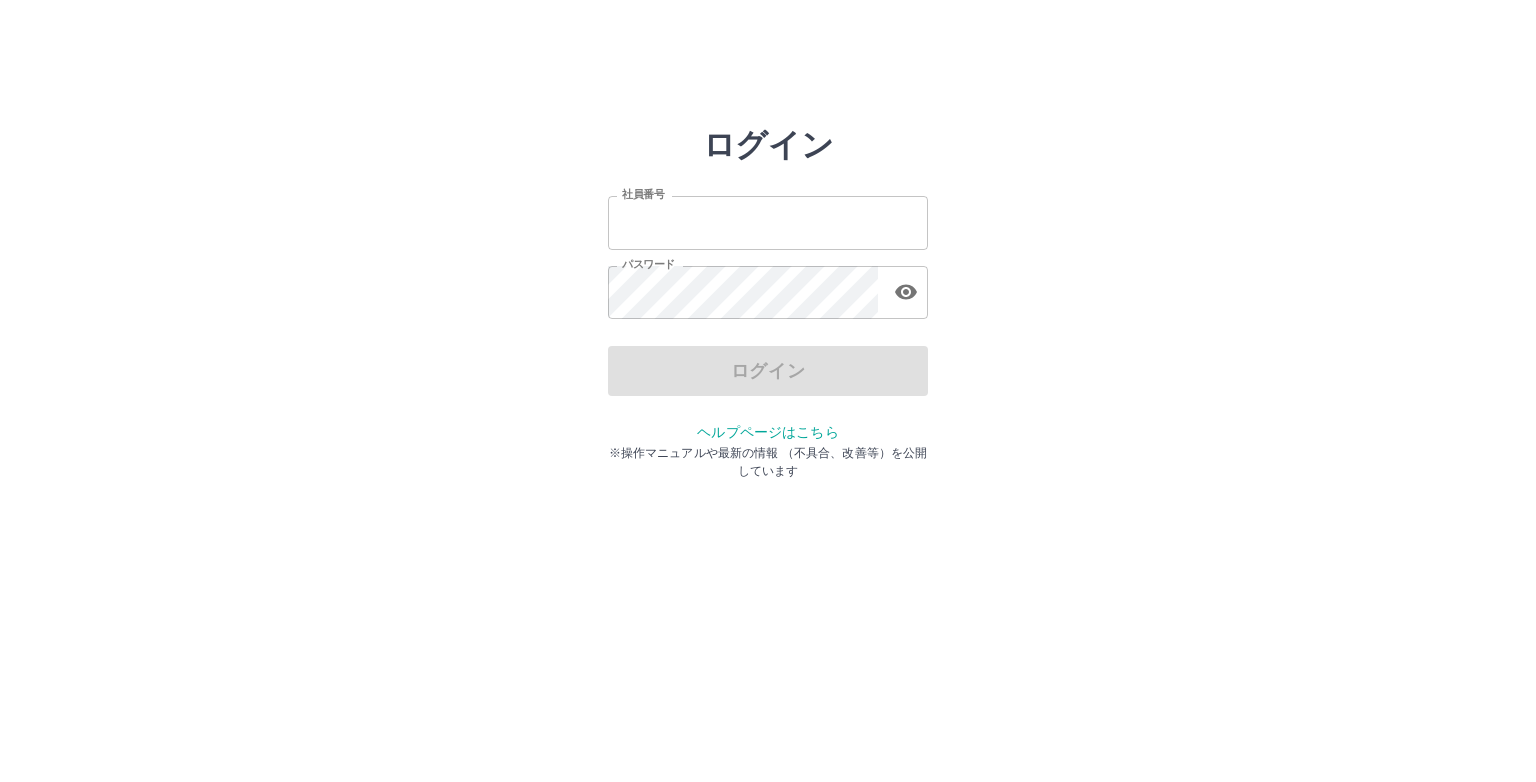 type on "*******" 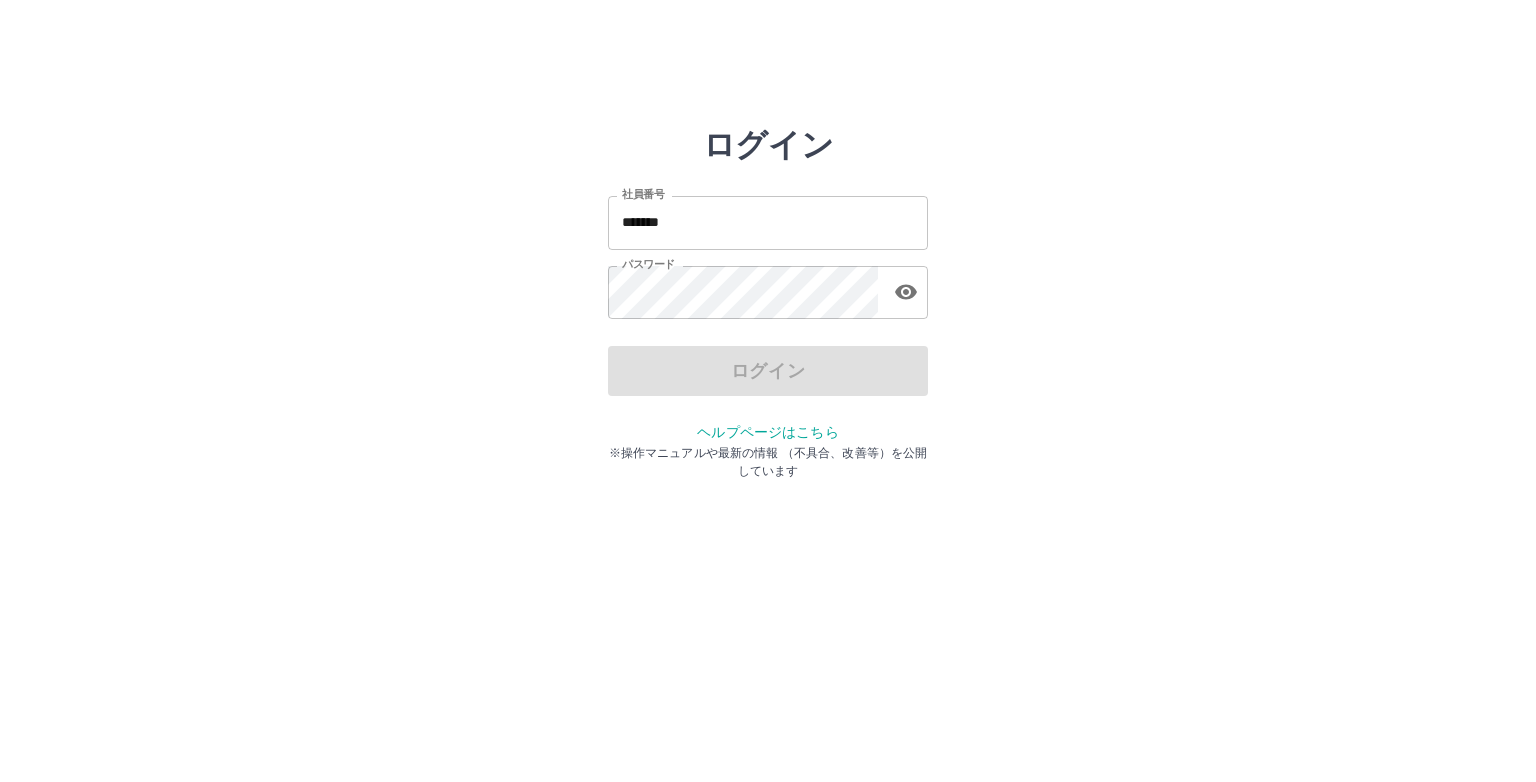 scroll, scrollTop: 0, scrollLeft: 0, axis: both 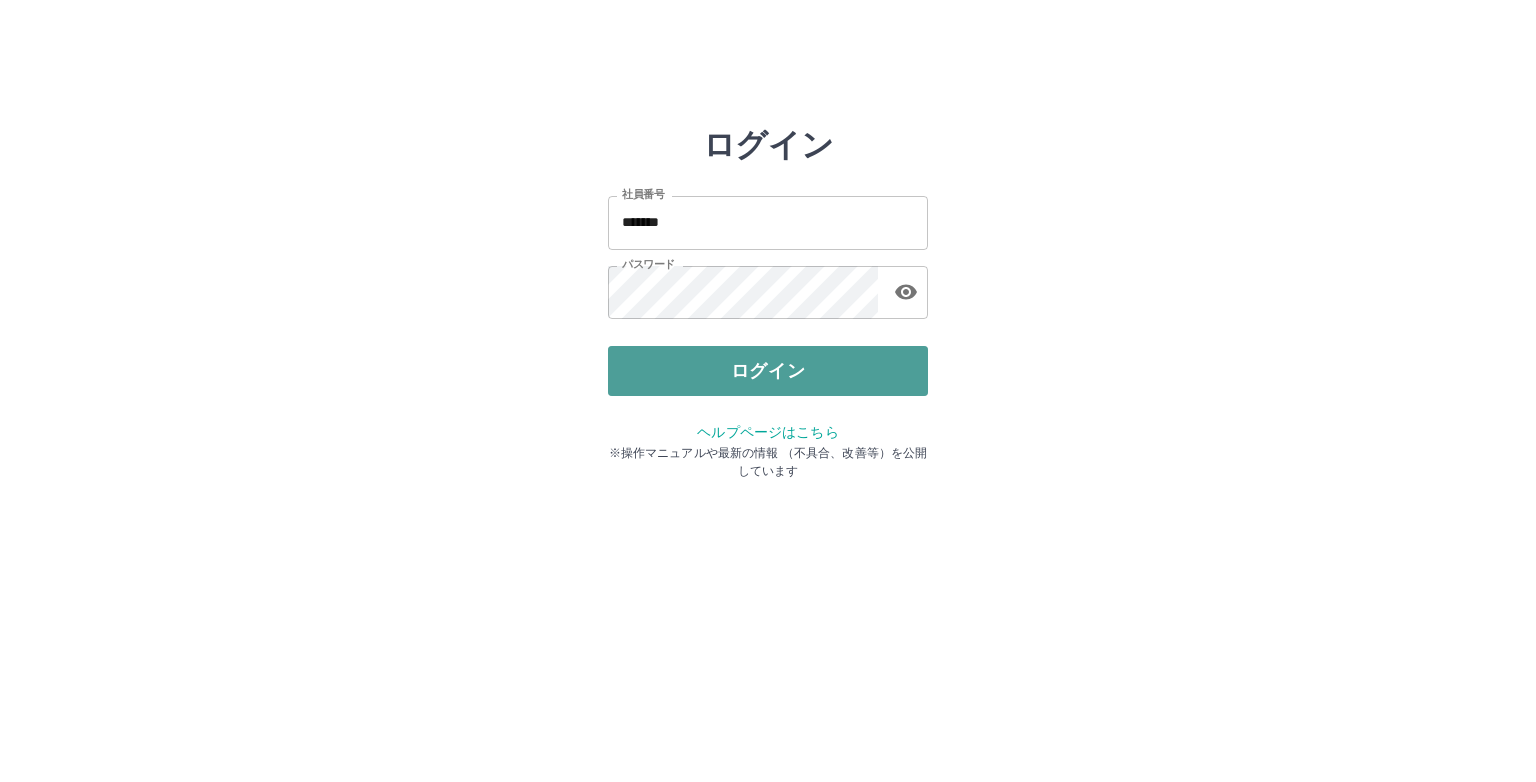 click on "ログイン" at bounding box center (768, 371) 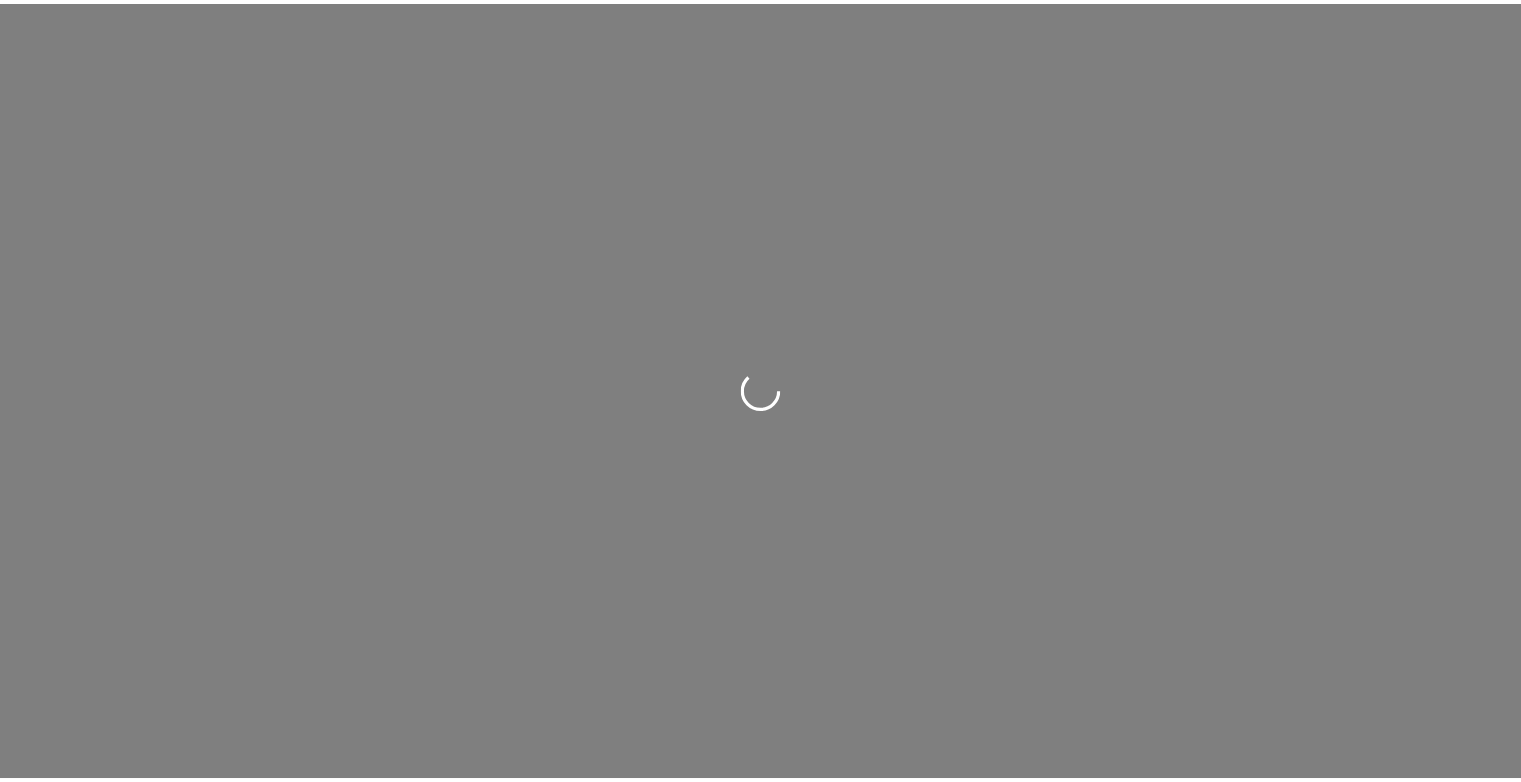 scroll, scrollTop: 0, scrollLeft: 0, axis: both 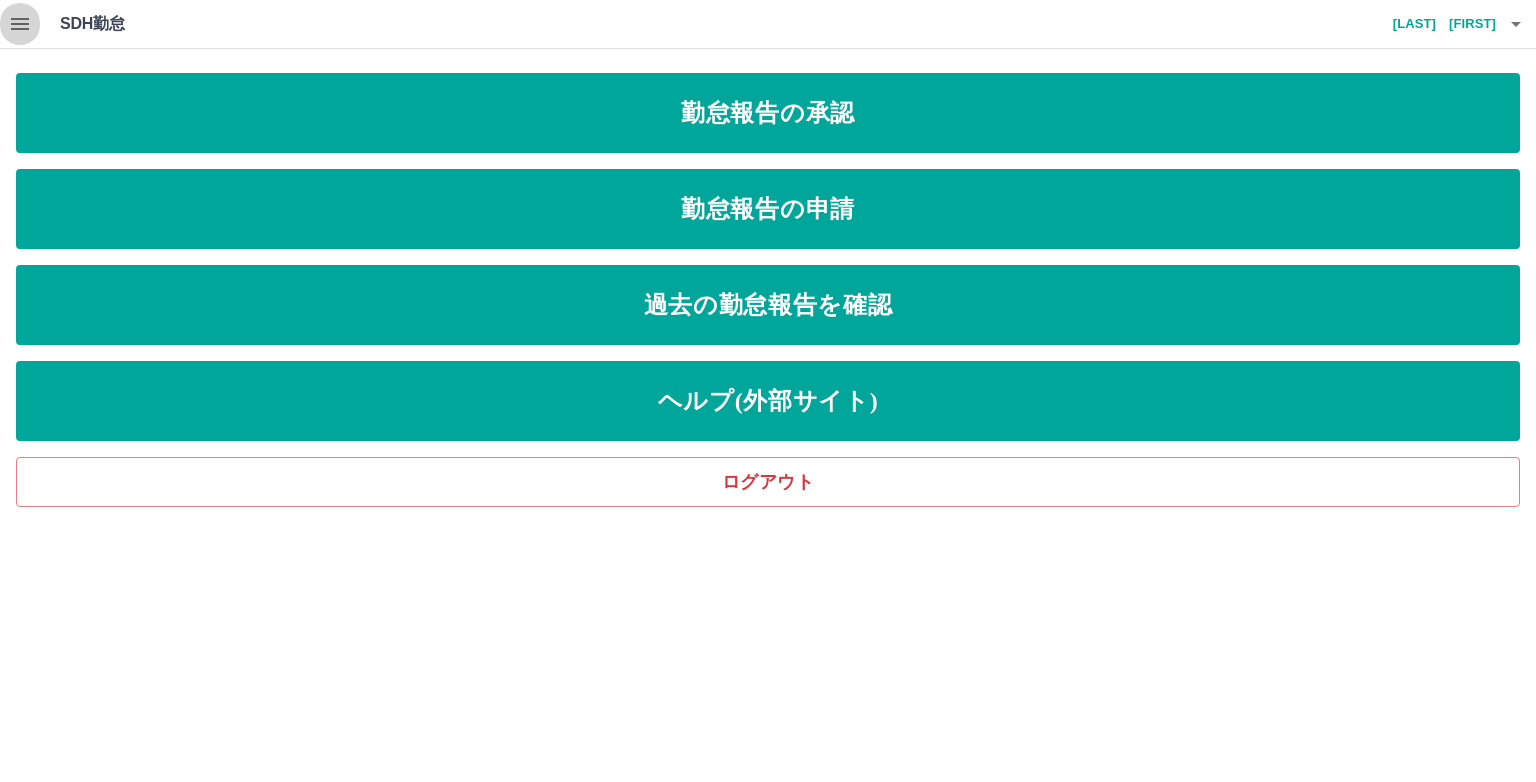 click 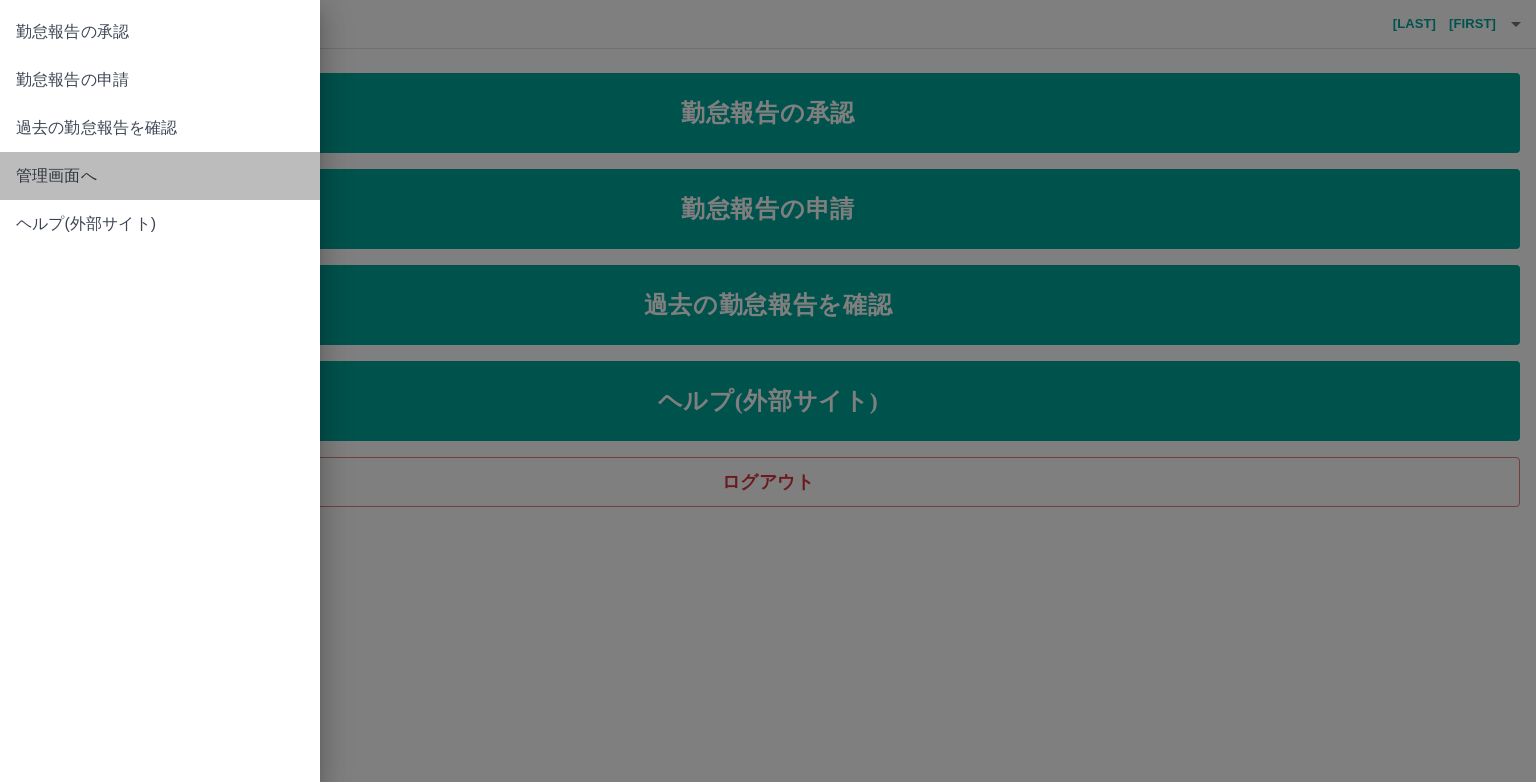 click on "管理画面へ" at bounding box center [160, 176] 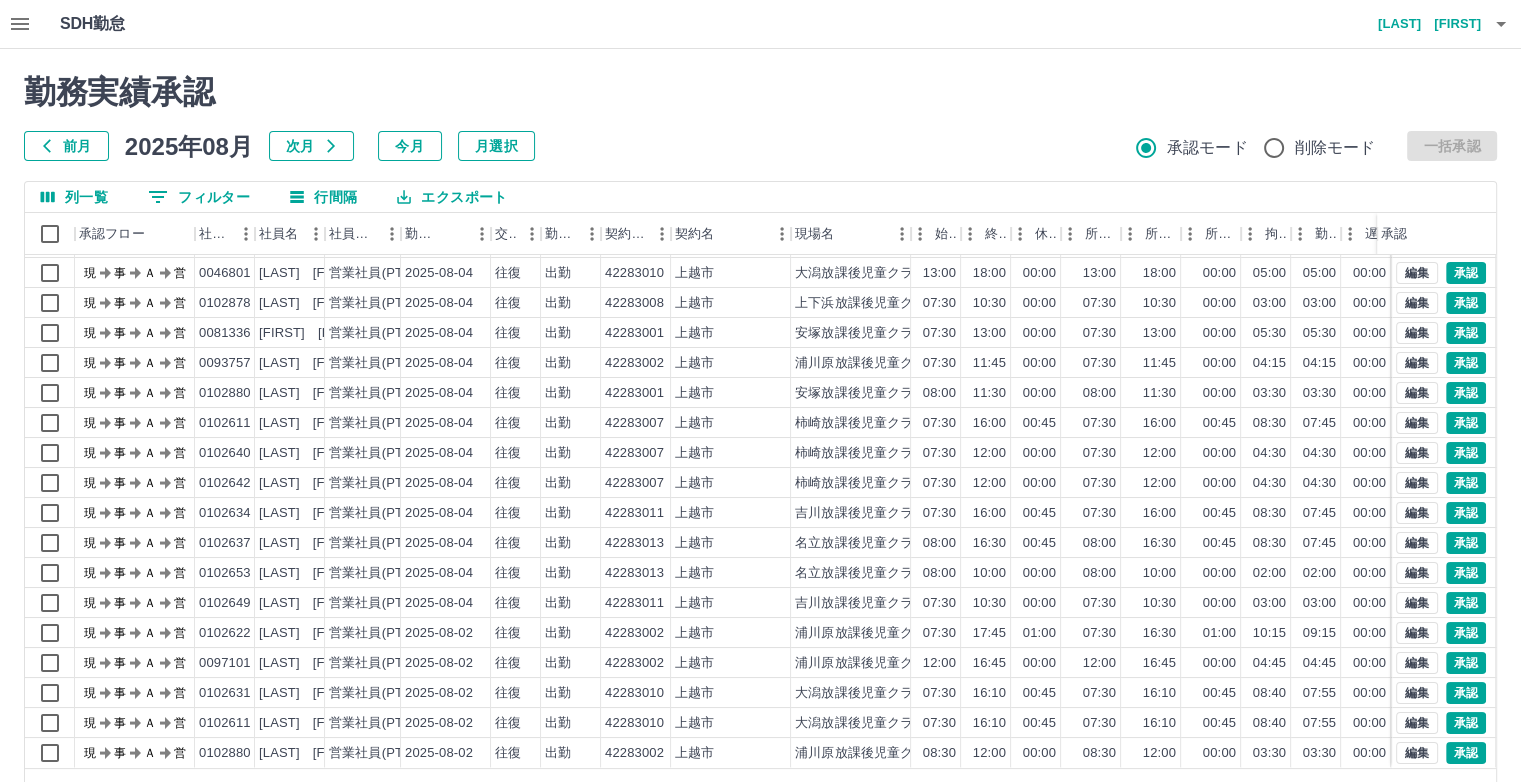 scroll, scrollTop: 101, scrollLeft: 0, axis: vertical 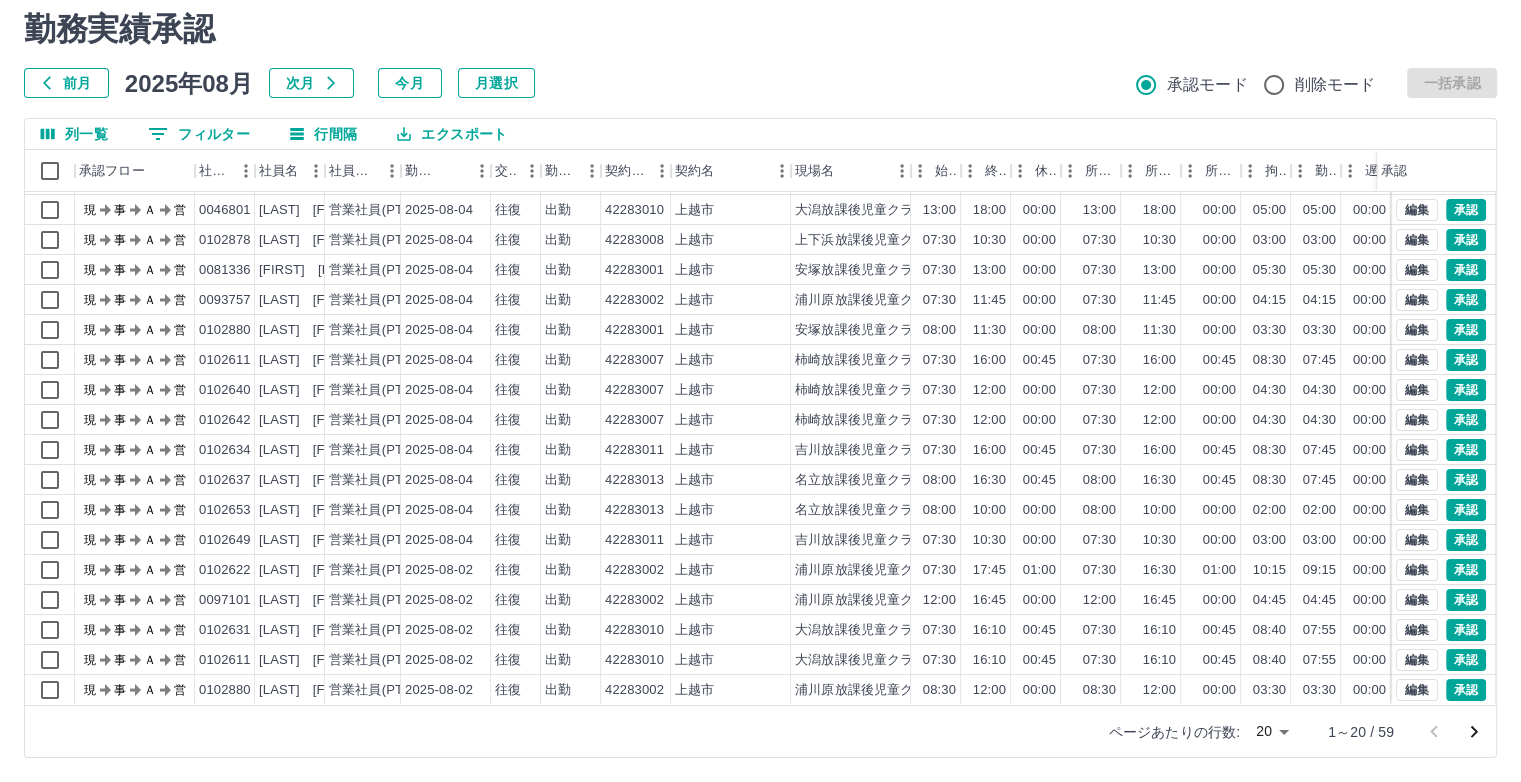click on "ページあたりの行数: 20 ** 1～20 / 59" at bounding box center [760, 731] 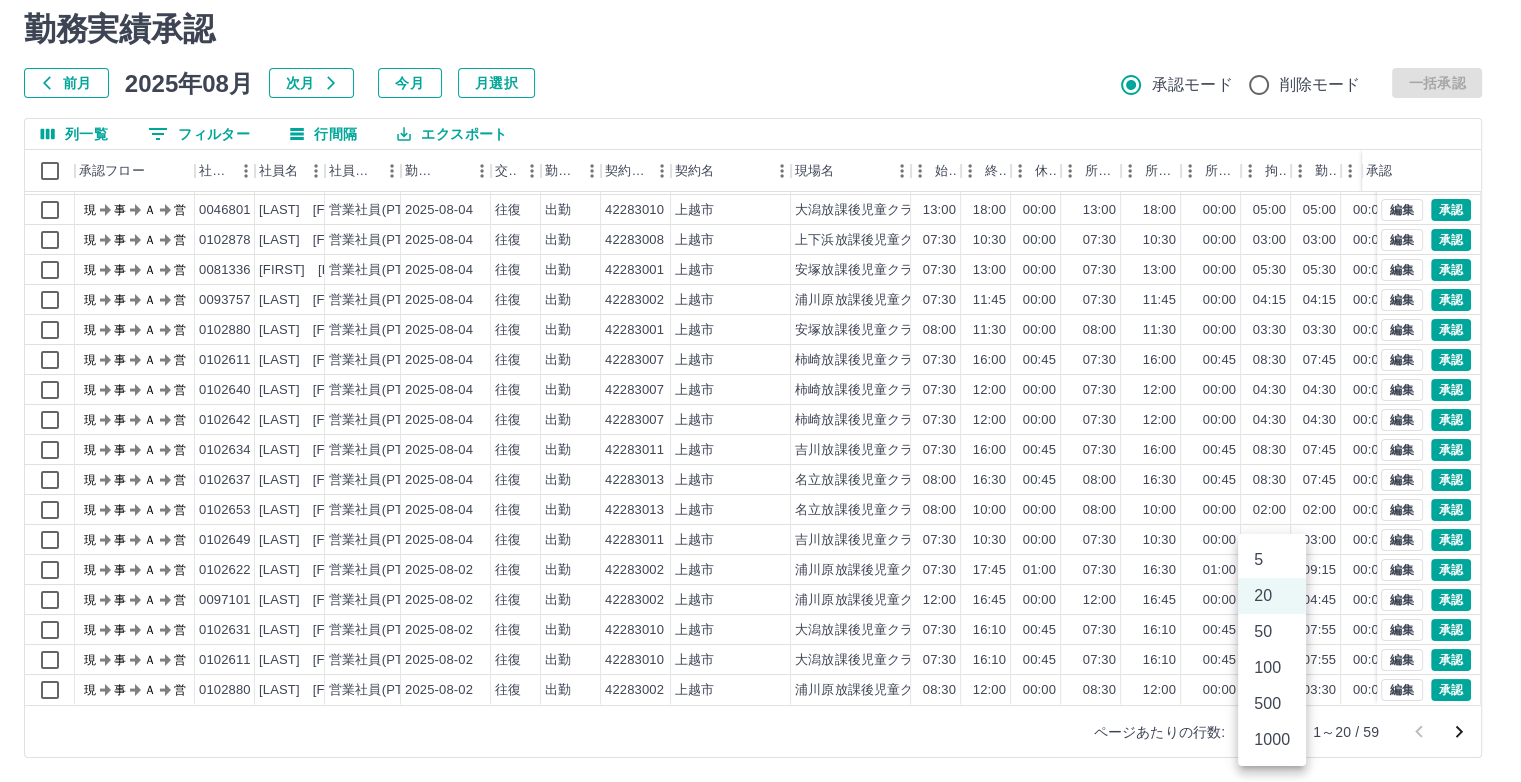 click on "SDH勤怠 [LAST]　[FIRST] 勤務実績承認 前月 2025年08月 次月 今月 月選択 承認モード 削除モード 一括承認 列一覧 0 フィルター 行間隔 エクスポート 承認フロー 社員番号 社員名 社員区分 勤務日 交通費 勤務区分 契約コード 契約名 現場名 始業 終業 休憩 所定開始 所定終業 所定休憩 拘束 勤務 遅刻等 コメント ステータス 承認 現 事 Ａ 営 0102639 [LAST]　[FIRST] 営業社員(PT契約) 2025-08-04 往復 出勤 42283007 [CITY] 柿崎放課後児童クラブ 14:00 18:00 00:00 14:00 18:00 00:00 04:00 04:00 00:00 現場責任者承認待 現 事 Ａ 営 0104010 [LAST]　[FIRST] 営業社員(PT契約) 2025-08-04 往復 出勤 42283011 [CITY] 吉川放課後児童クラブ 11:30 14:00 00:00 11:30 14:00 00:00 02:30 02:30 00:00 現場責任者承認待 現 事 Ａ 営 0046801 [LAST]　[FIRST] 営業社員(PT契約) 2025-08-04 往復 出勤 42283010 [CITY] 大潟放課後児童クラブ 13:00 18:00" at bounding box center [760, 359] 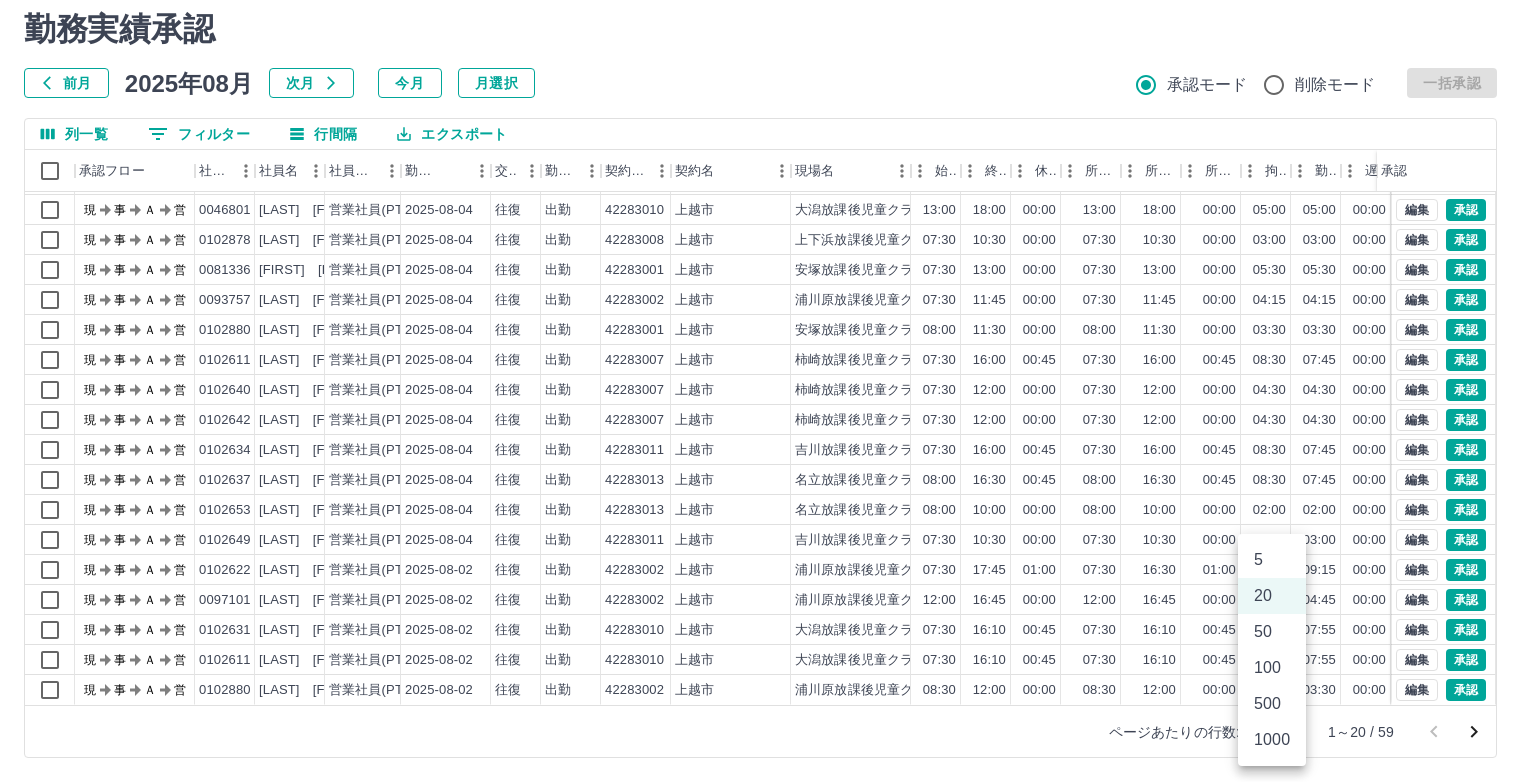 click on "1000" at bounding box center (1272, 740) 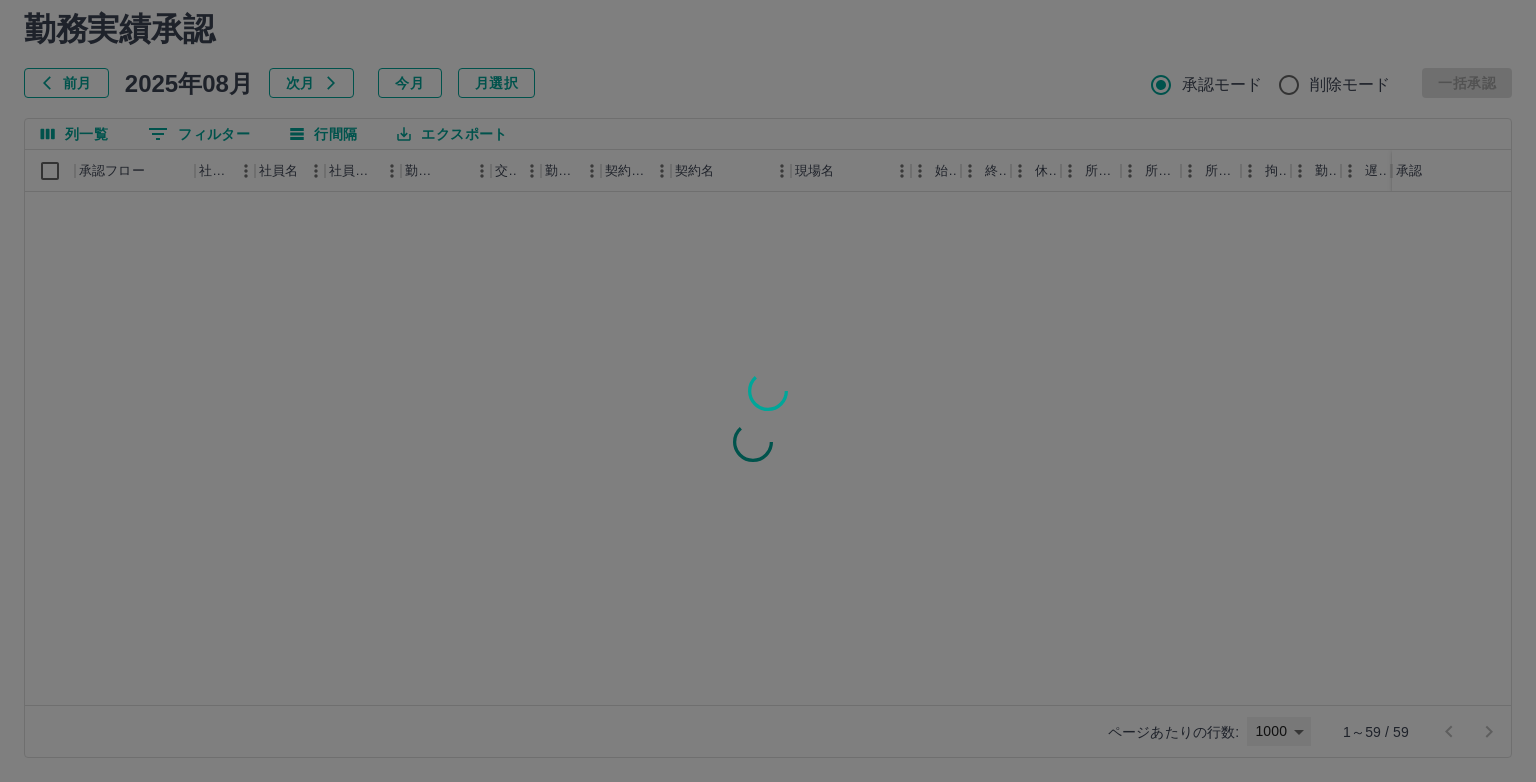 type on "****" 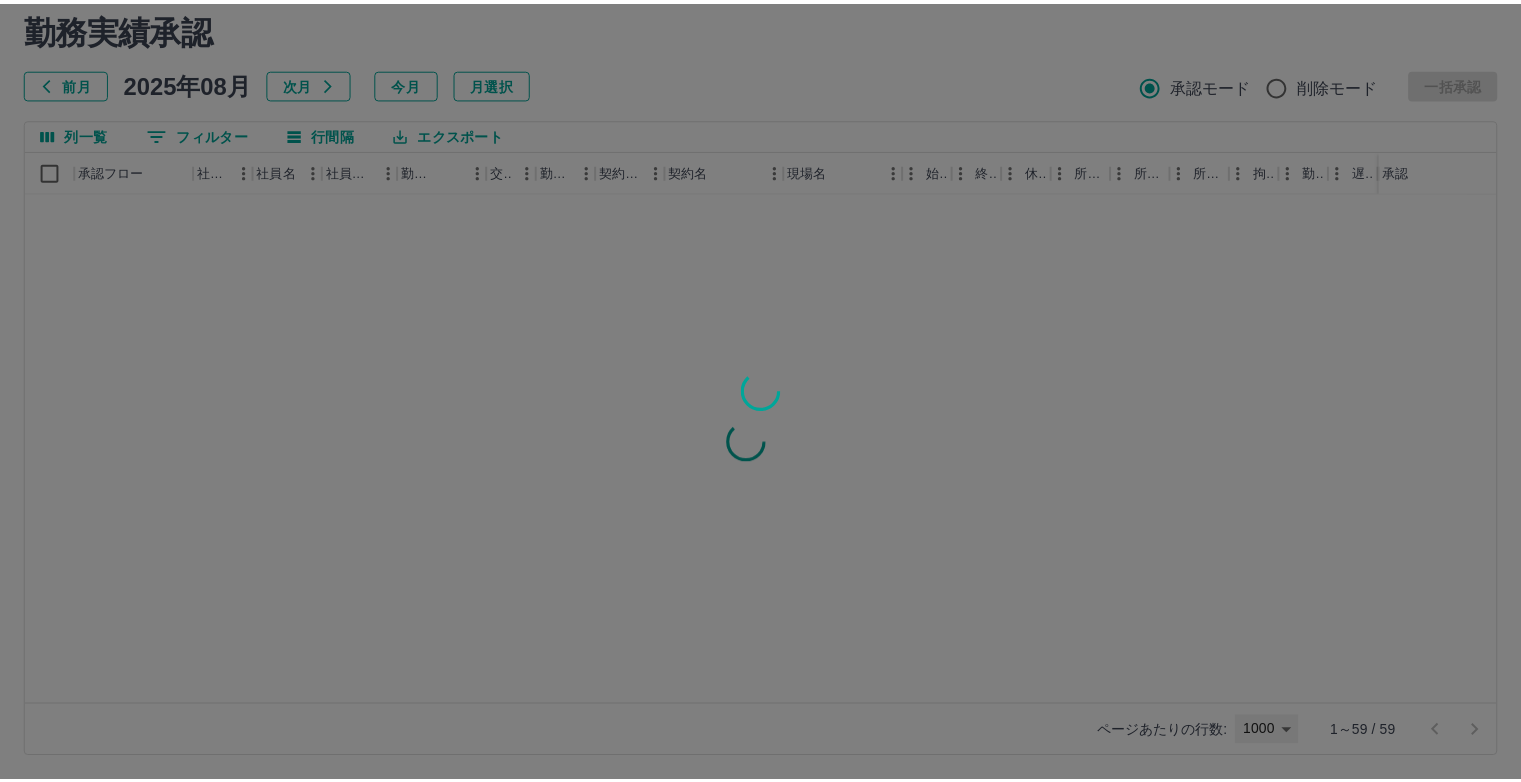 scroll, scrollTop: 0, scrollLeft: 0, axis: both 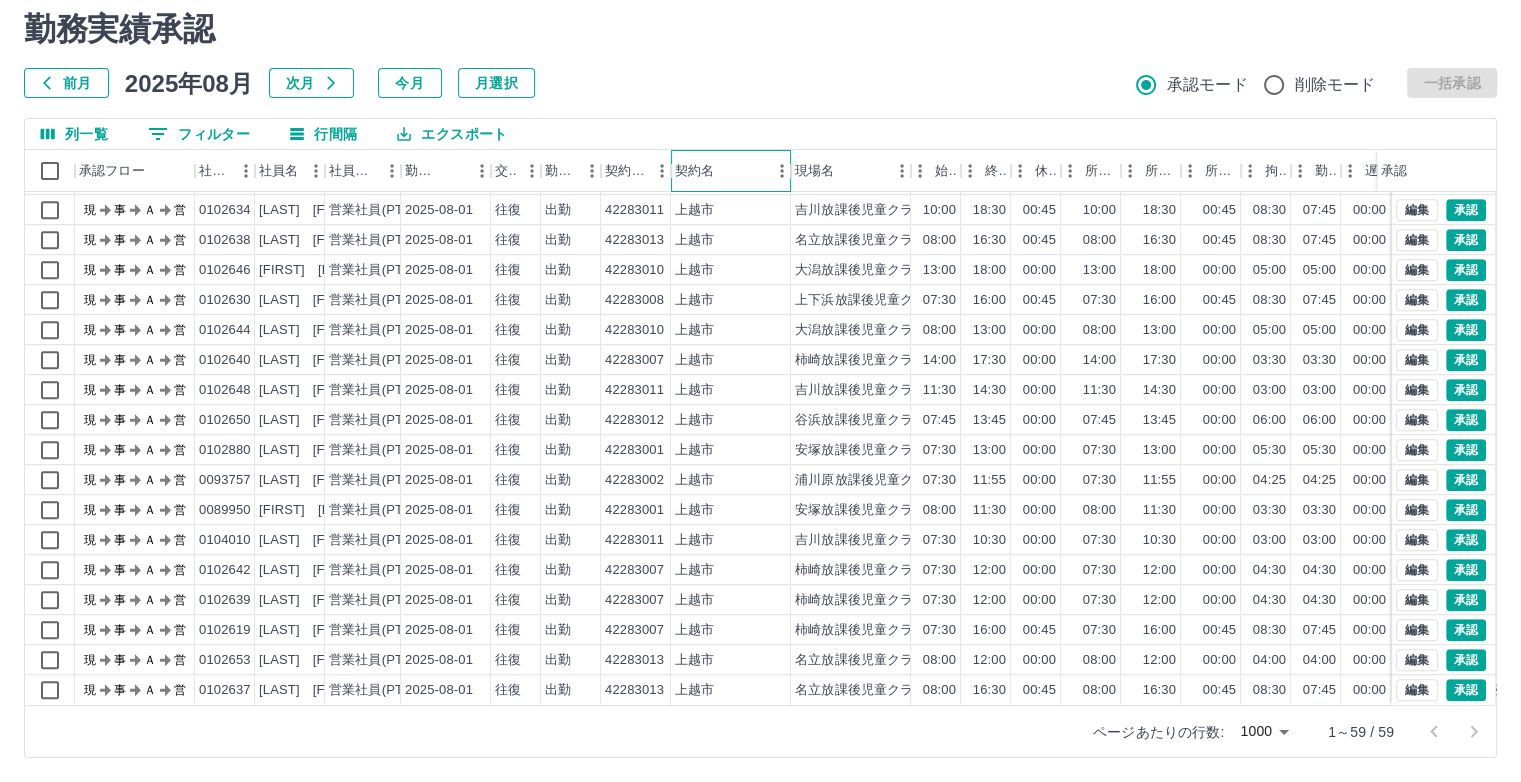 click on "契約名" at bounding box center (721, 171) 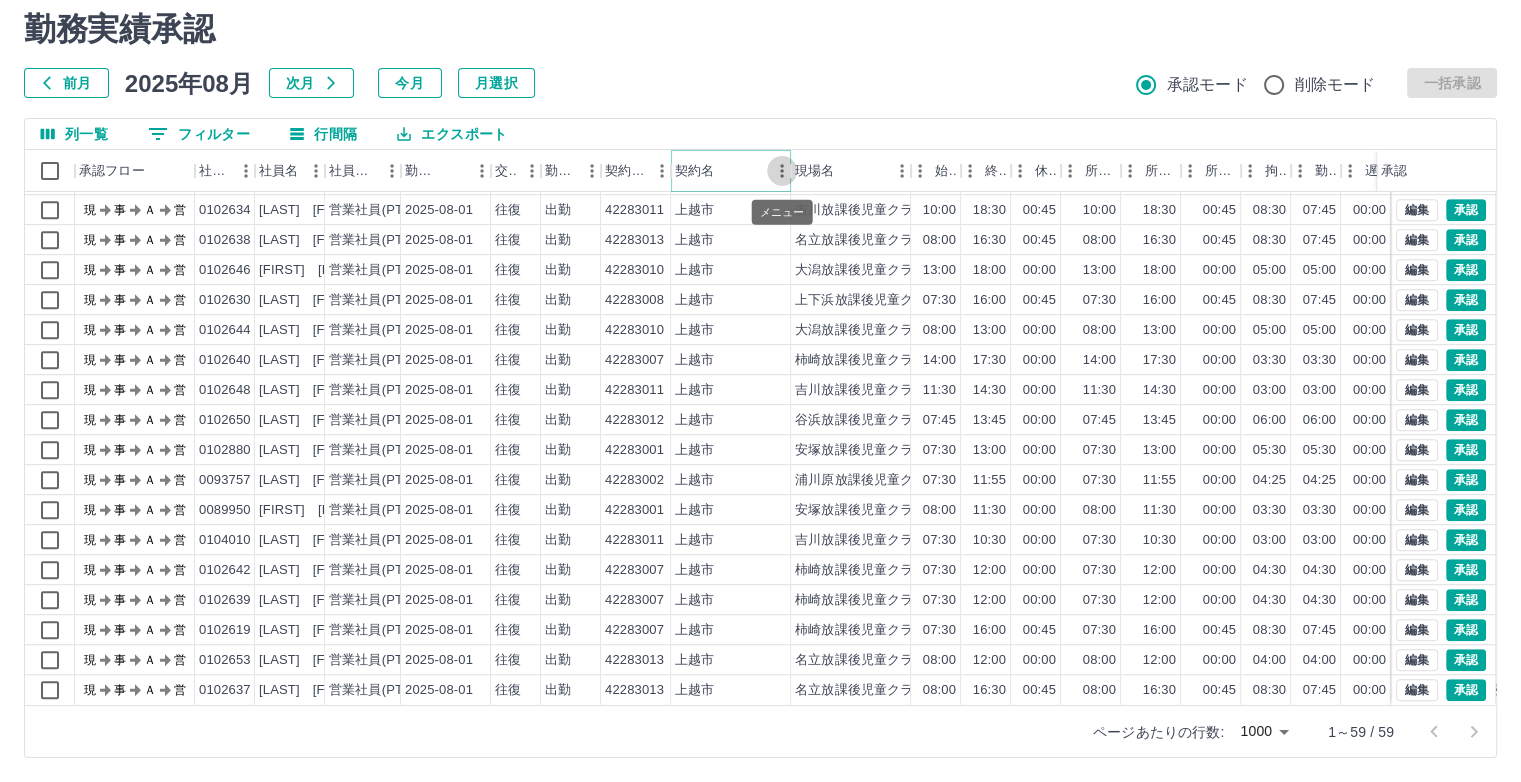 click 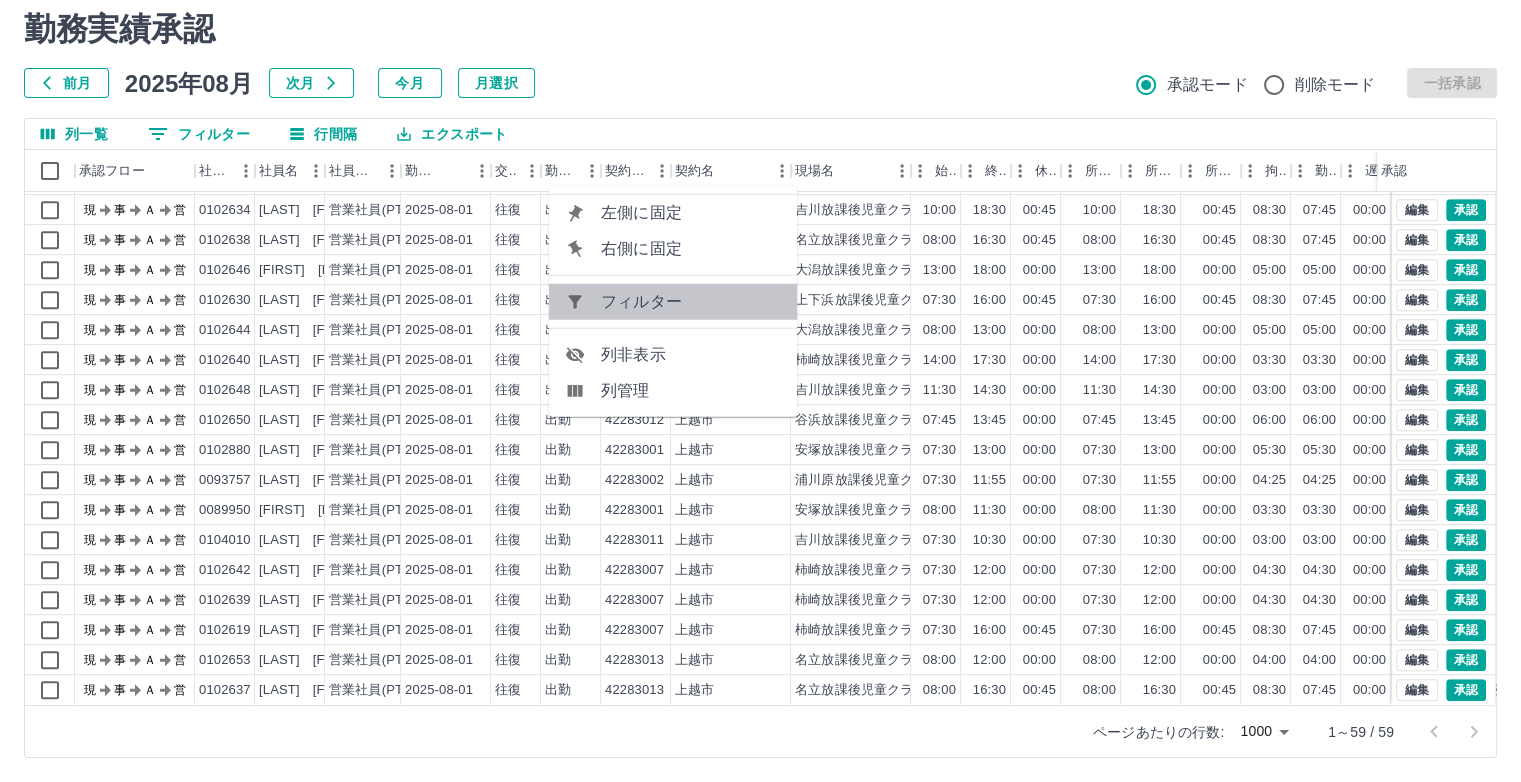 drag, startPoint x: 692, startPoint y: 304, endPoint x: 695, endPoint y: 318, distance: 14.3178215 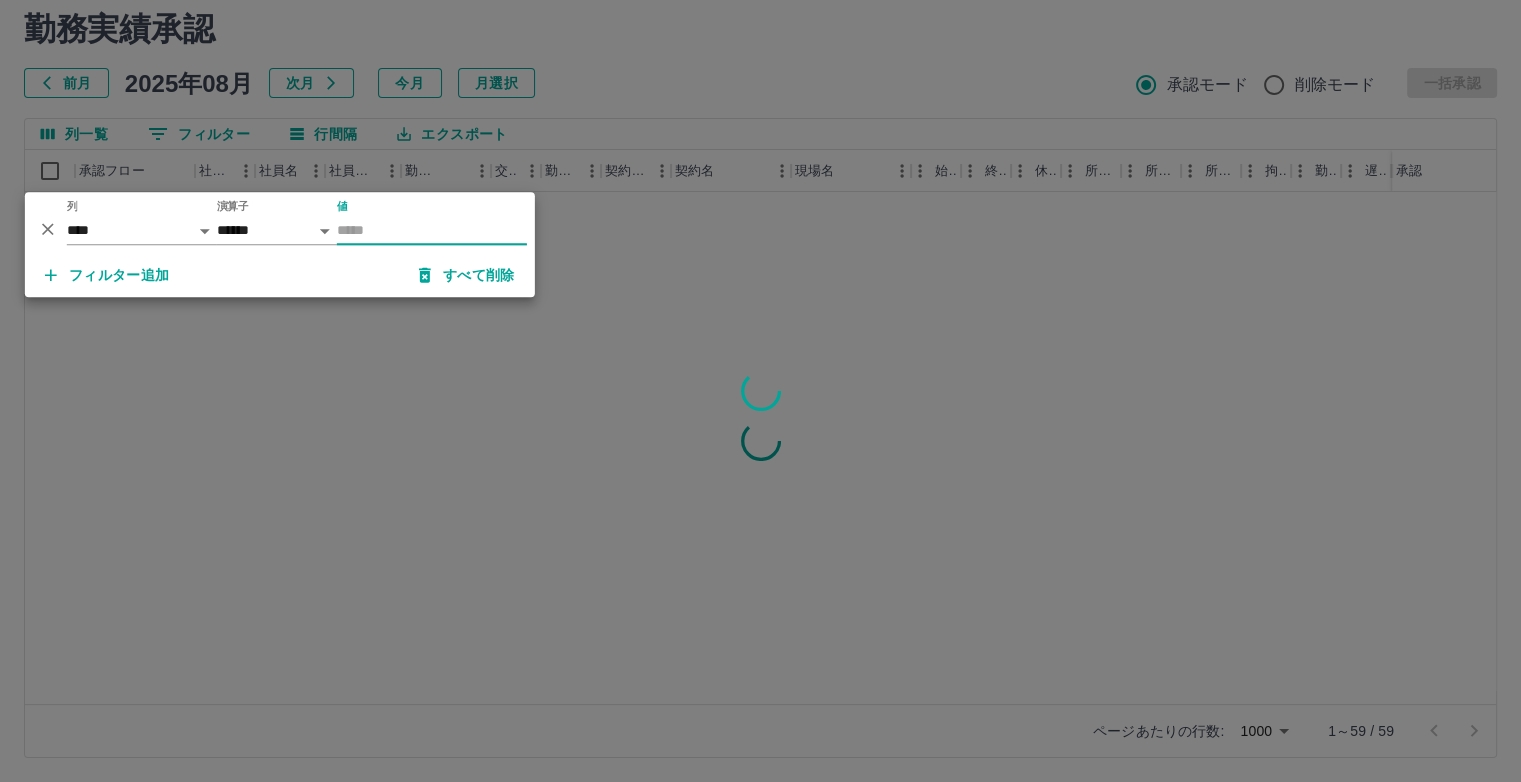 scroll, scrollTop: 0, scrollLeft: 0, axis: both 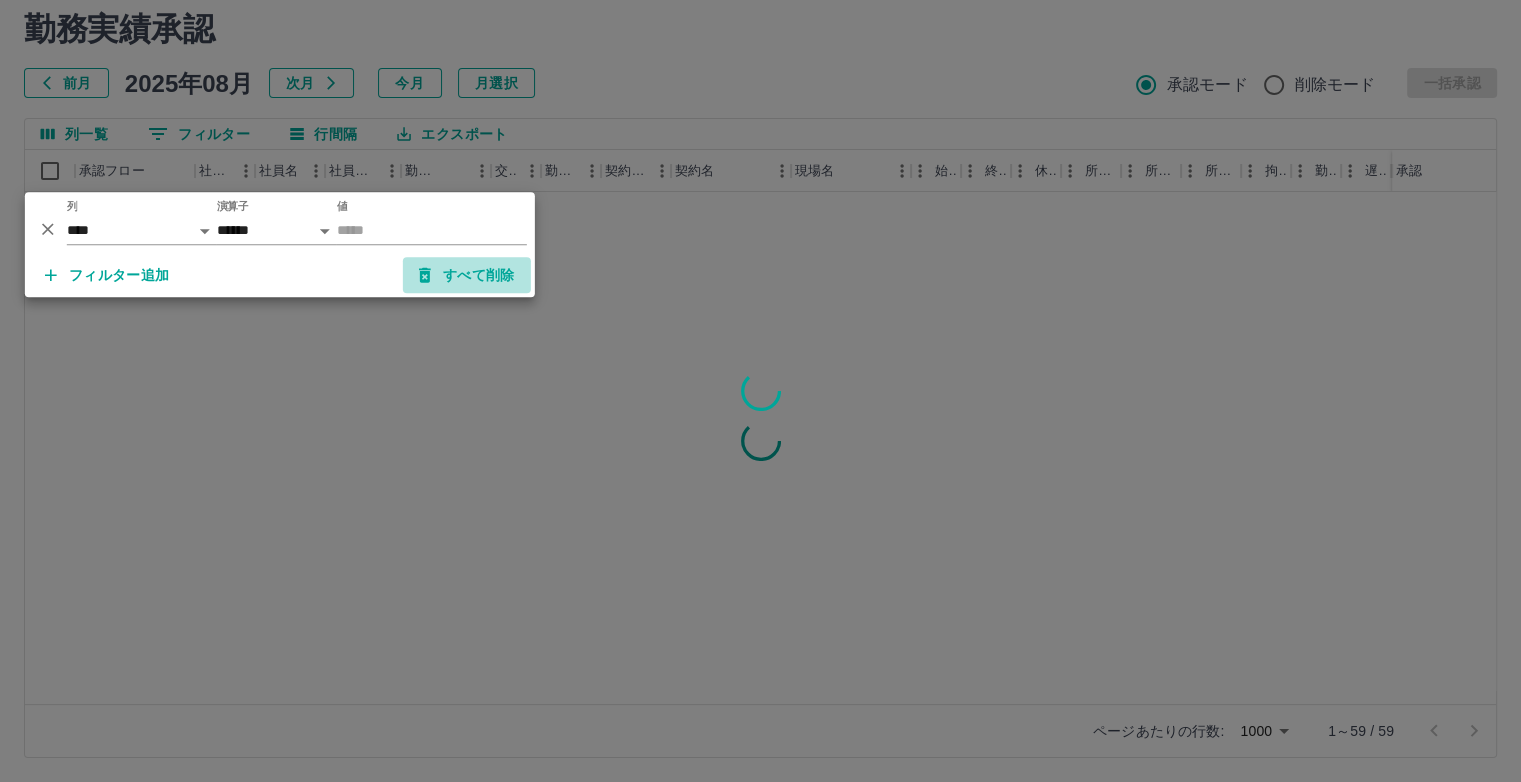 click on "すべて削除" at bounding box center [467, 275] 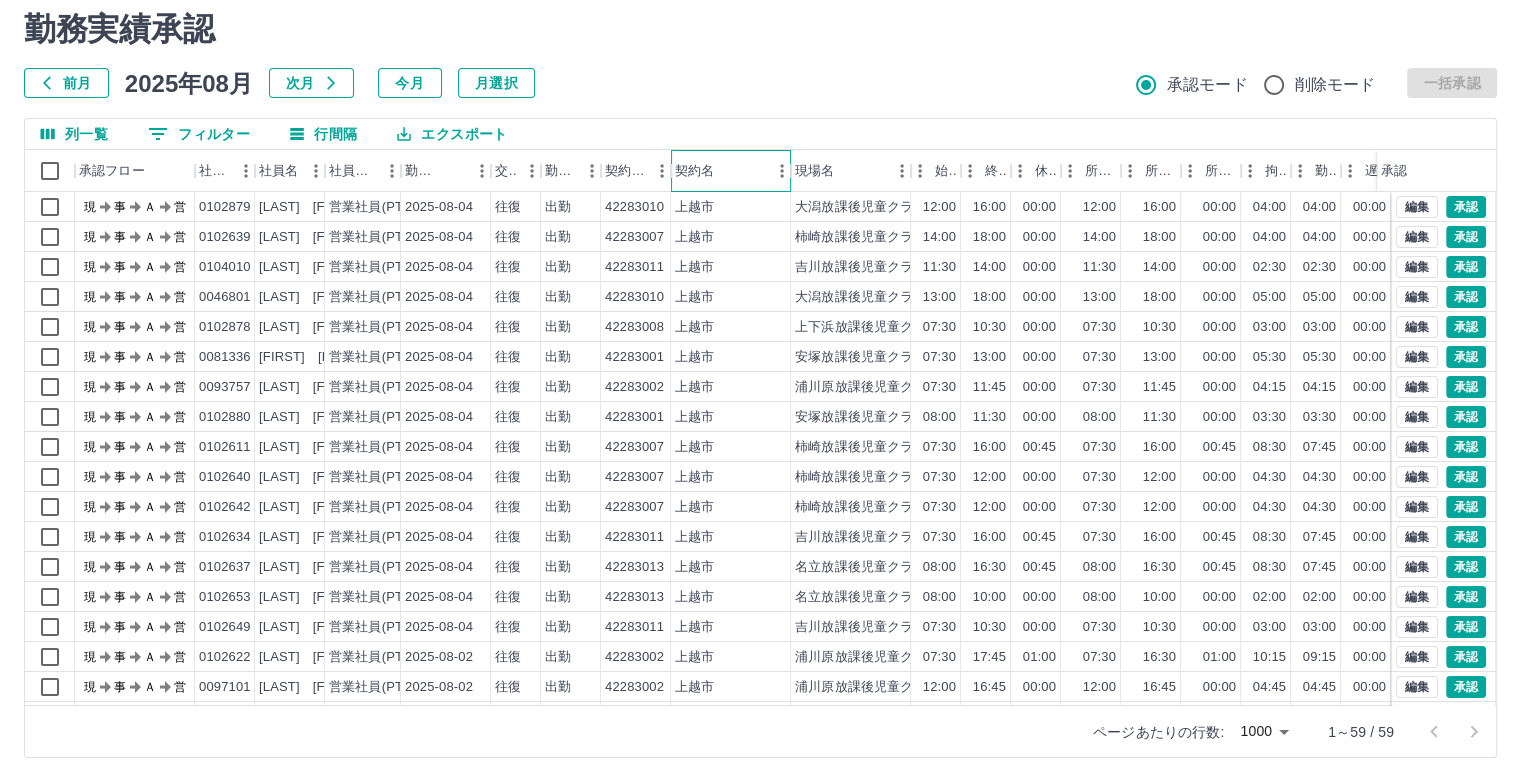 click on "契約名" at bounding box center (721, 171) 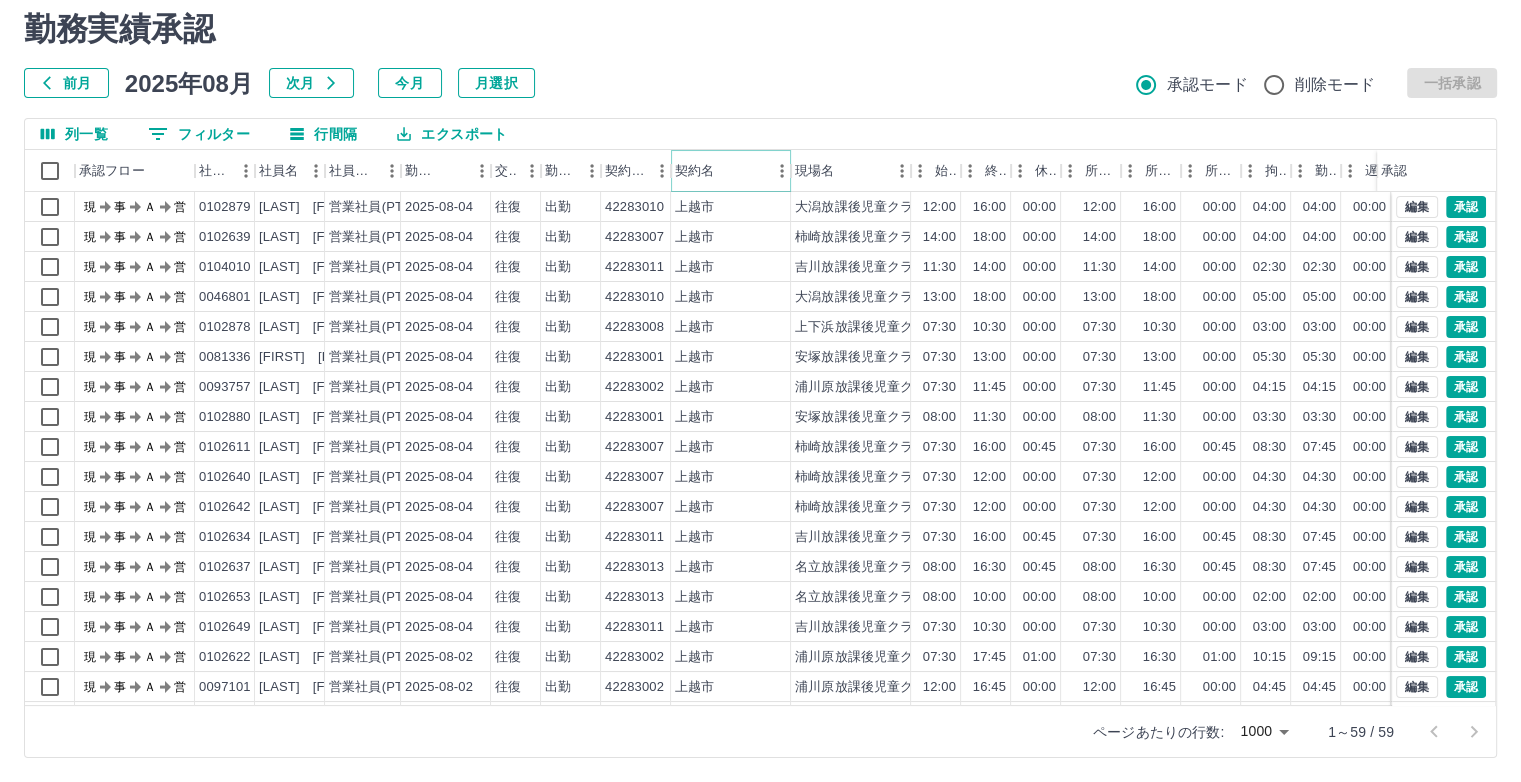click 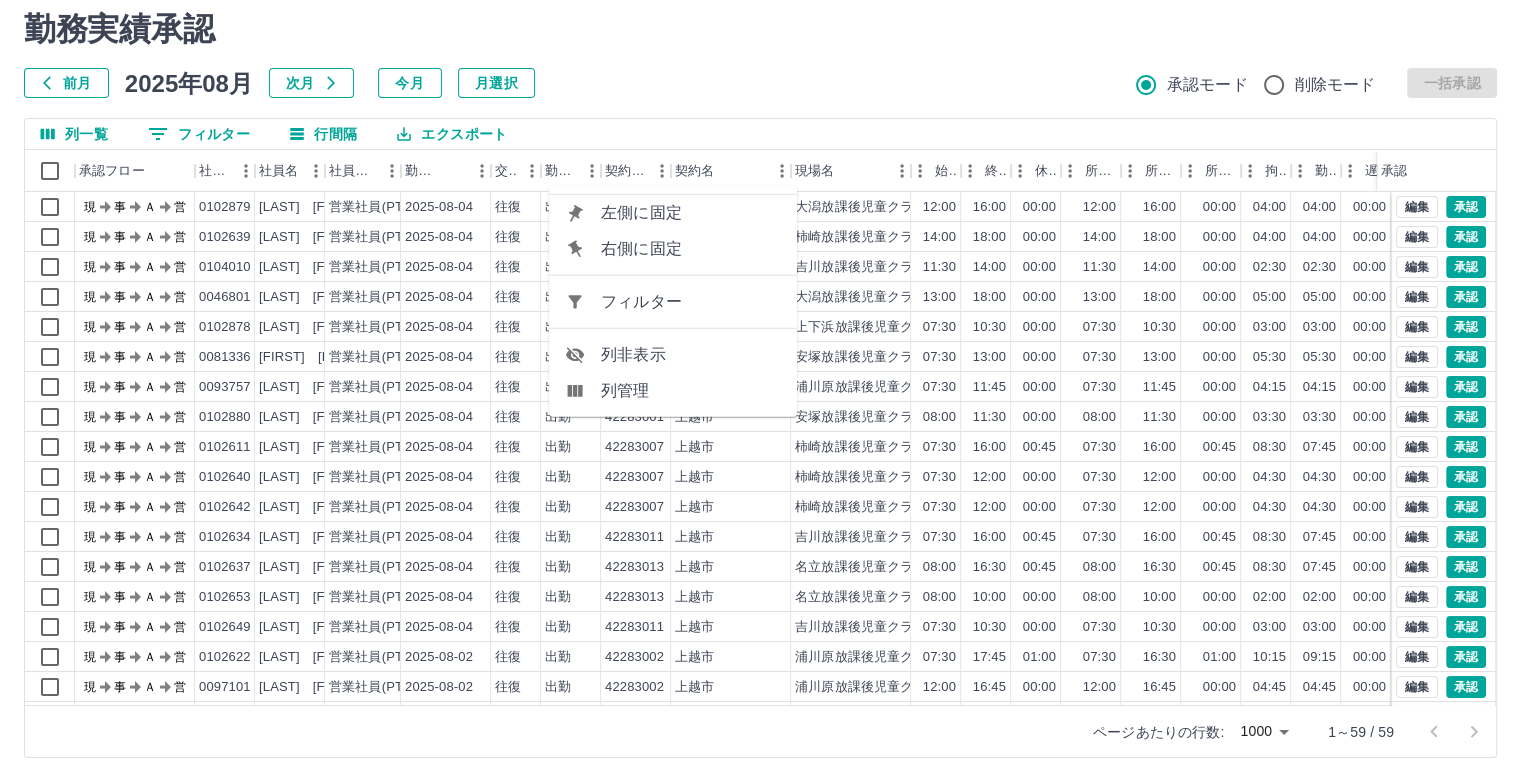 click on "列非表示" at bounding box center (691, 355) 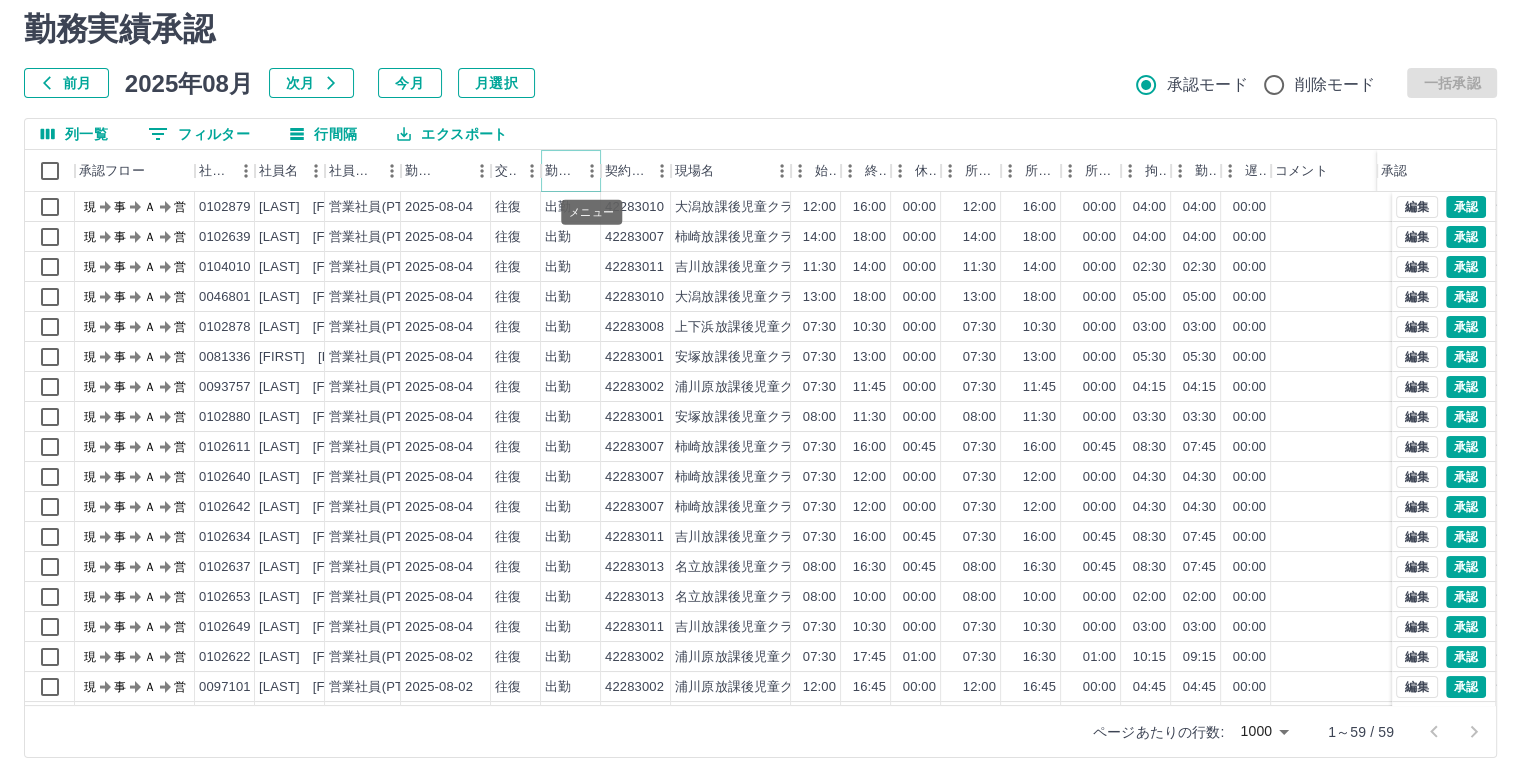 click 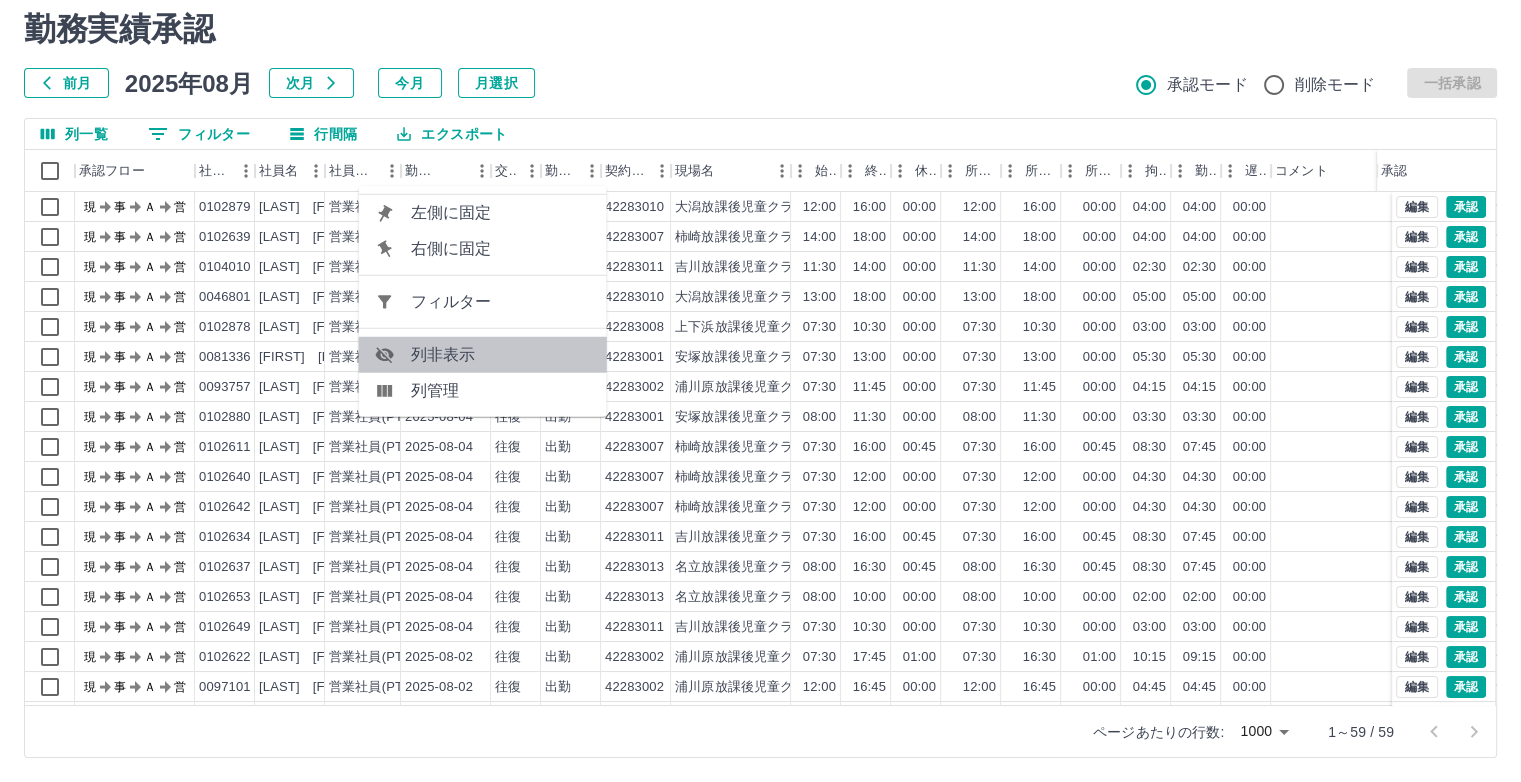 click on "列非表示" at bounding box center (501, 355) 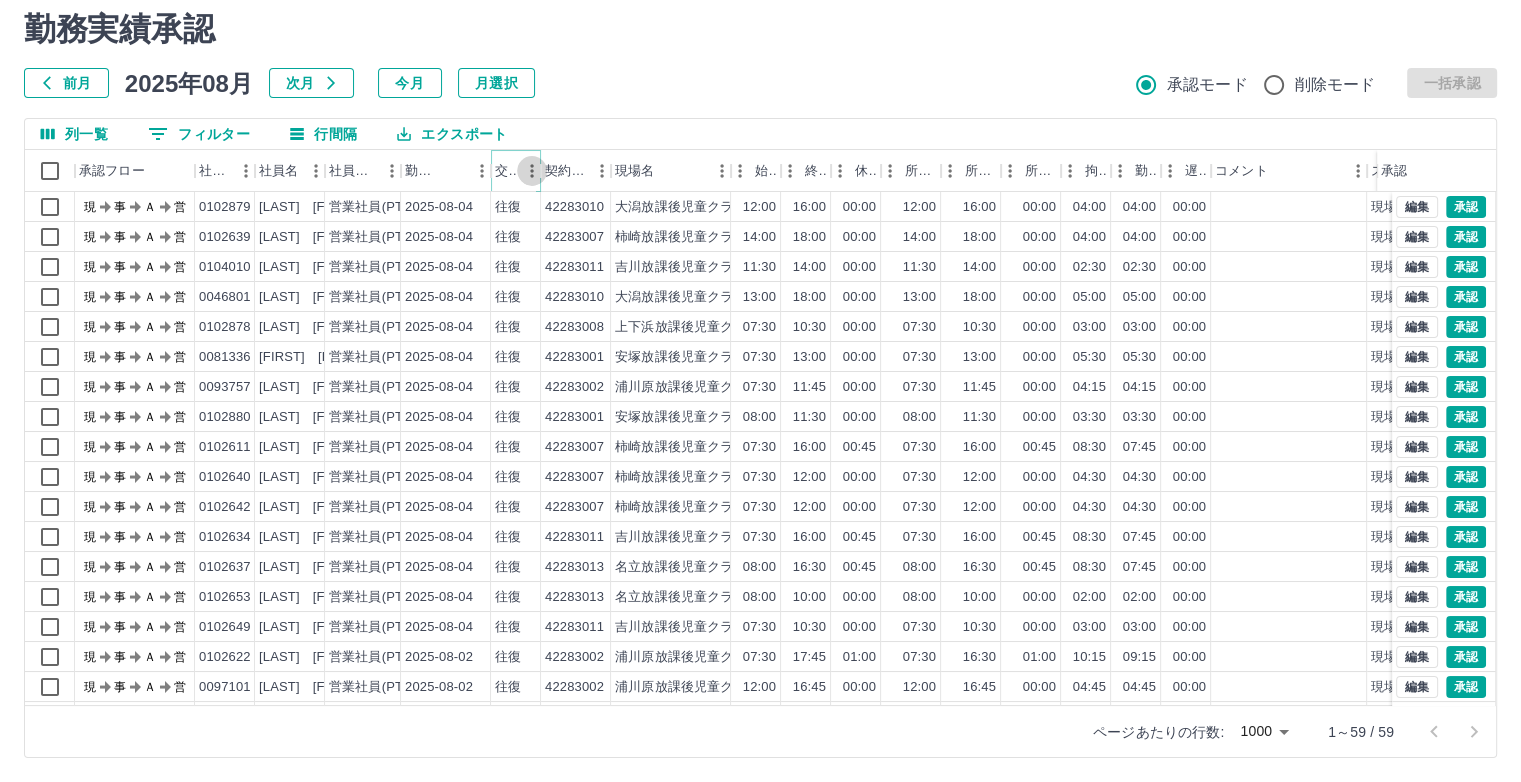 click 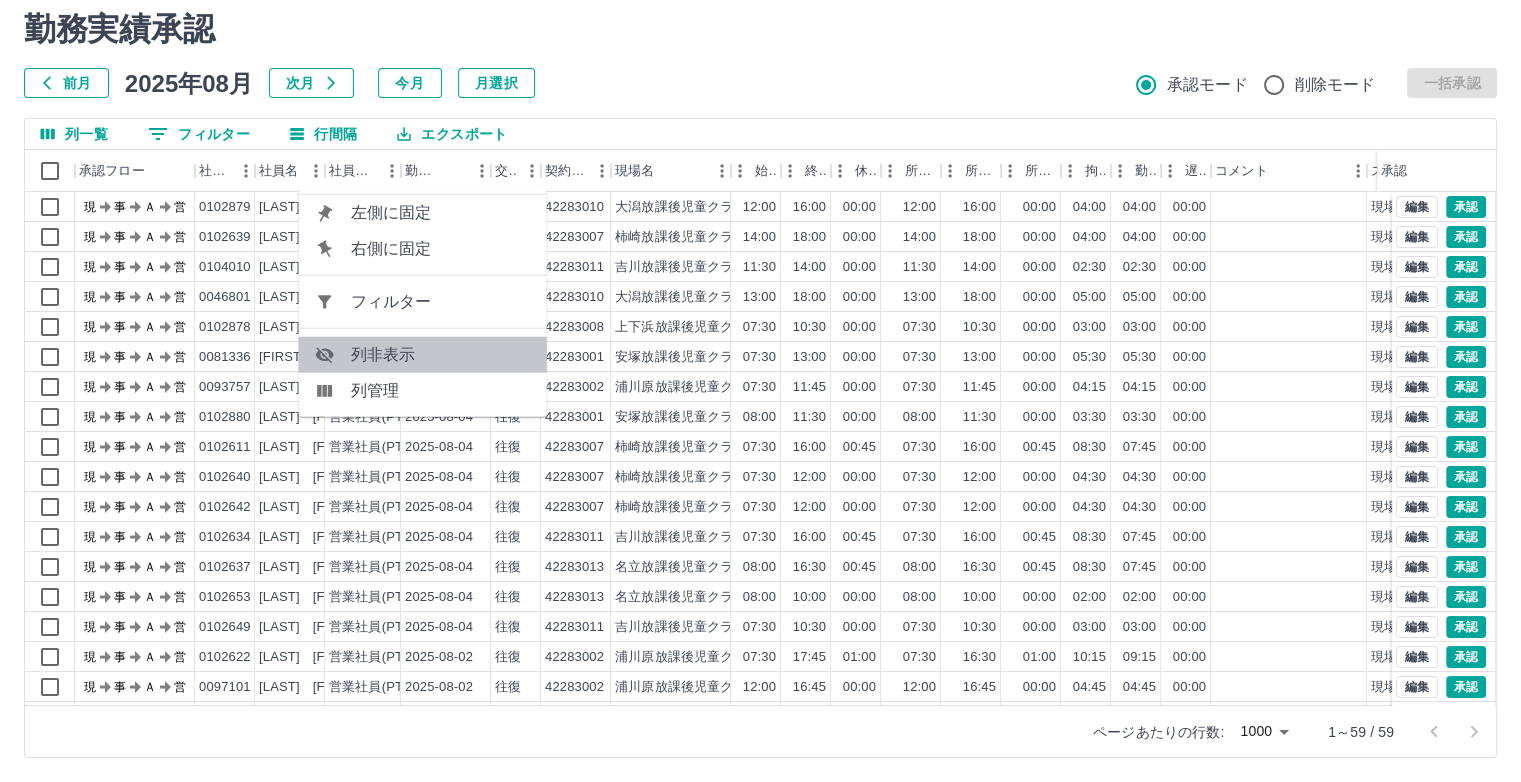 click on "列非表示" at bounding box center [441, 355] 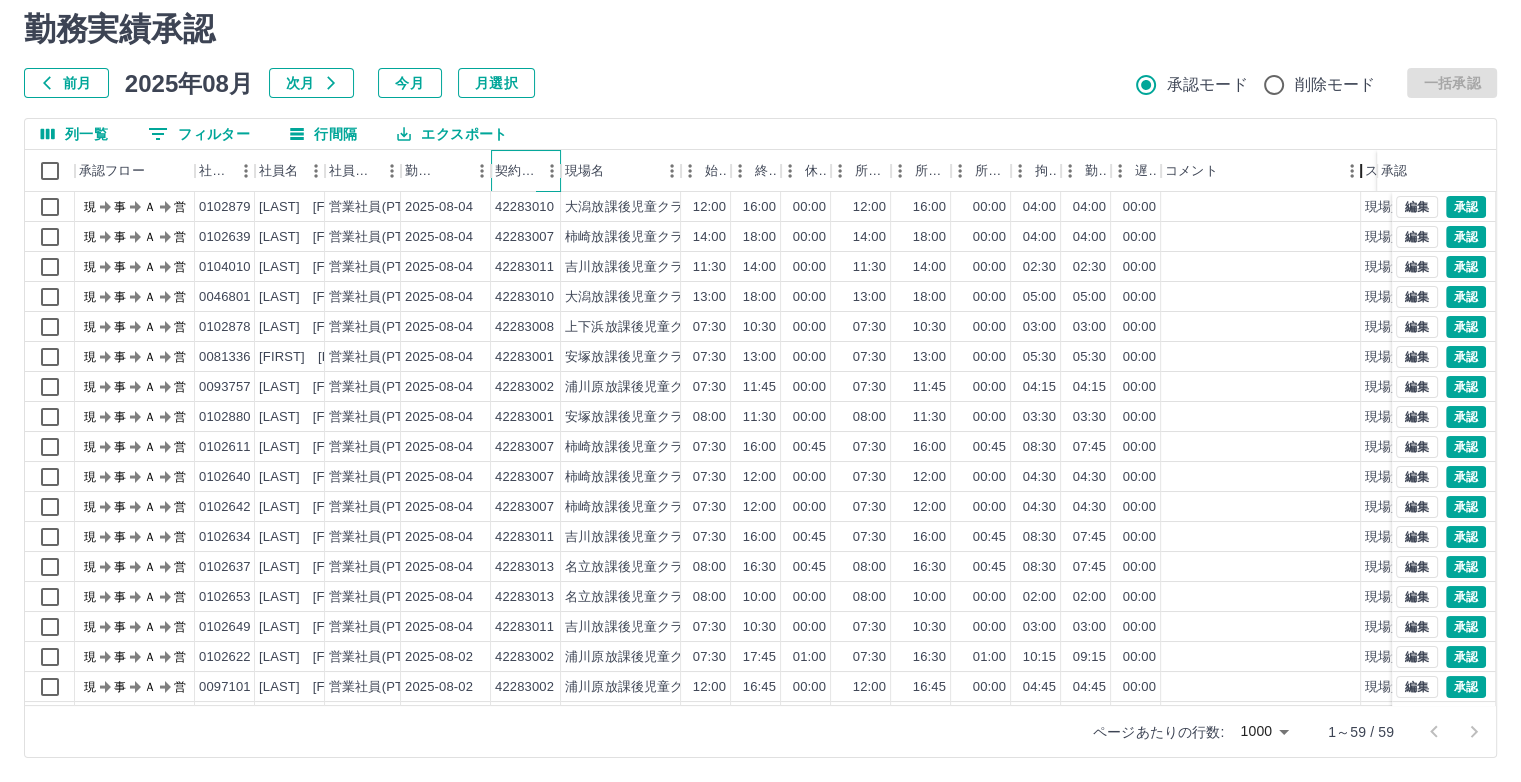 drag, startPoint x: 1312, startPoint y: 169, endPoint x: 1356, endPoint y: 172, distance: 44.102154 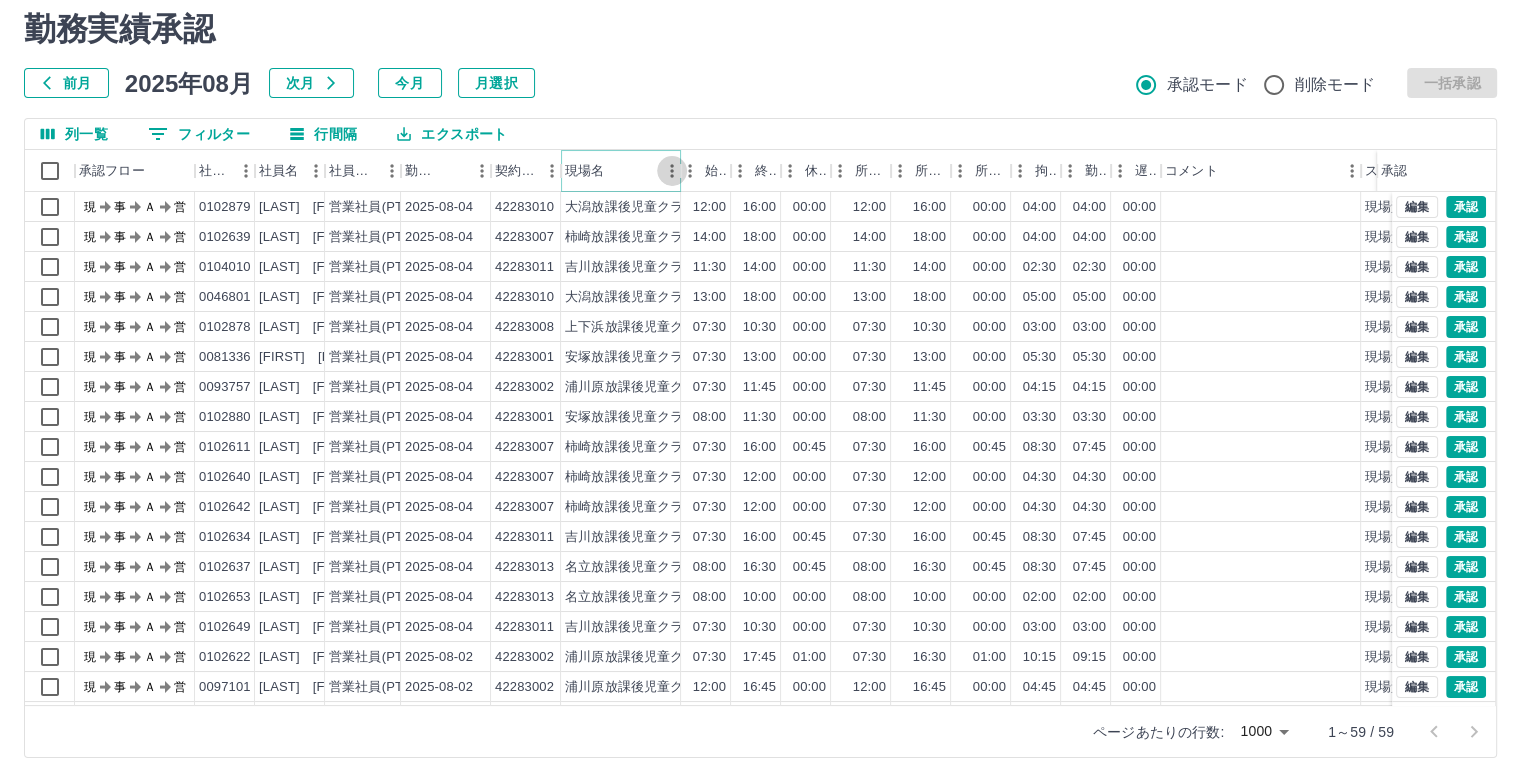 click 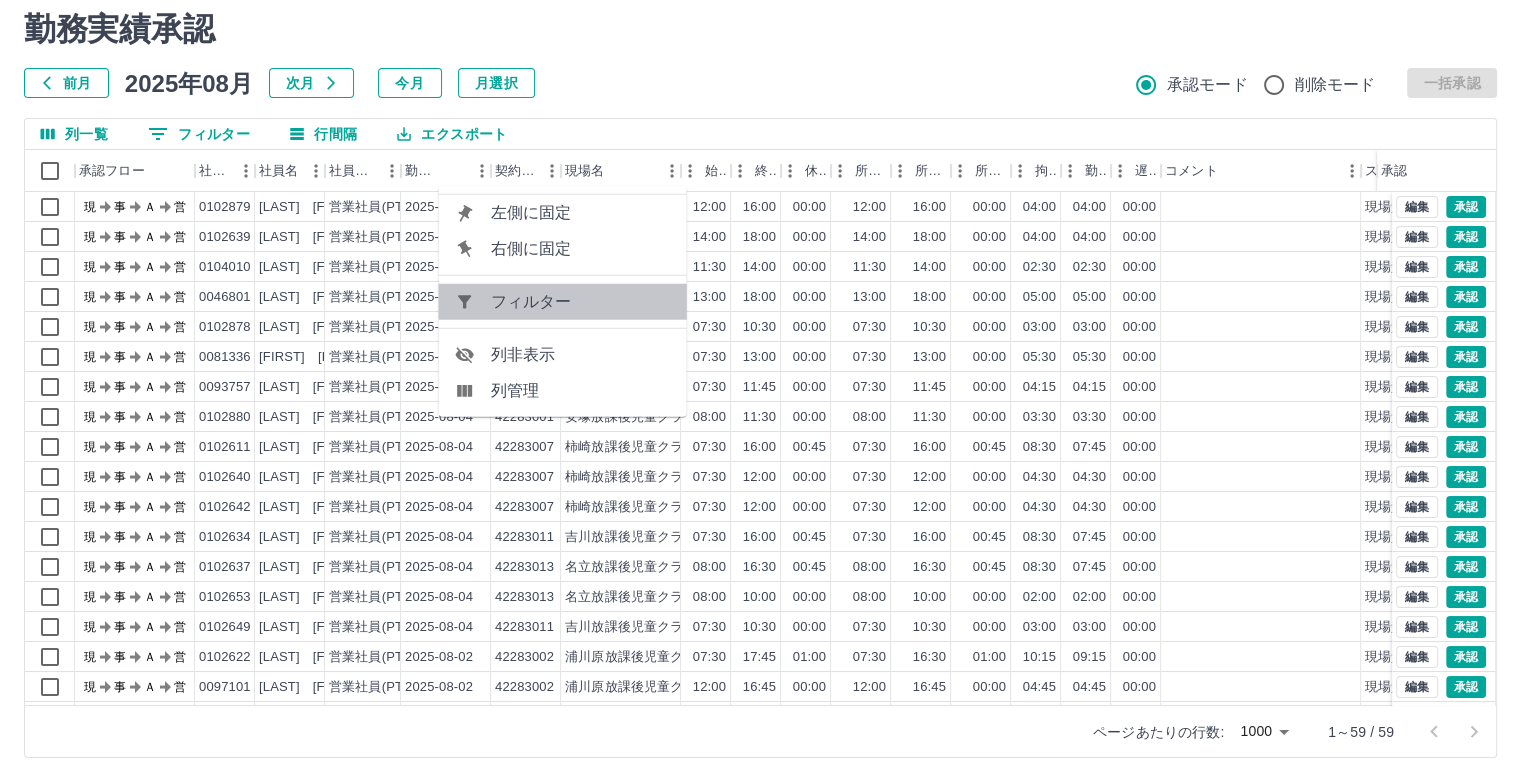 click on "フィルター" at bounding box center (581, 302) 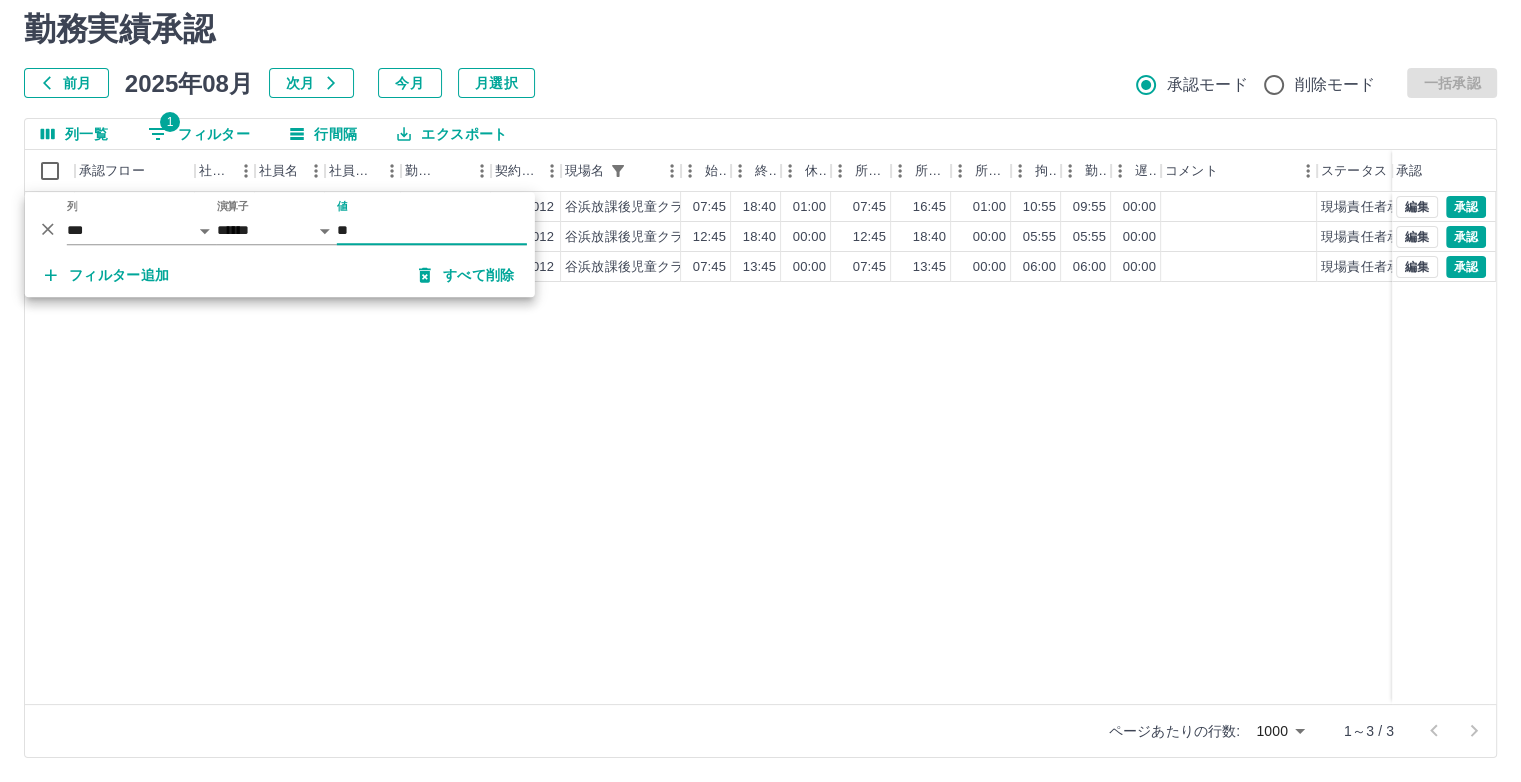 type on "**" 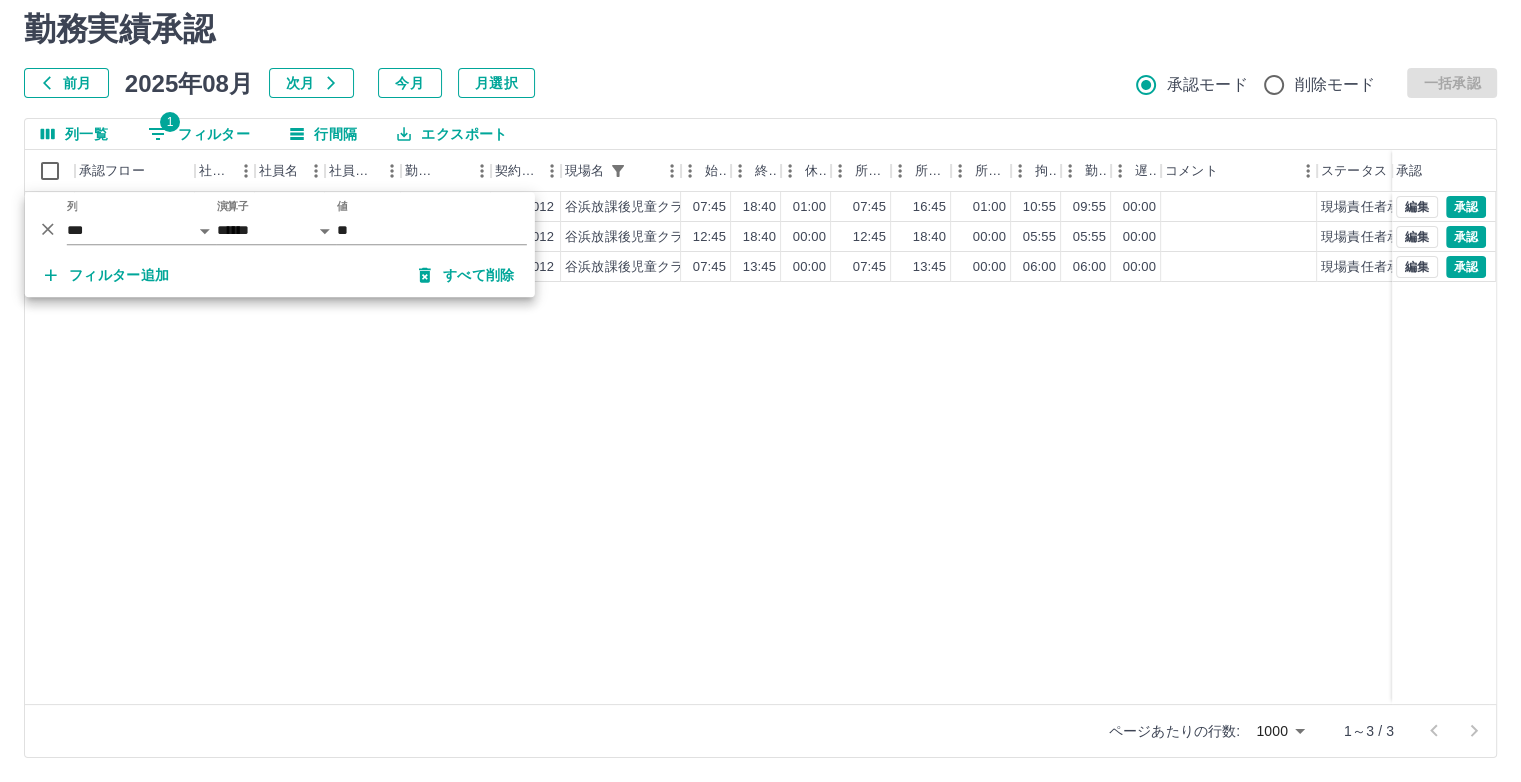 click on "勤務実績承認" at bounding box center [760, 29] 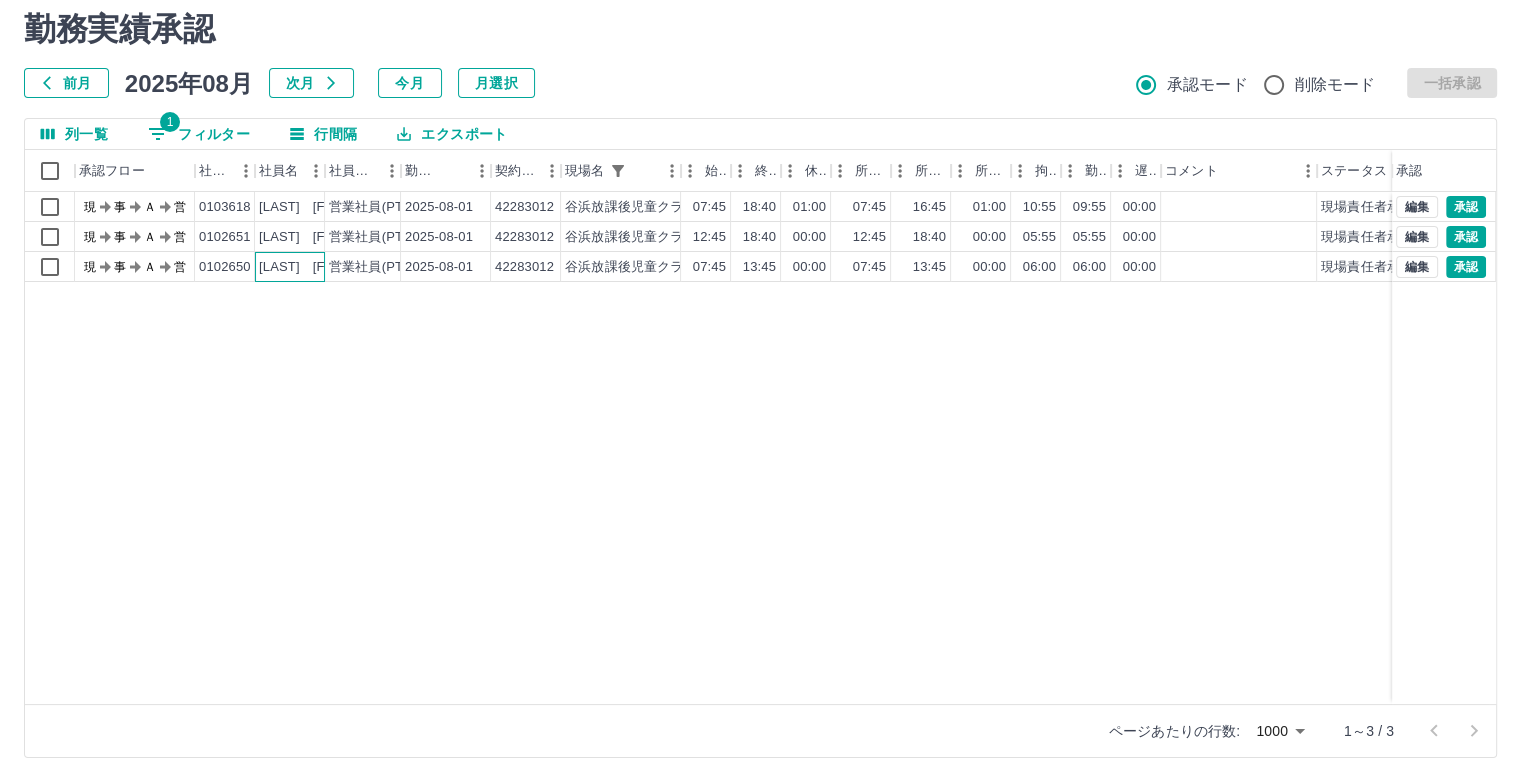 click on "[LAST]　[FIRST]" at bounding box center [309, 267] 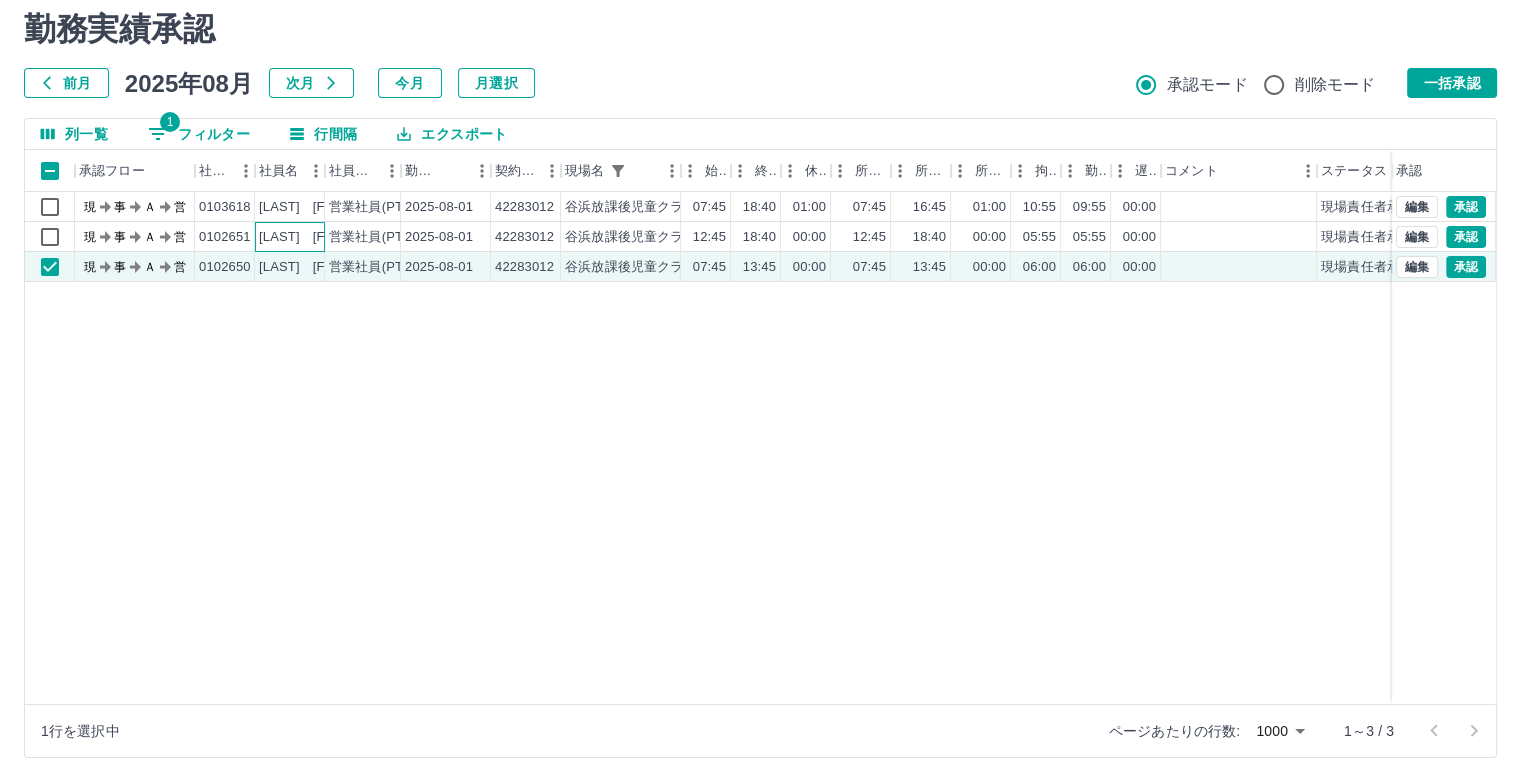 click on "[LAST]　[FIRST]" at bounding box center [309, 237] 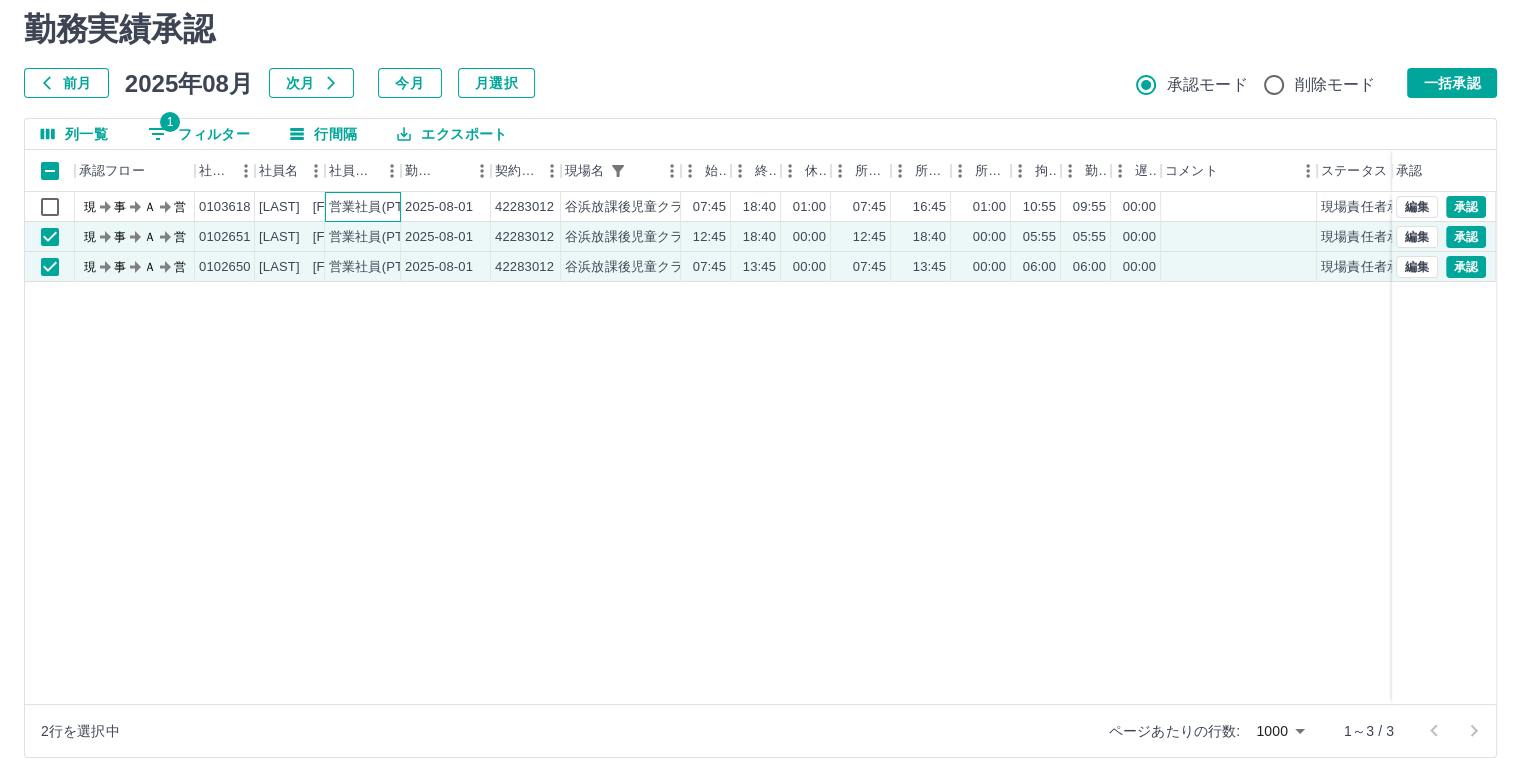 click on "営業社員(PT契約)" at bounding box center (381, 207) 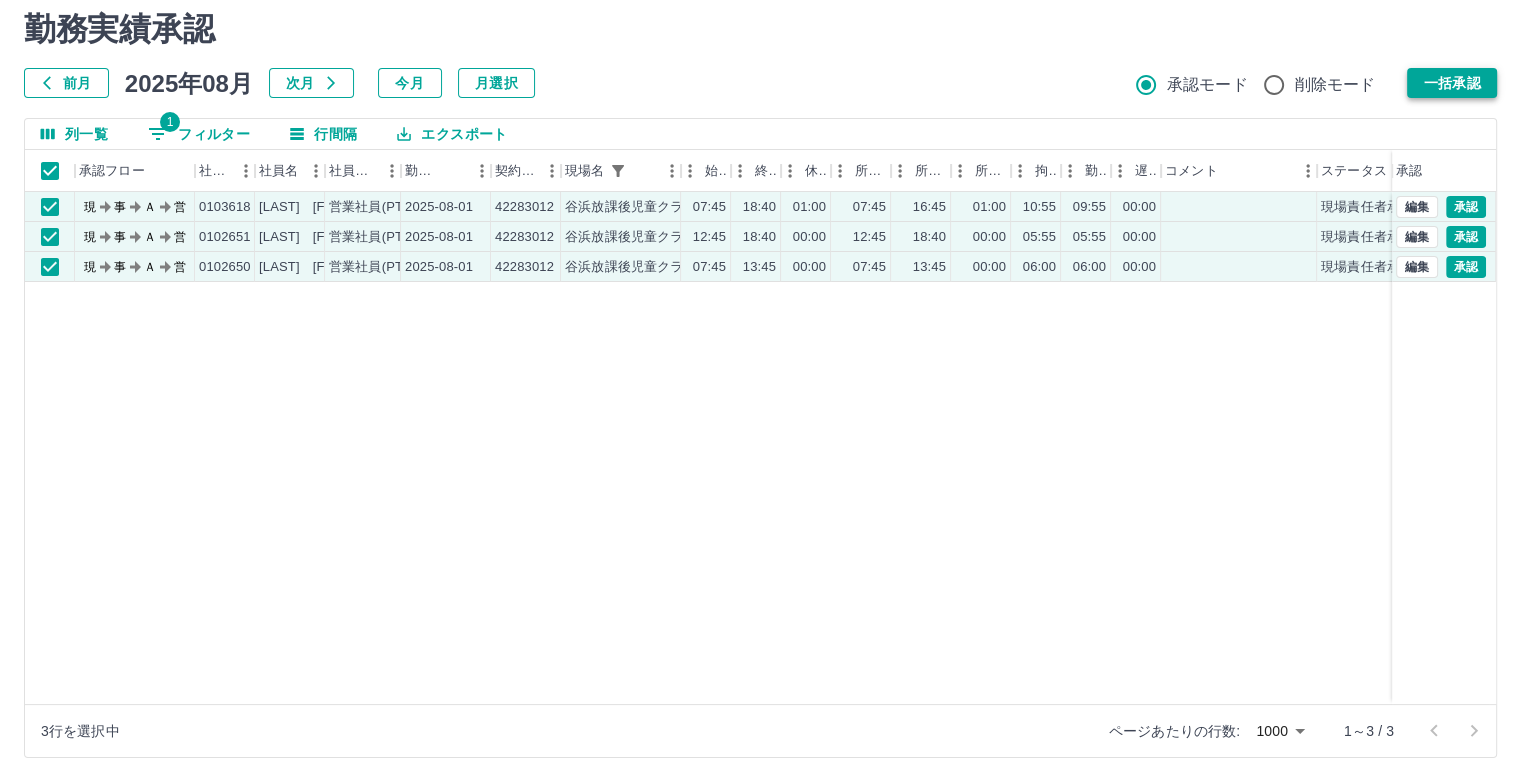 click on "一括承認" at bounding box center [1452, 83] 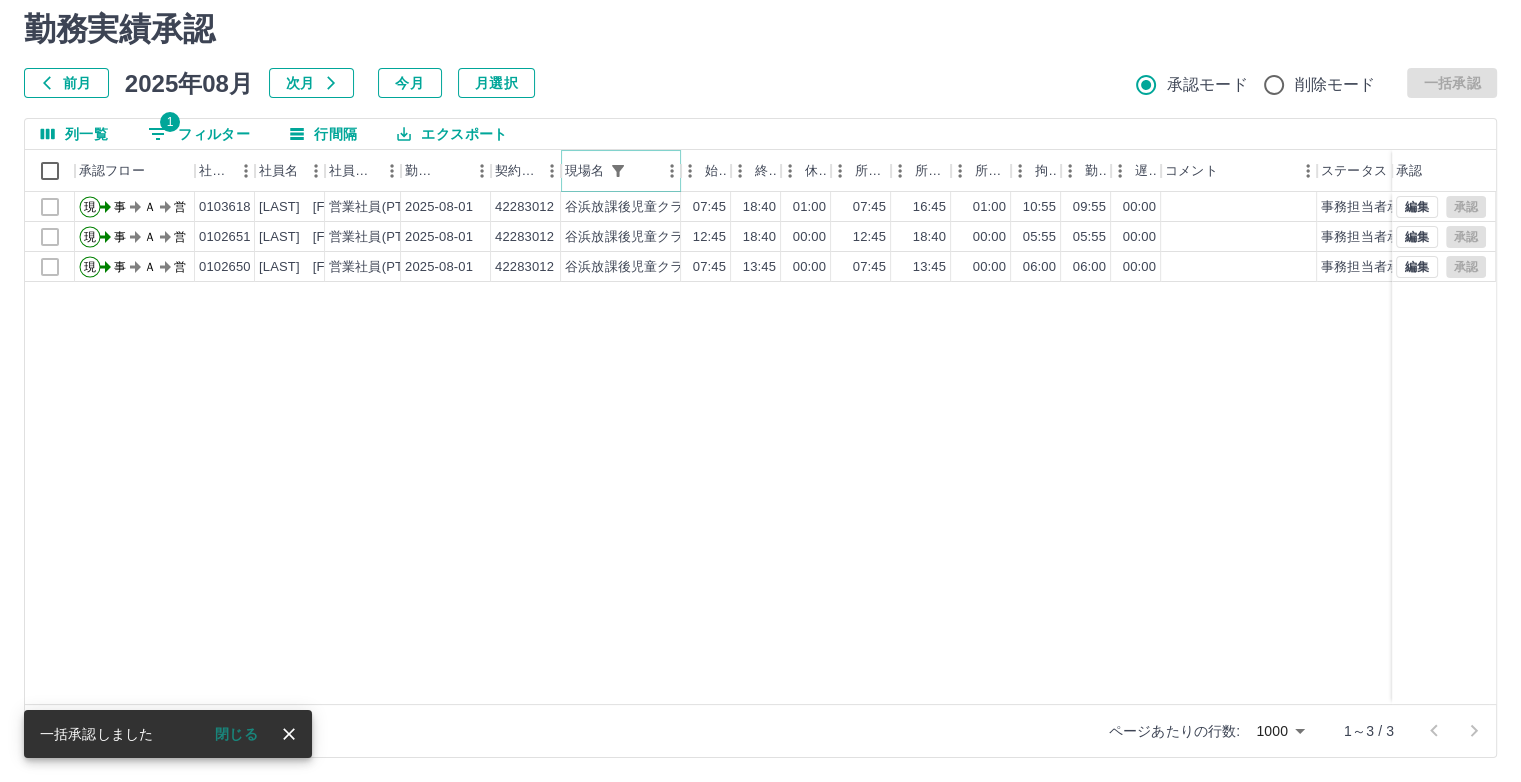 click 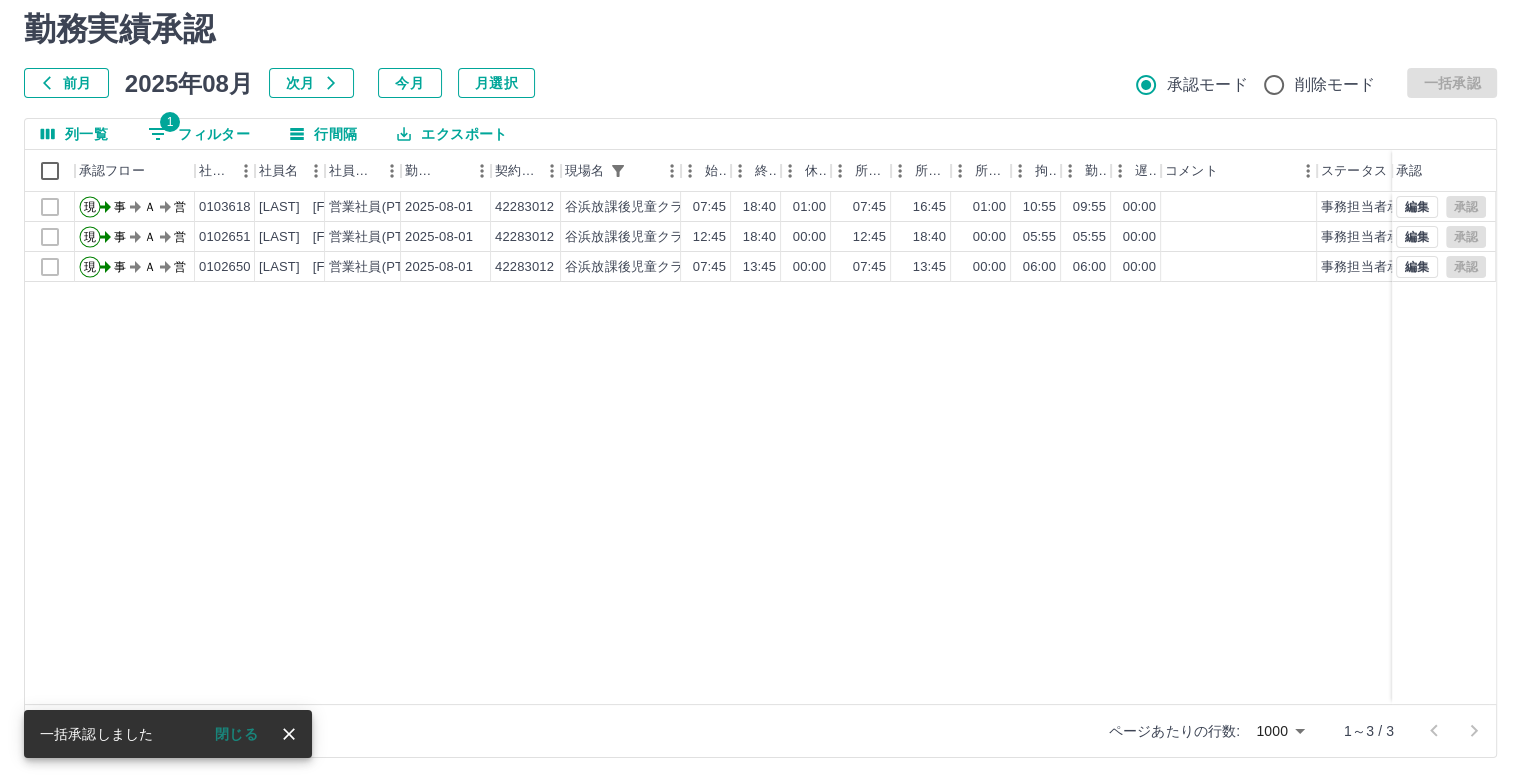 select on "**********" 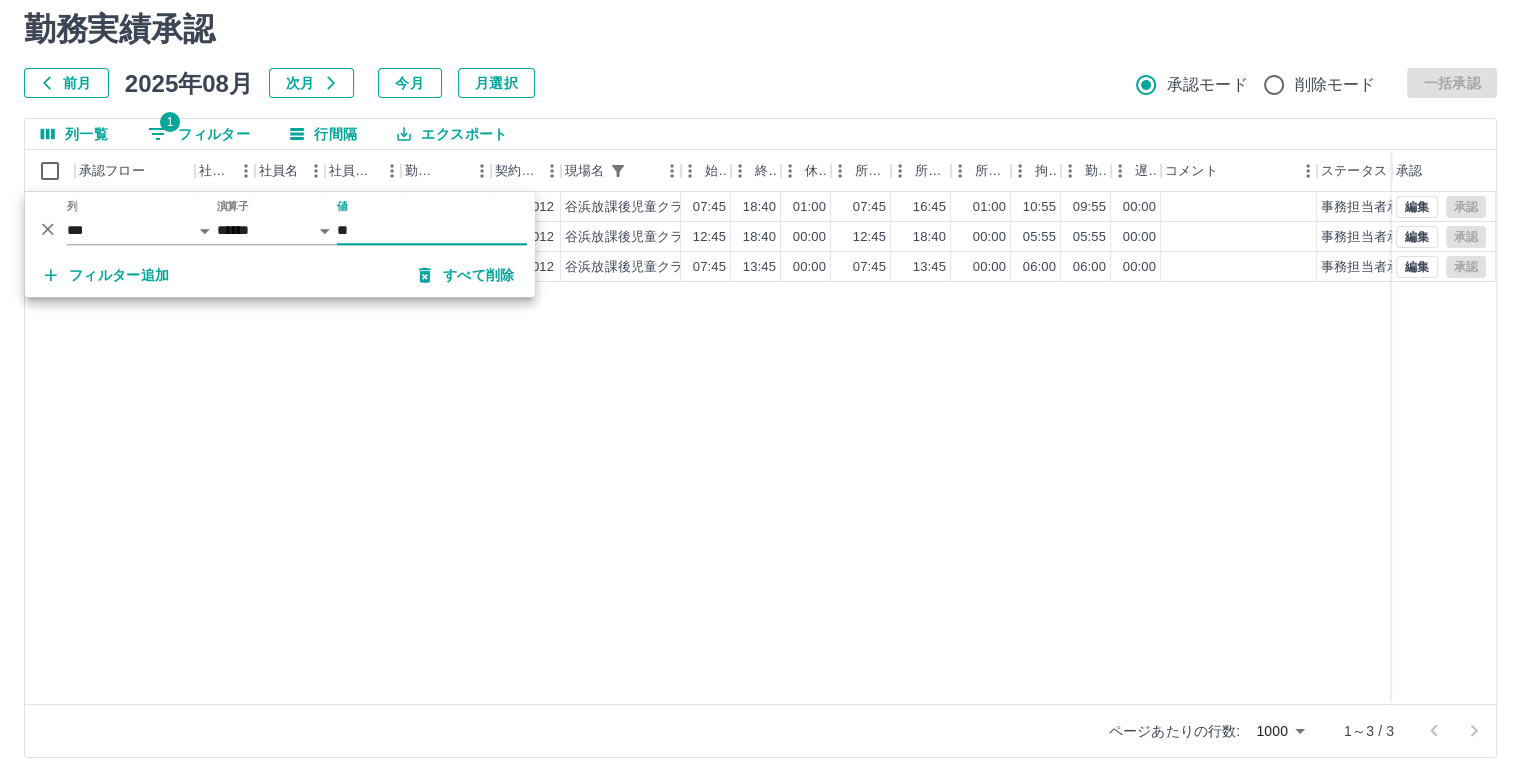 type on "*" 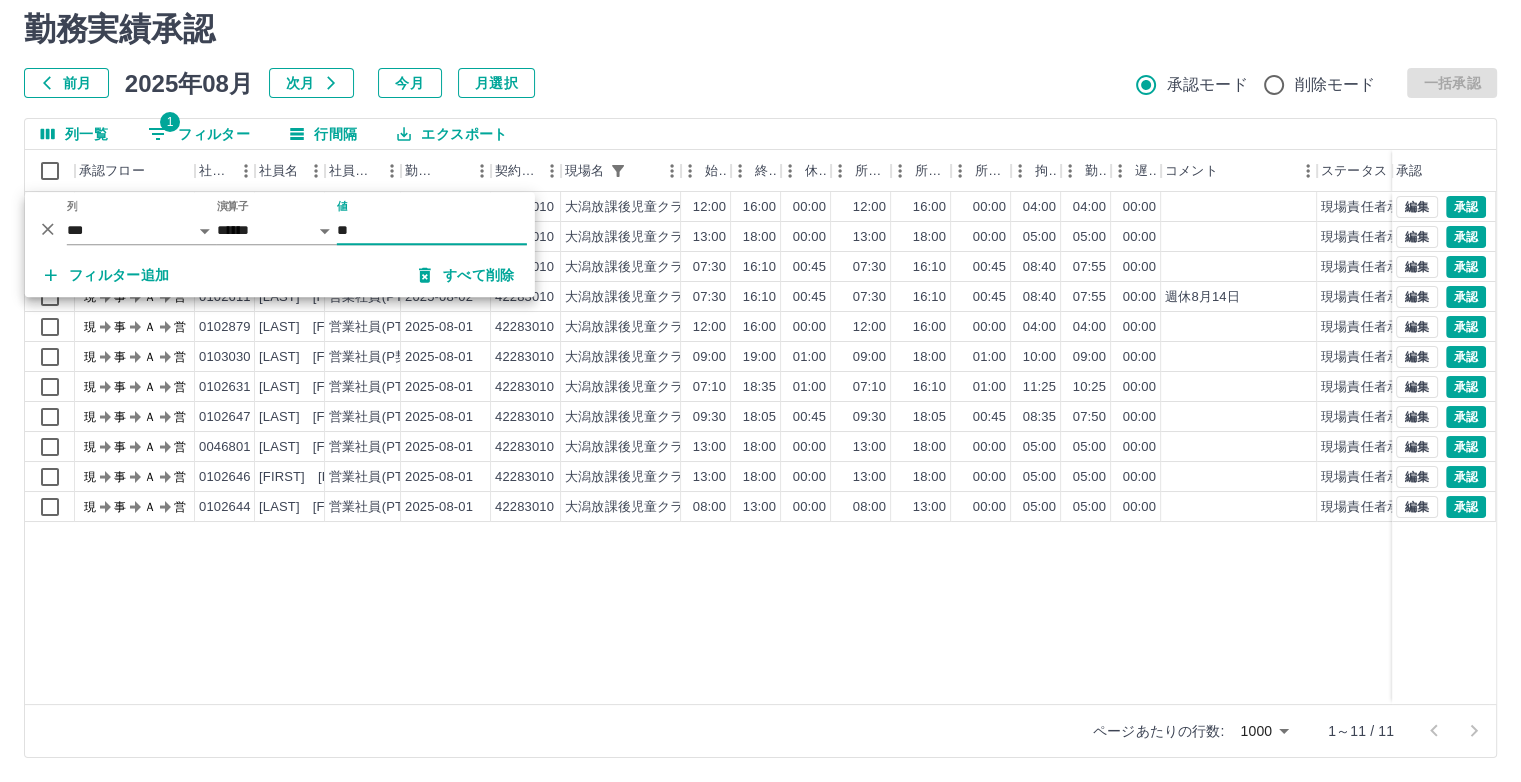 type on "**" 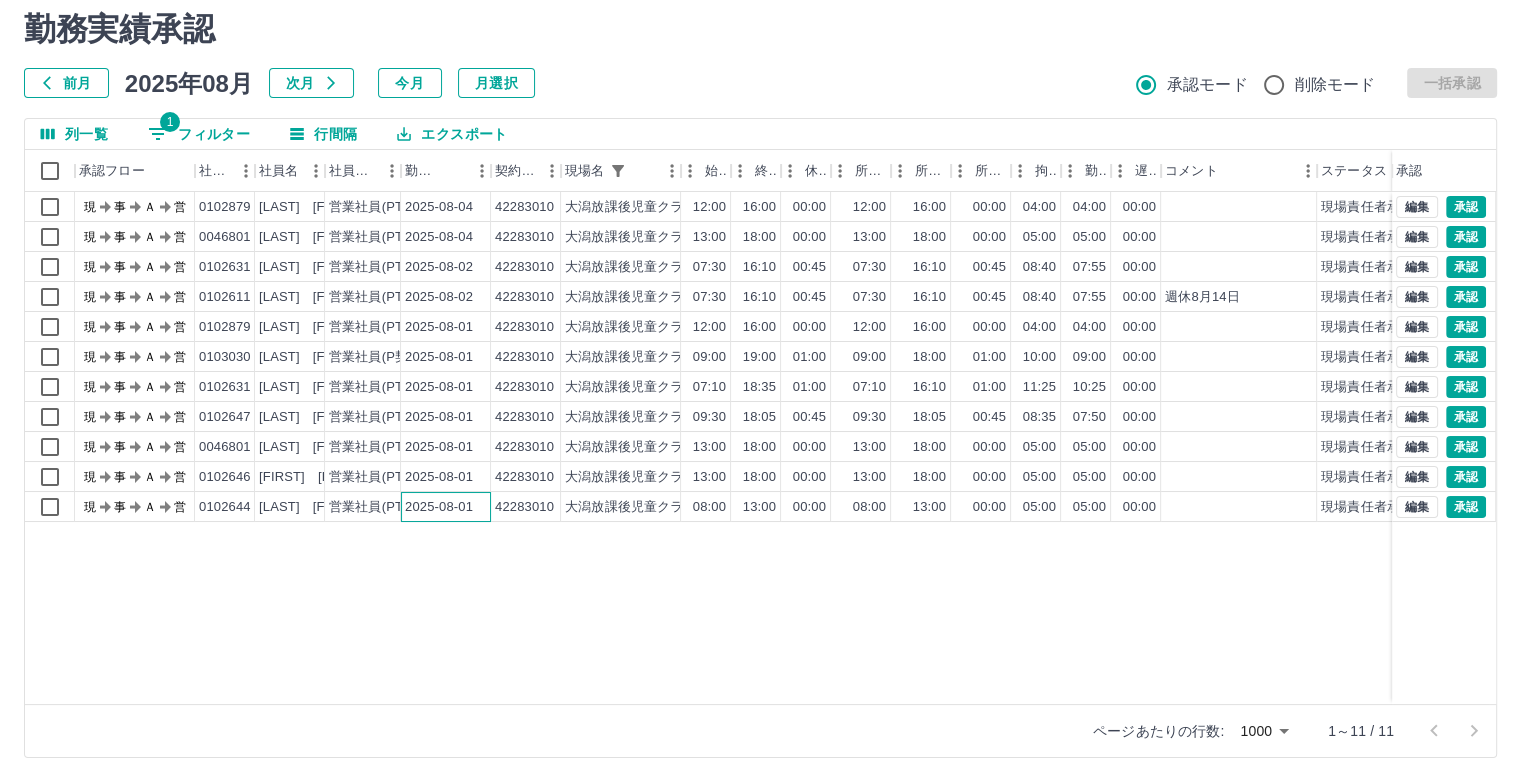 click on "2025-08-01" at bounding box center (446, 507) 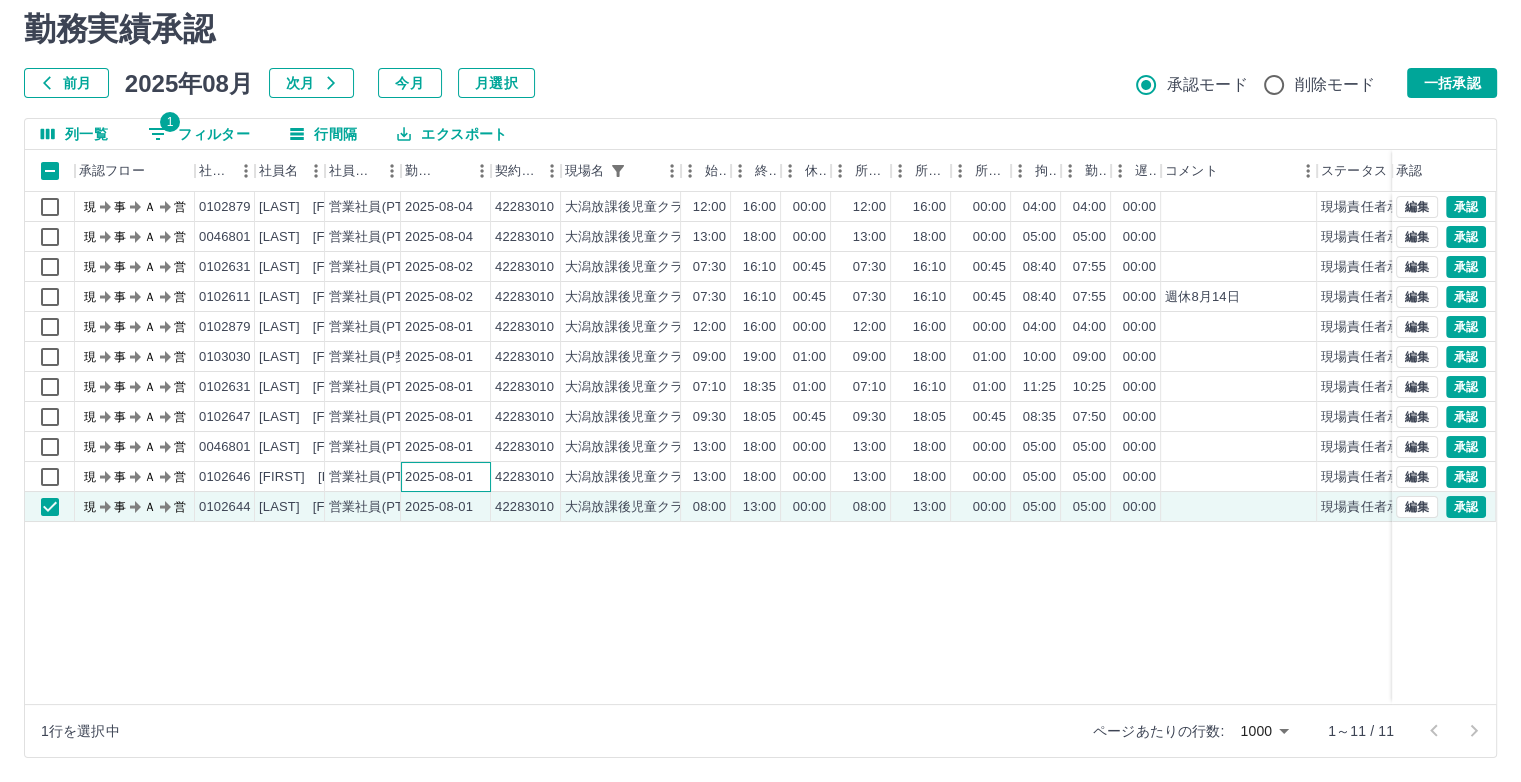 click on "2025-08-01" at bounding box center [439, 477] 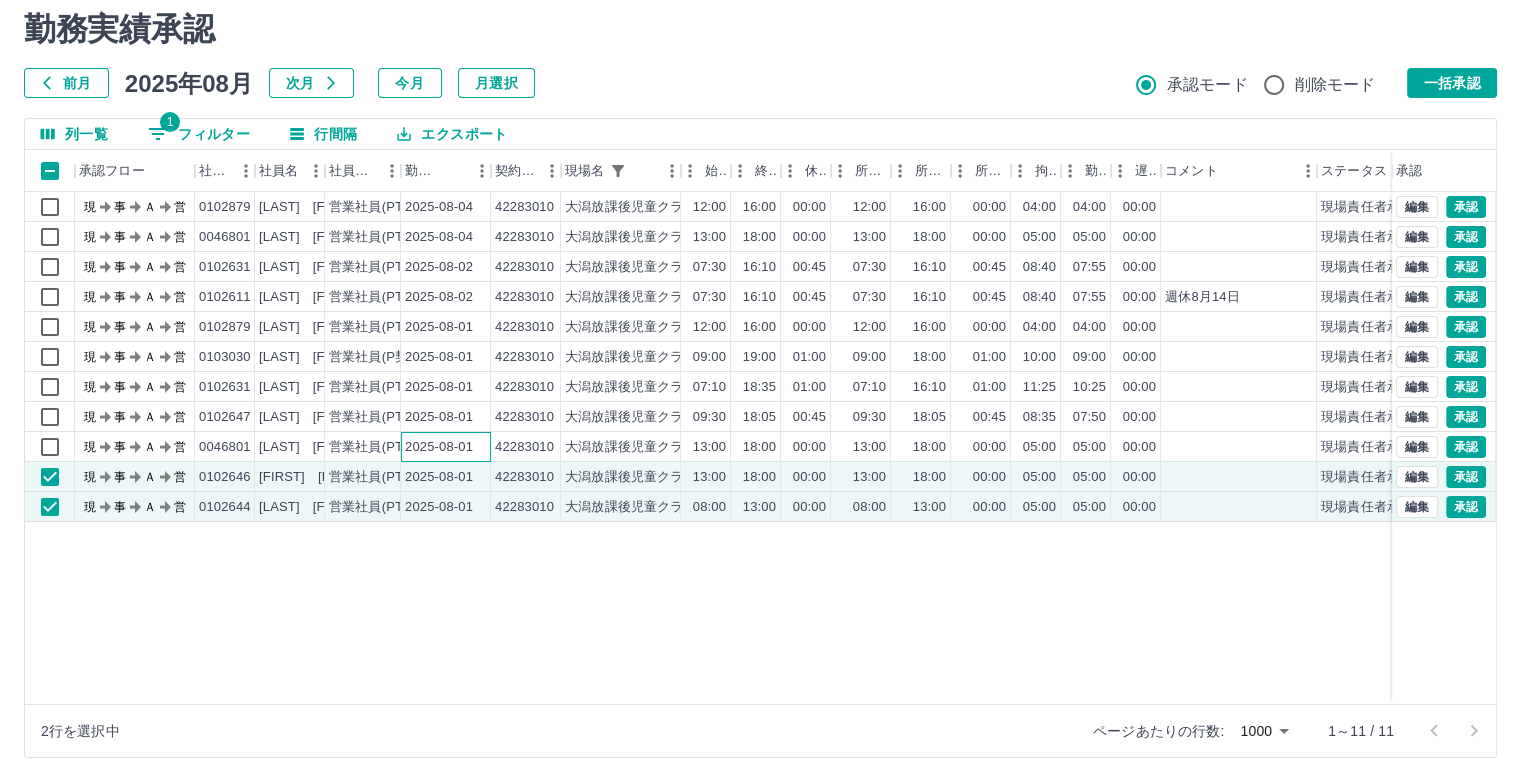 click on "2025-08-01" at bounding box center (446, 447) 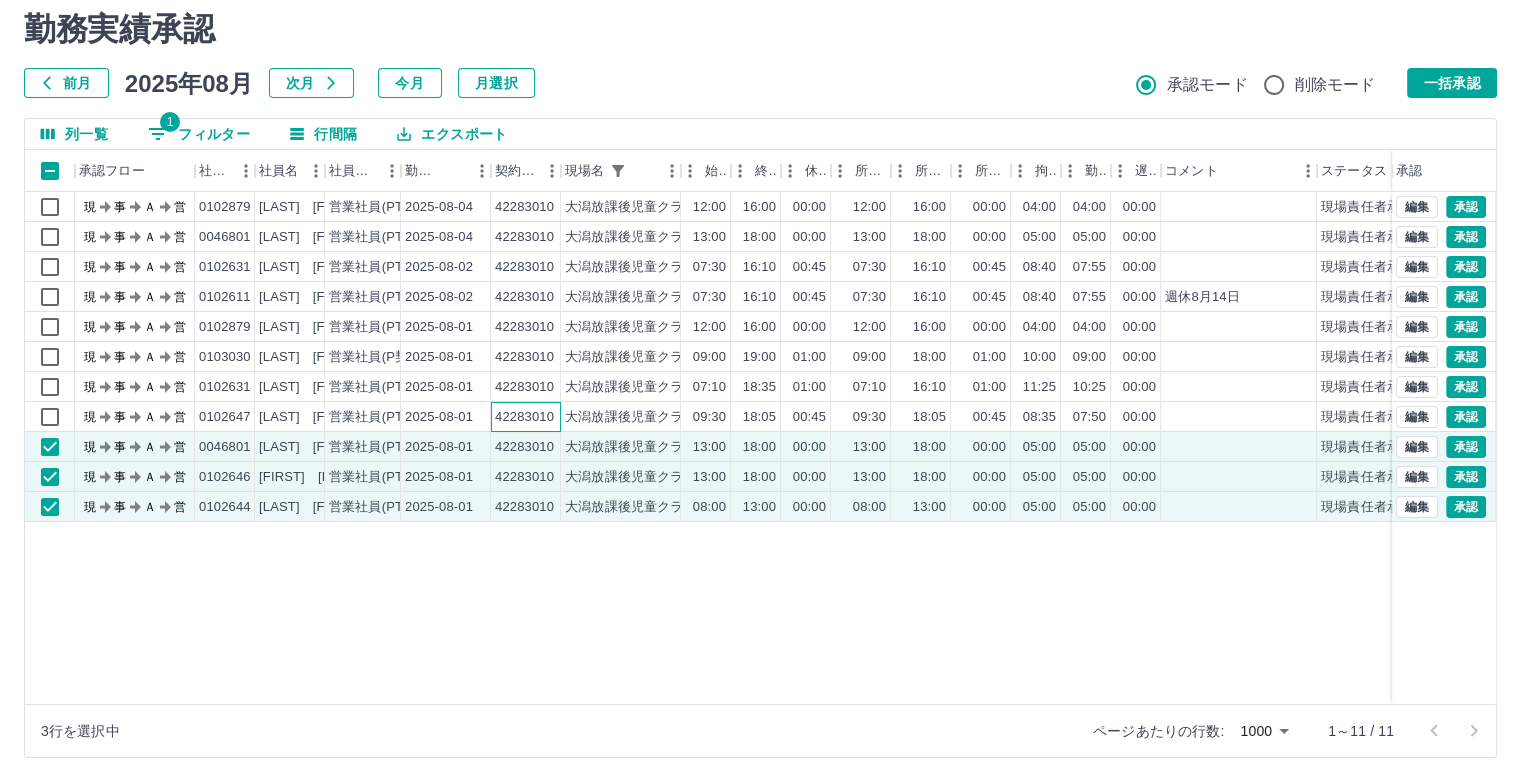 click on "42283010" at bounding box center [524, 417] 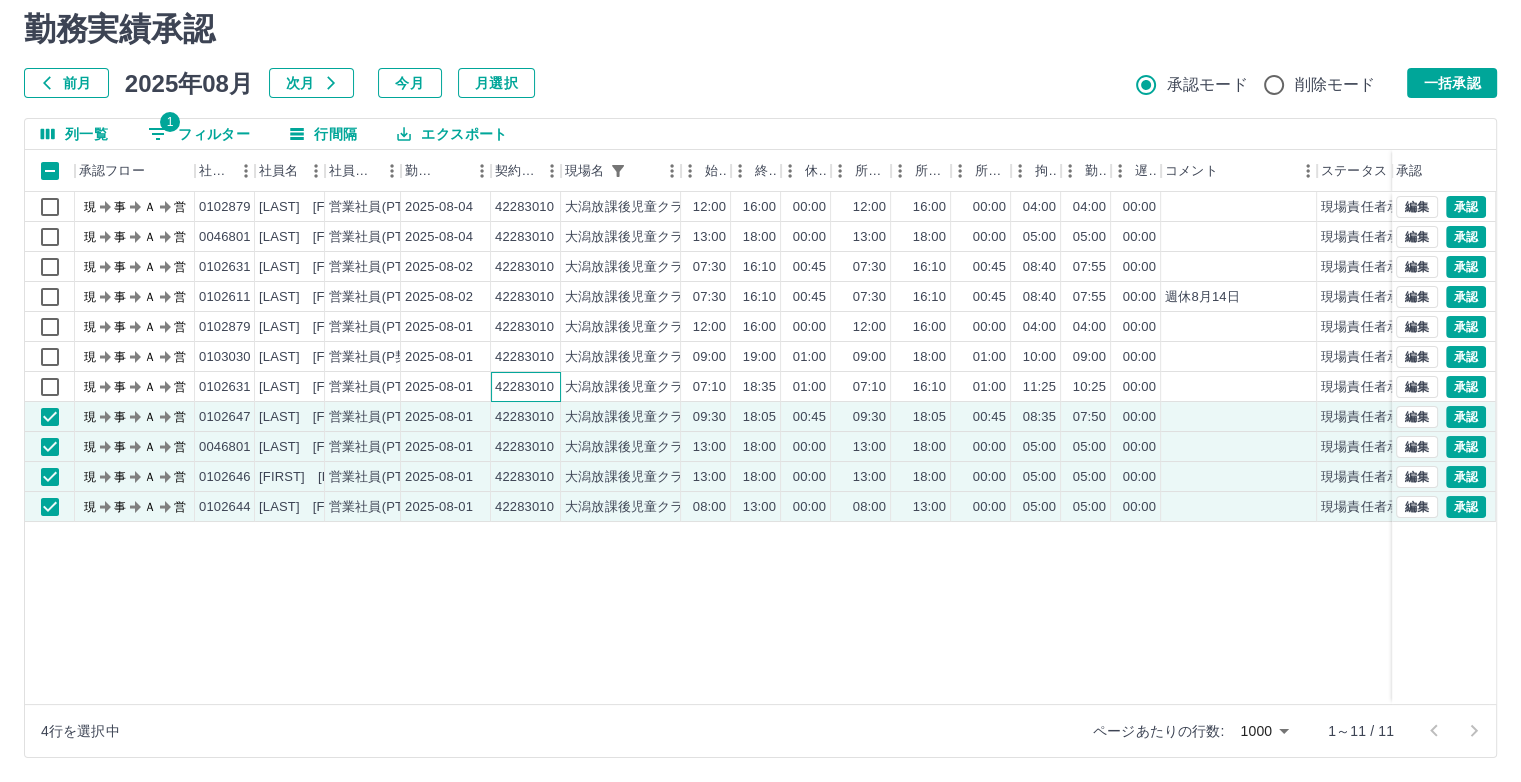 click on "42283010" at bounding box center (524, 387) 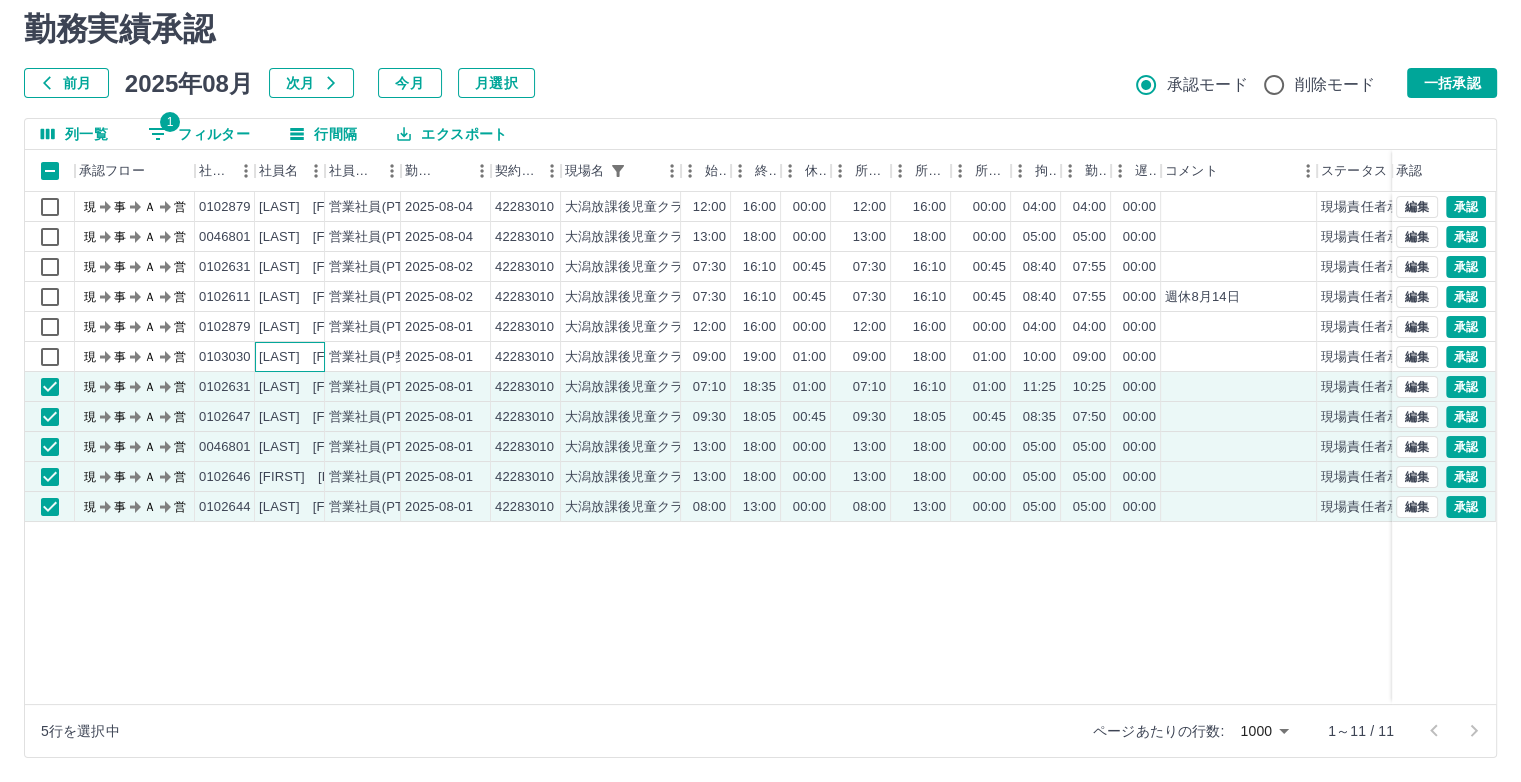 click on "[LAST]　[FIRST]" at bounding box center (290, 357) 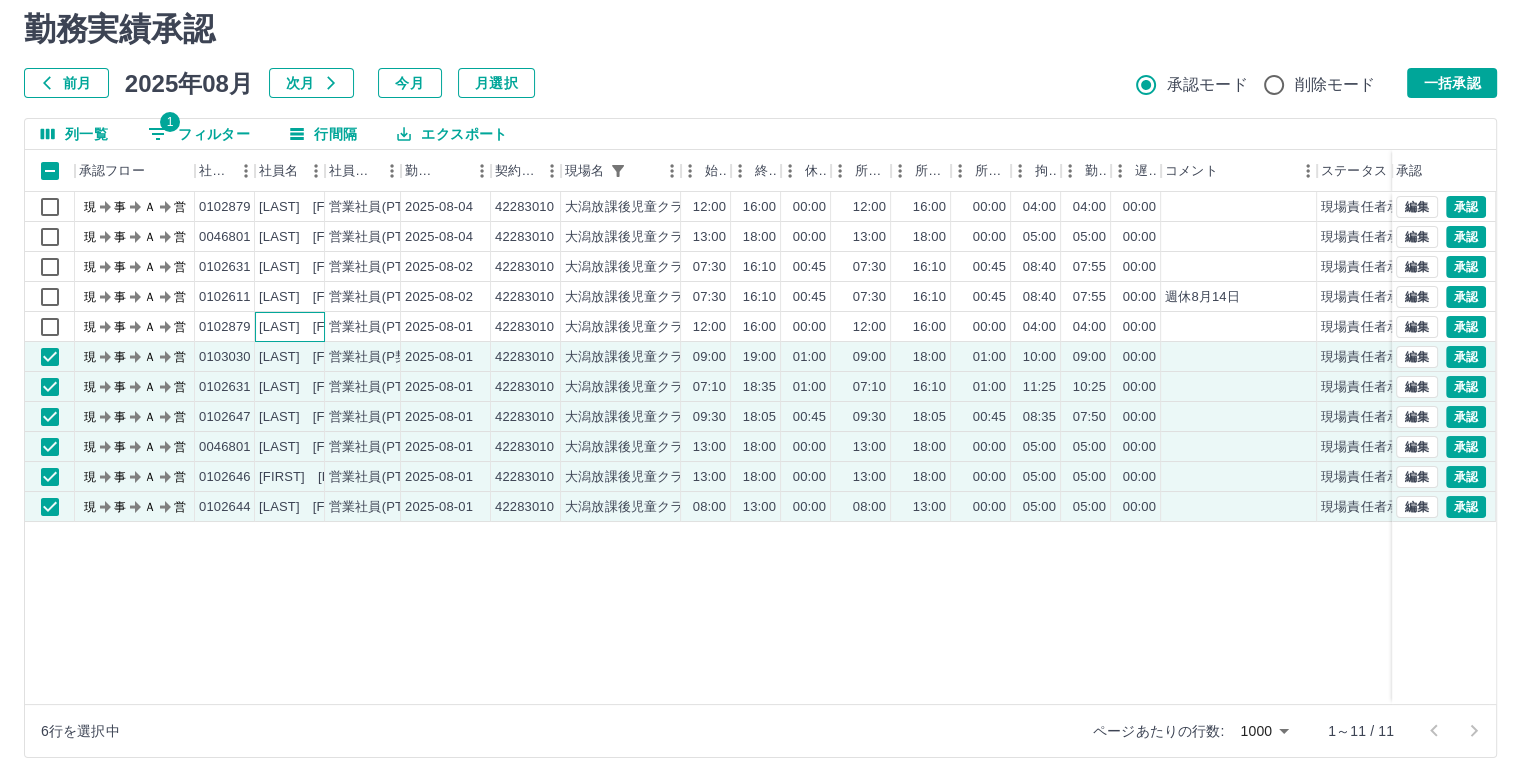 click on "[LAST]　[FIRST]" at bounding box center [309, 327] 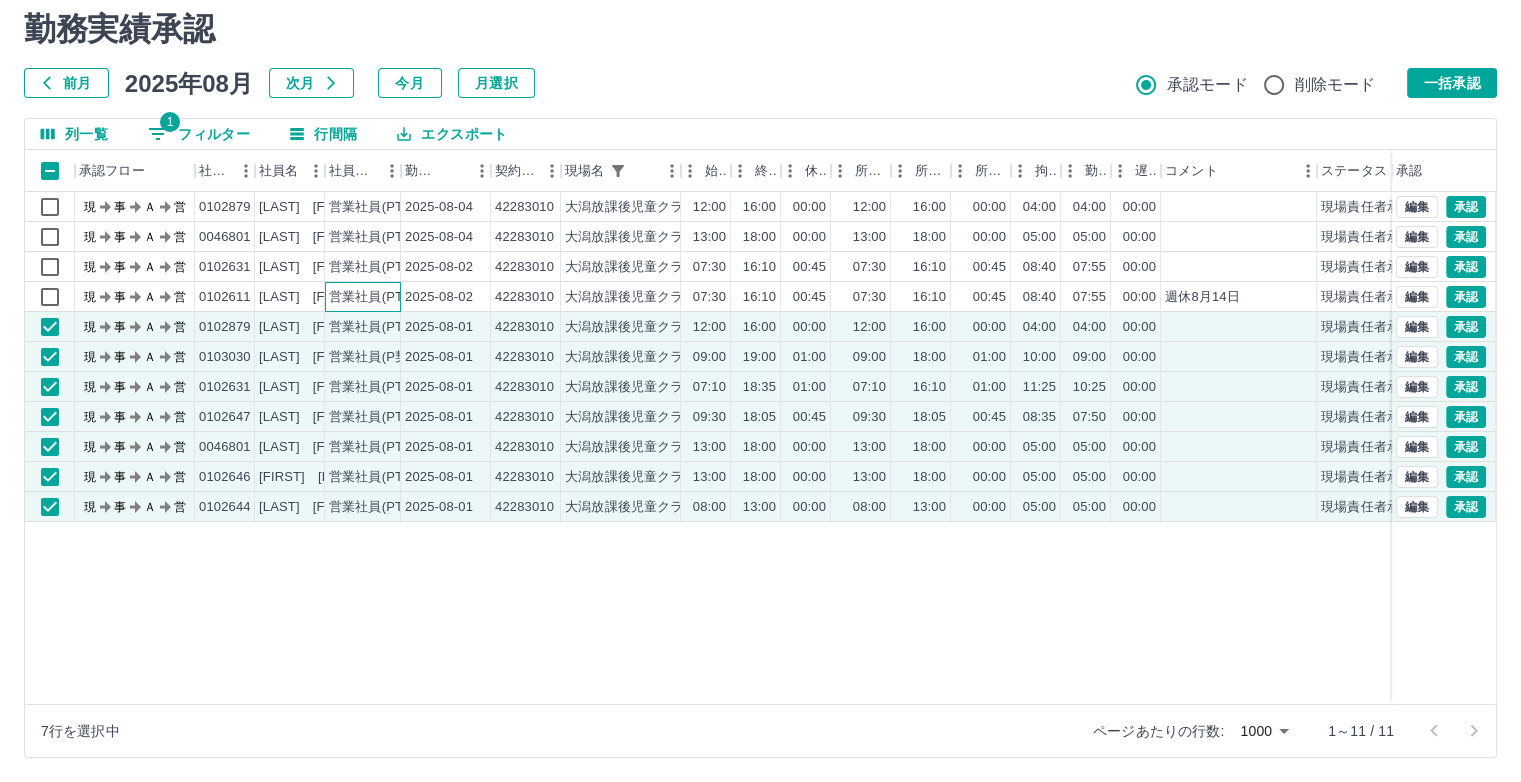 click on "営業社員(PT契約)" at bounding box center [381, 297] 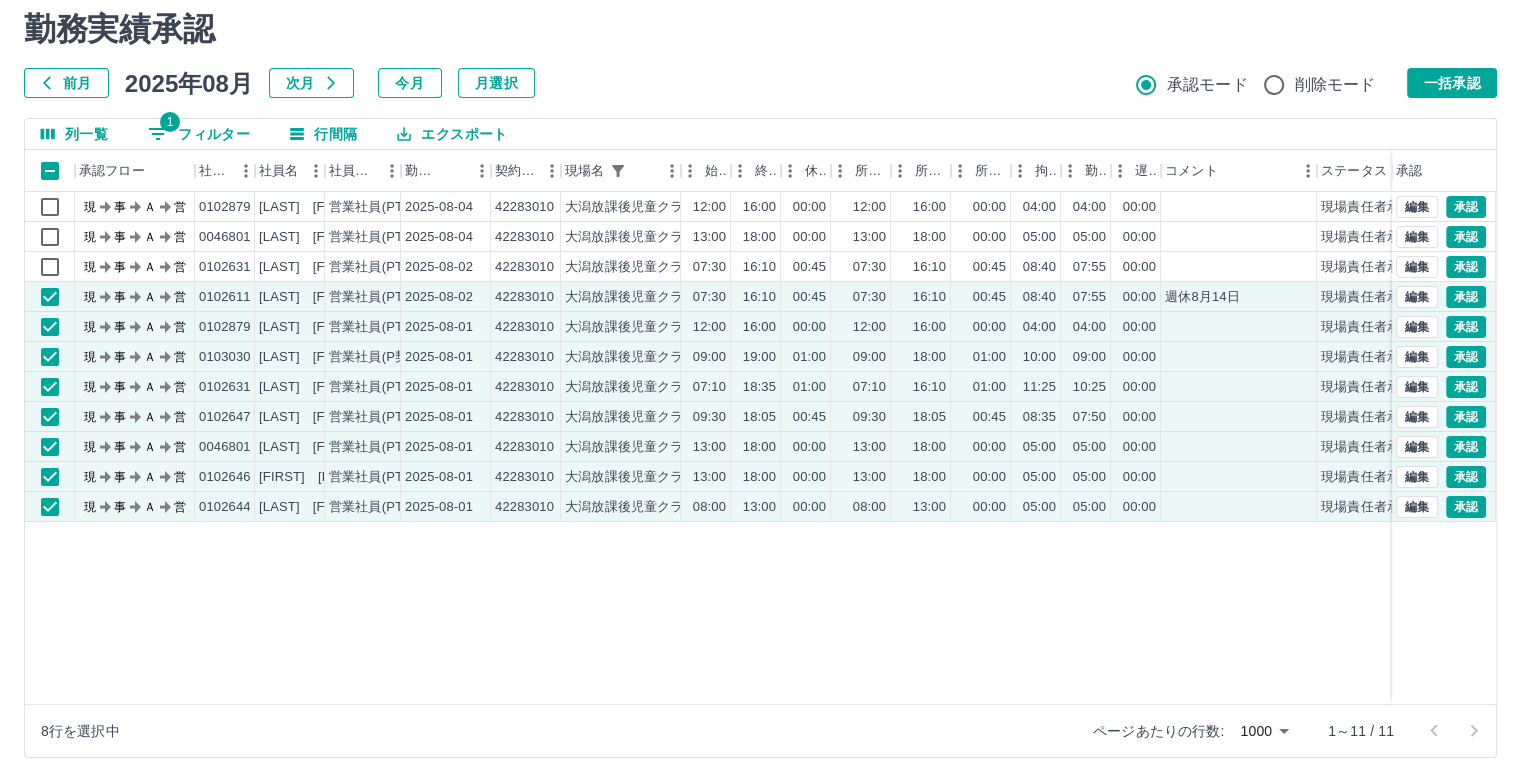 click on "前月 2025年08月 次月 今月 月選択 承認モード 削除モード 一括承認" at bounding box center [760, 83] 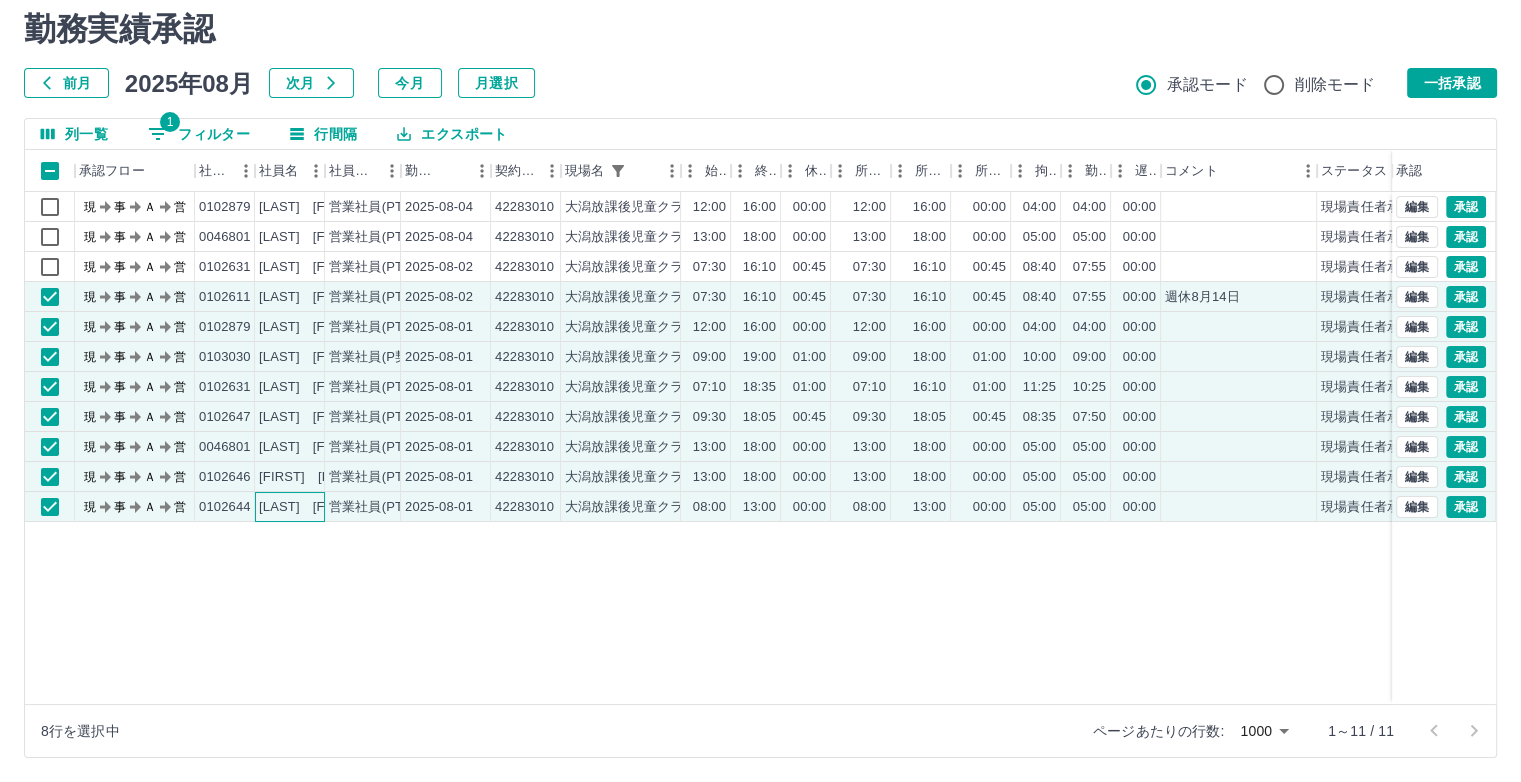 click on "[LAST]　[FIRST]" at bounding box center [309, 507] 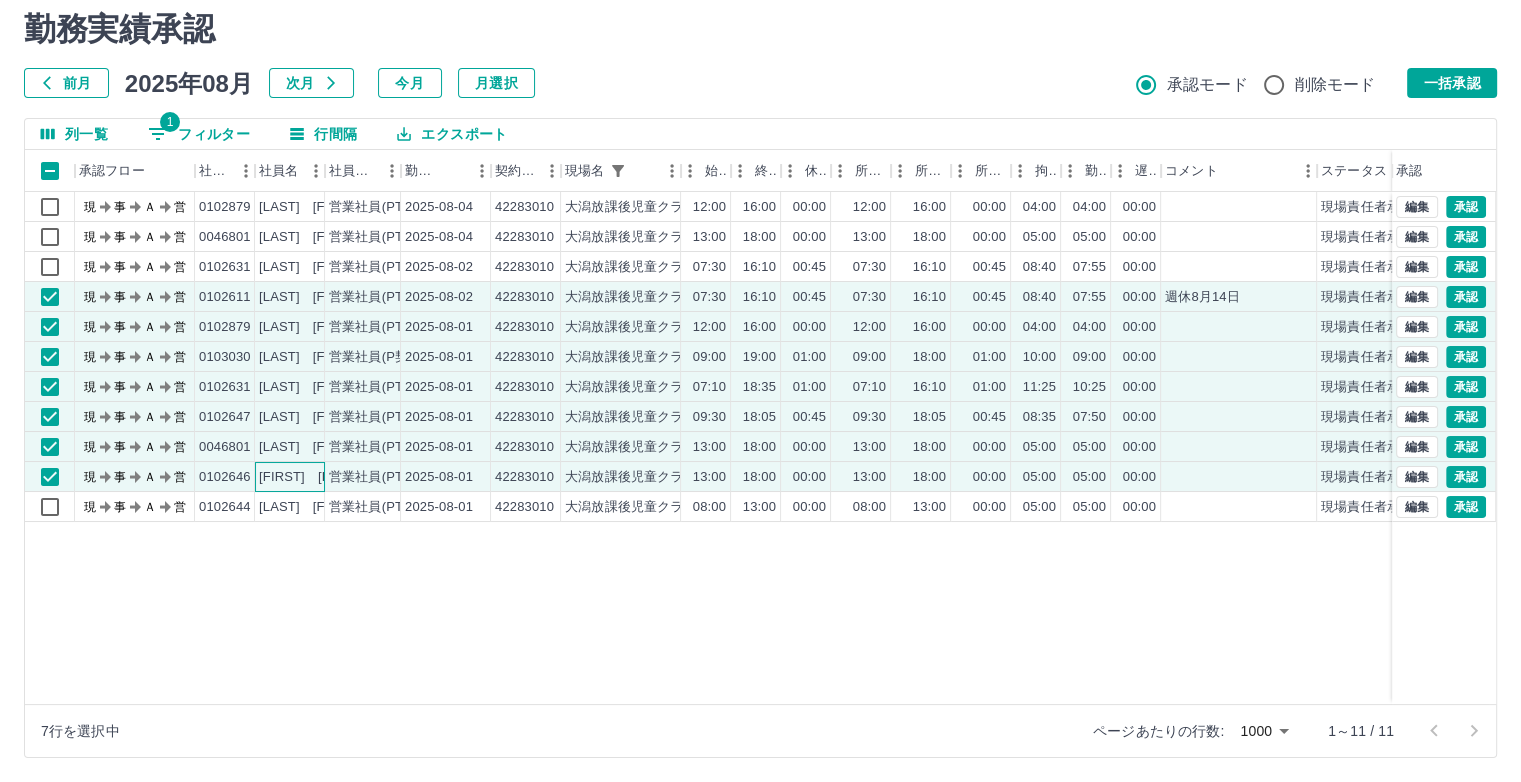 click on "[FIRST]　[LAST]" at bounding box center (309, 477) 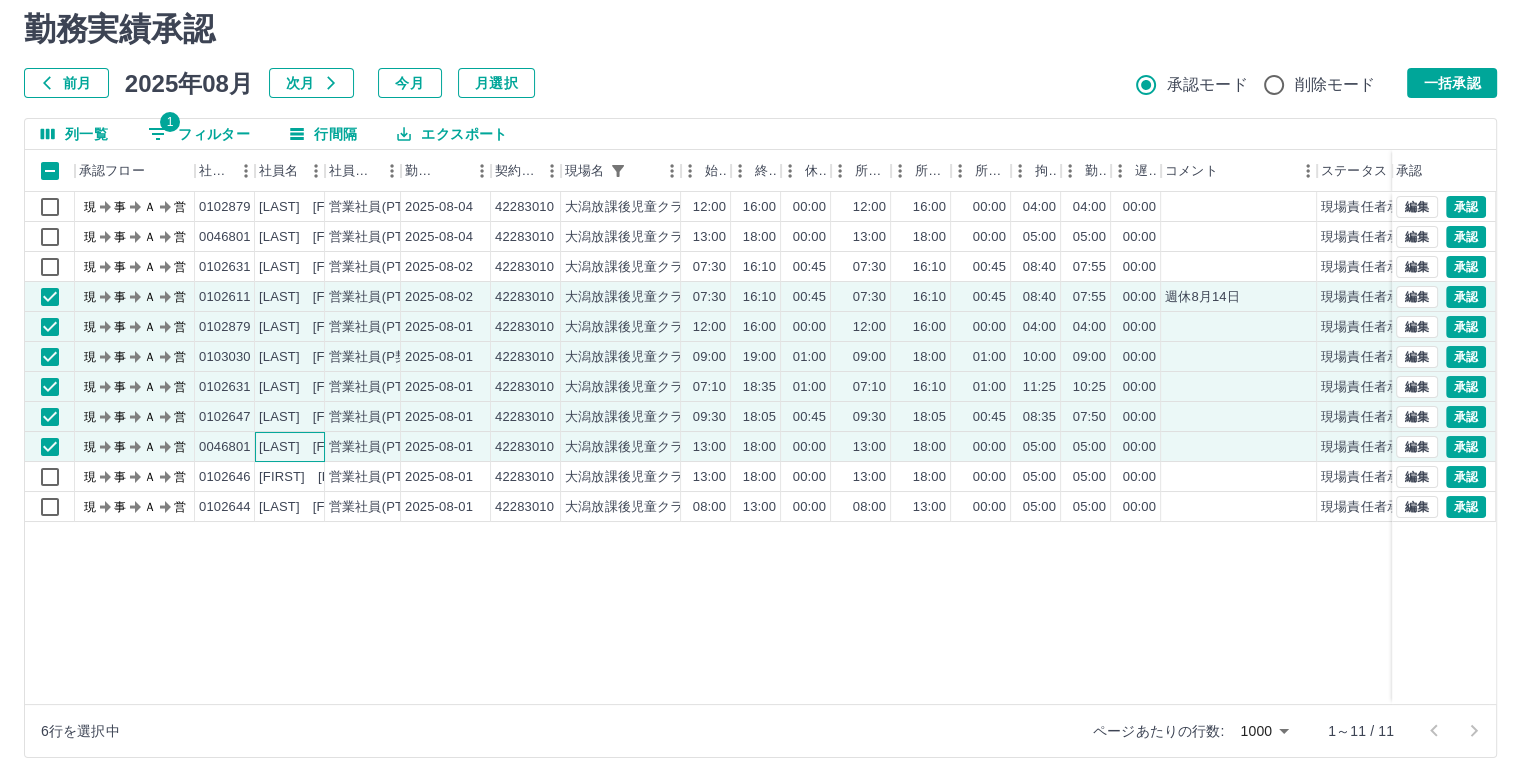 click on "[LAST]　[FIRST]" at bounding box center [309, 447] 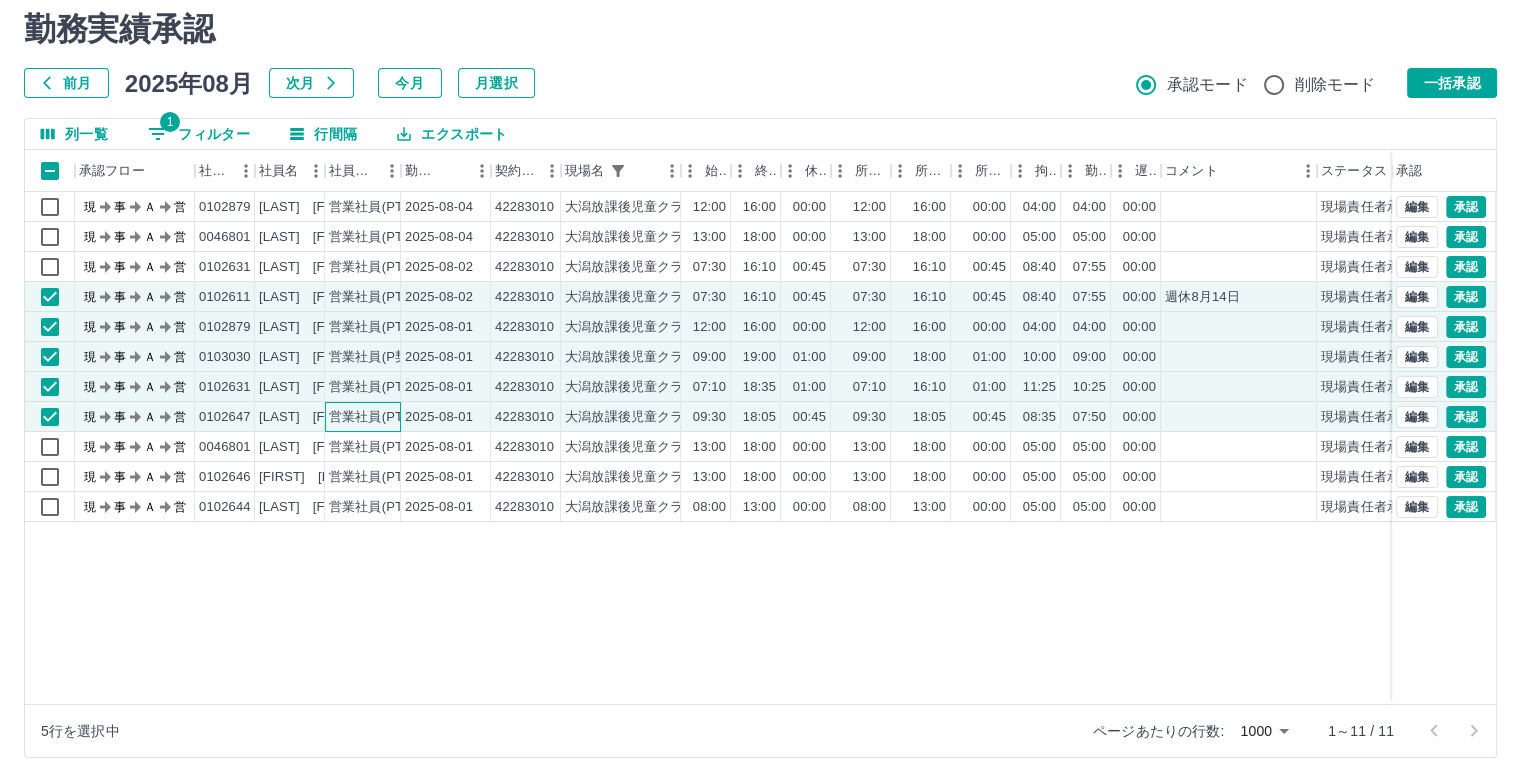 click on "営業社員(PT契約)" at bounding box center [381, 417] 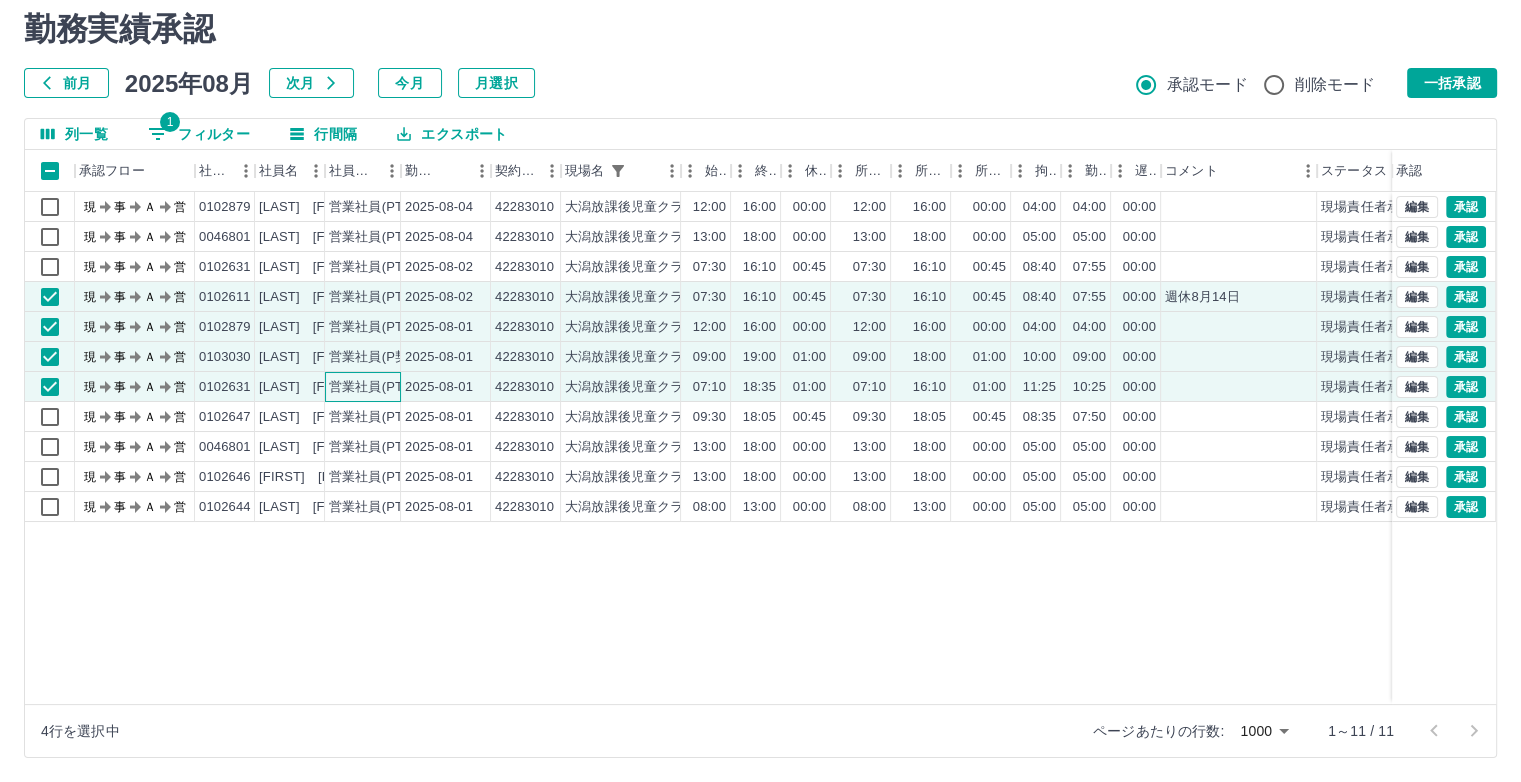click on "営業社員(PT契約)" at bounding box center (381, 387) 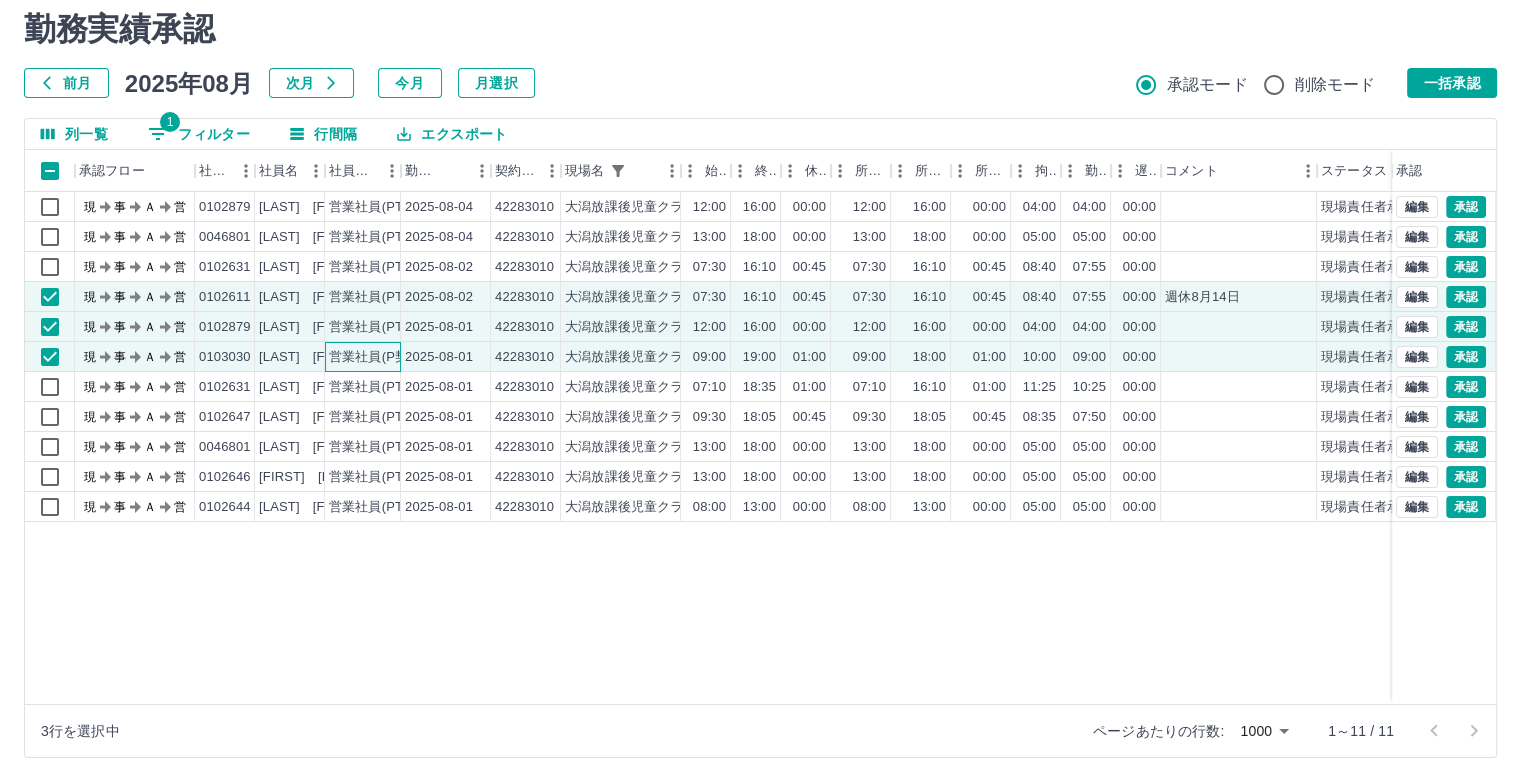 click on "営業社員(P契約)" at bounding box center (377, 357) 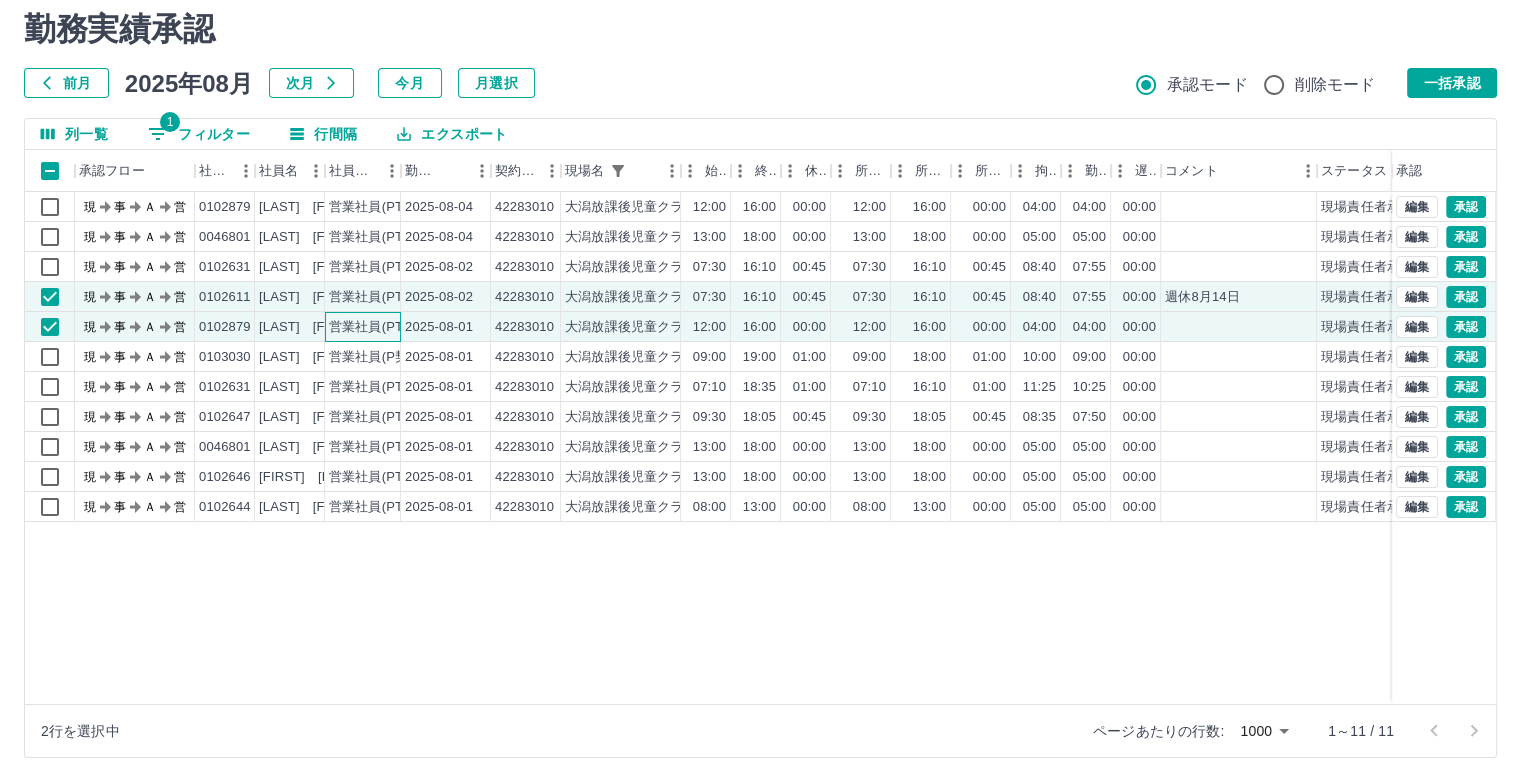 click on "営業社員(PT契約)" at bounding box center [381, 327] 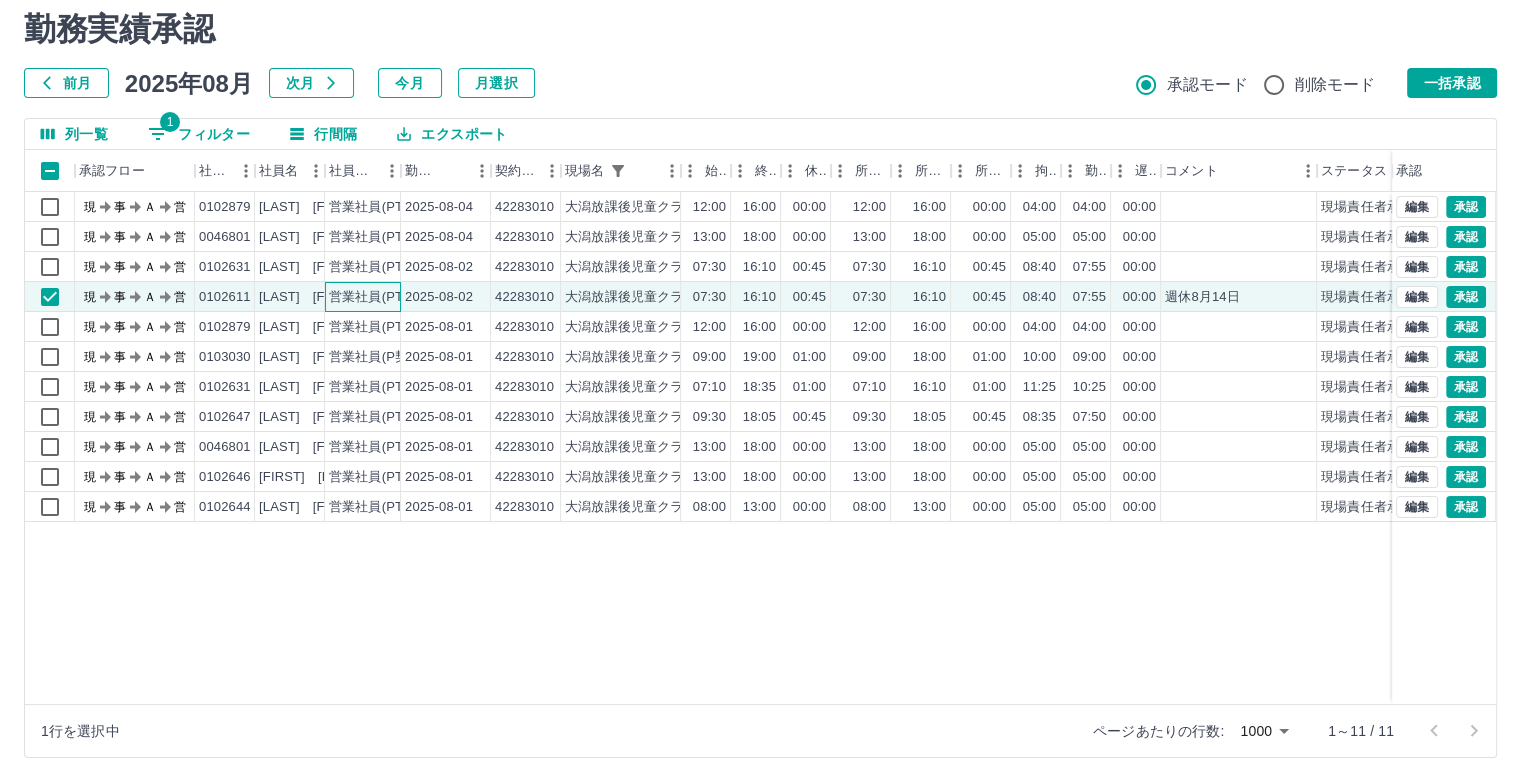 click on "営業社員(PT契約)" at bounding box center [363, 297] 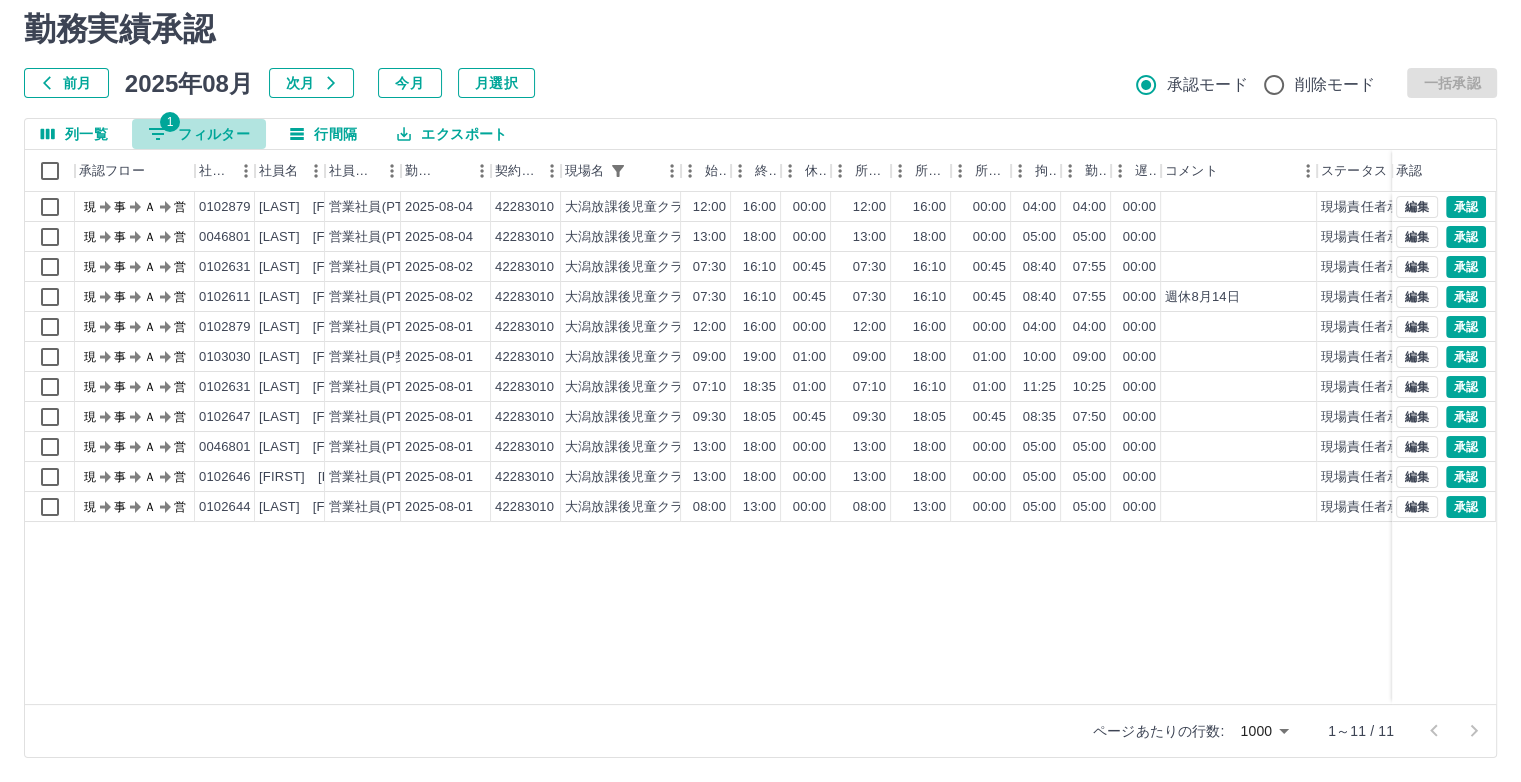 click on "1 フィルター" at bounding box center [199, 134] 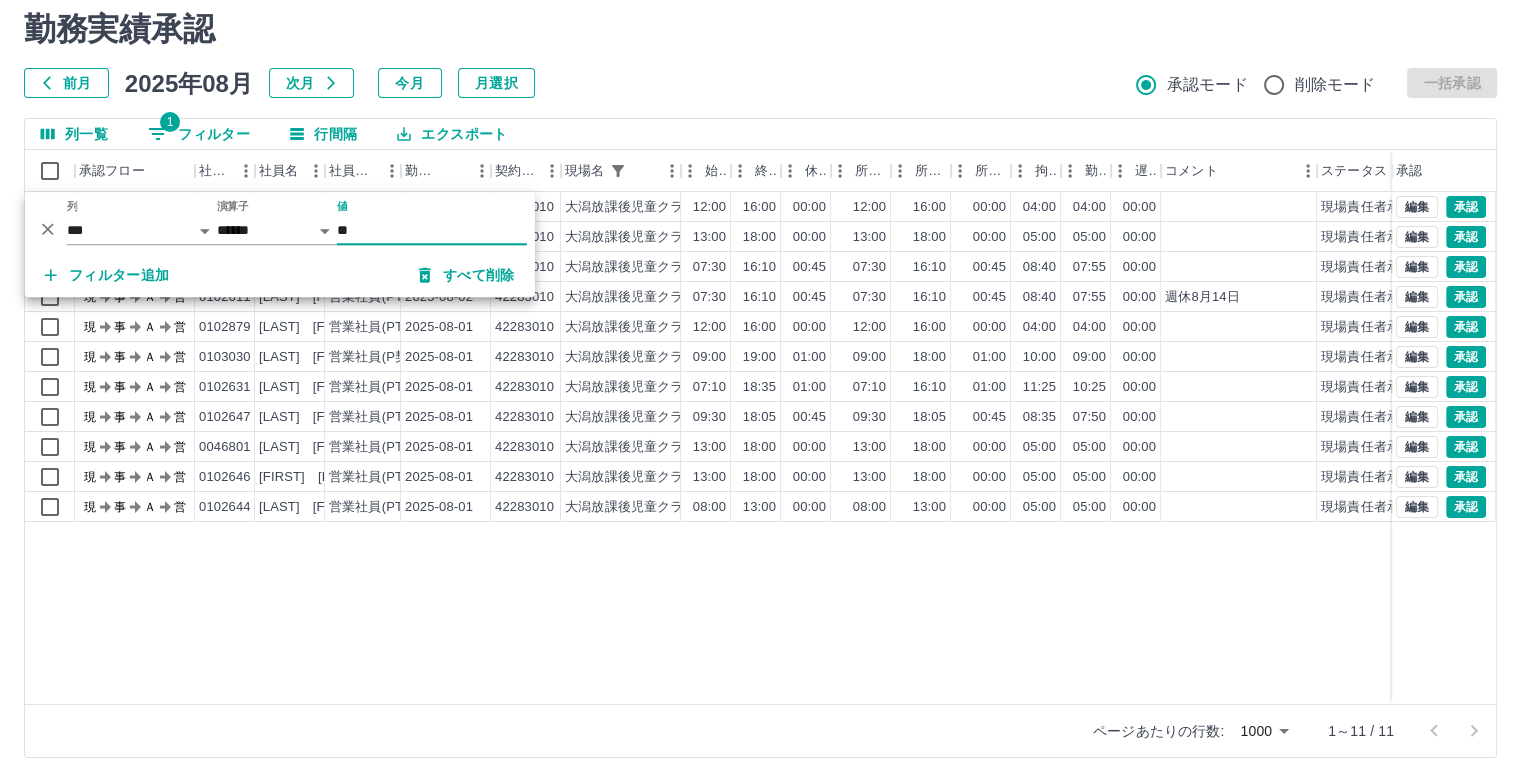 type on "*" 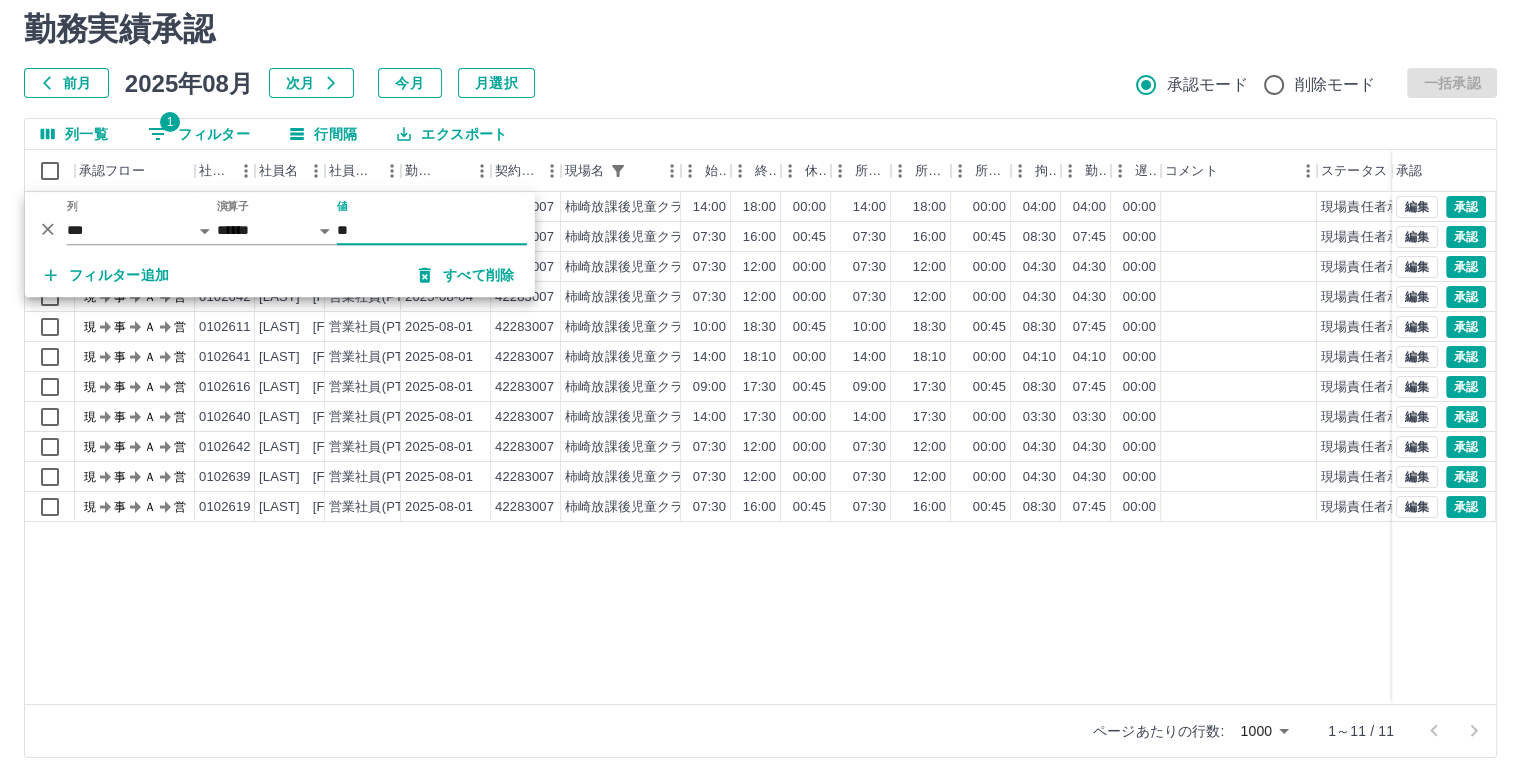 type on "**" 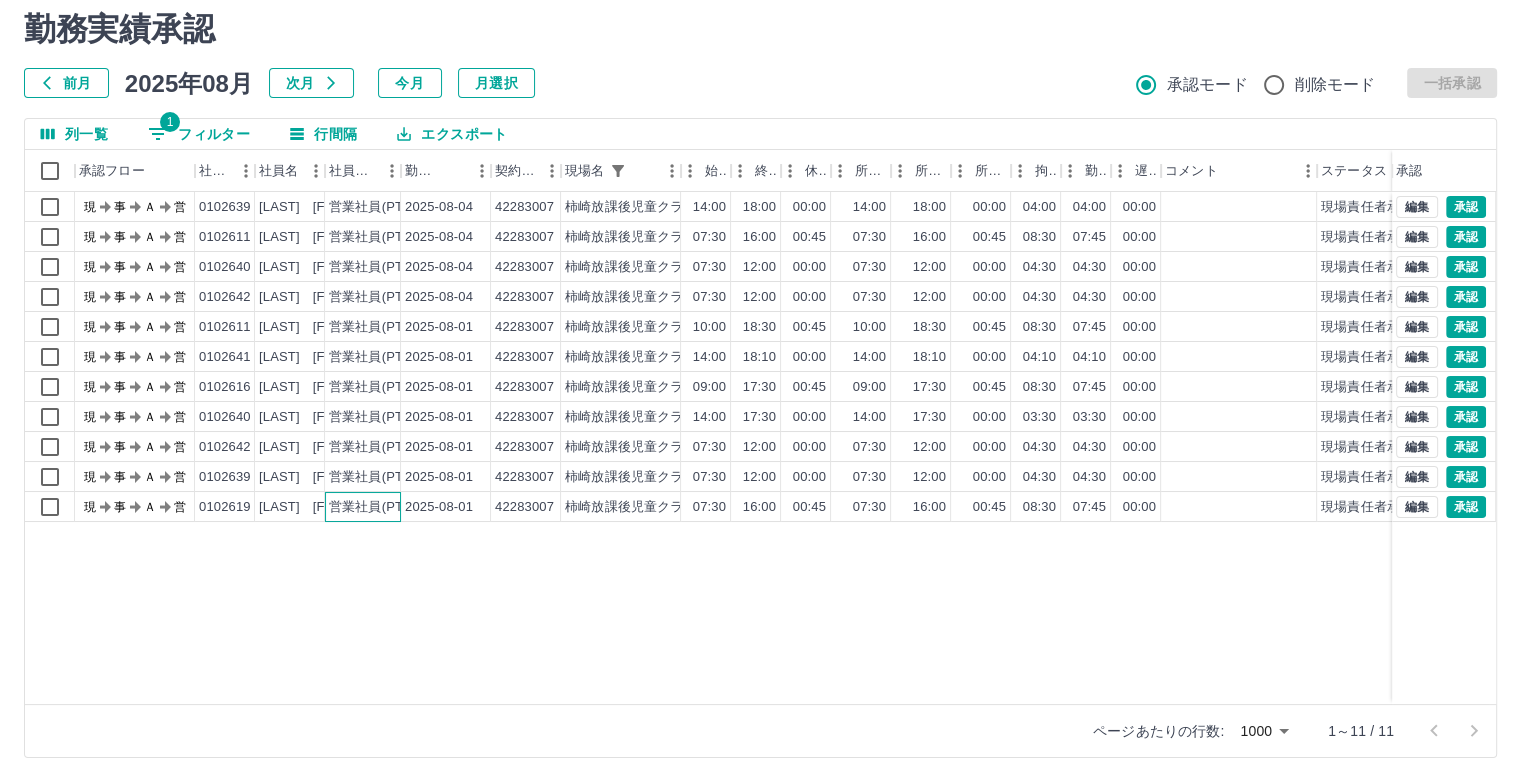click on "営業社員(PT契約)" at bounding box center (381, 507) 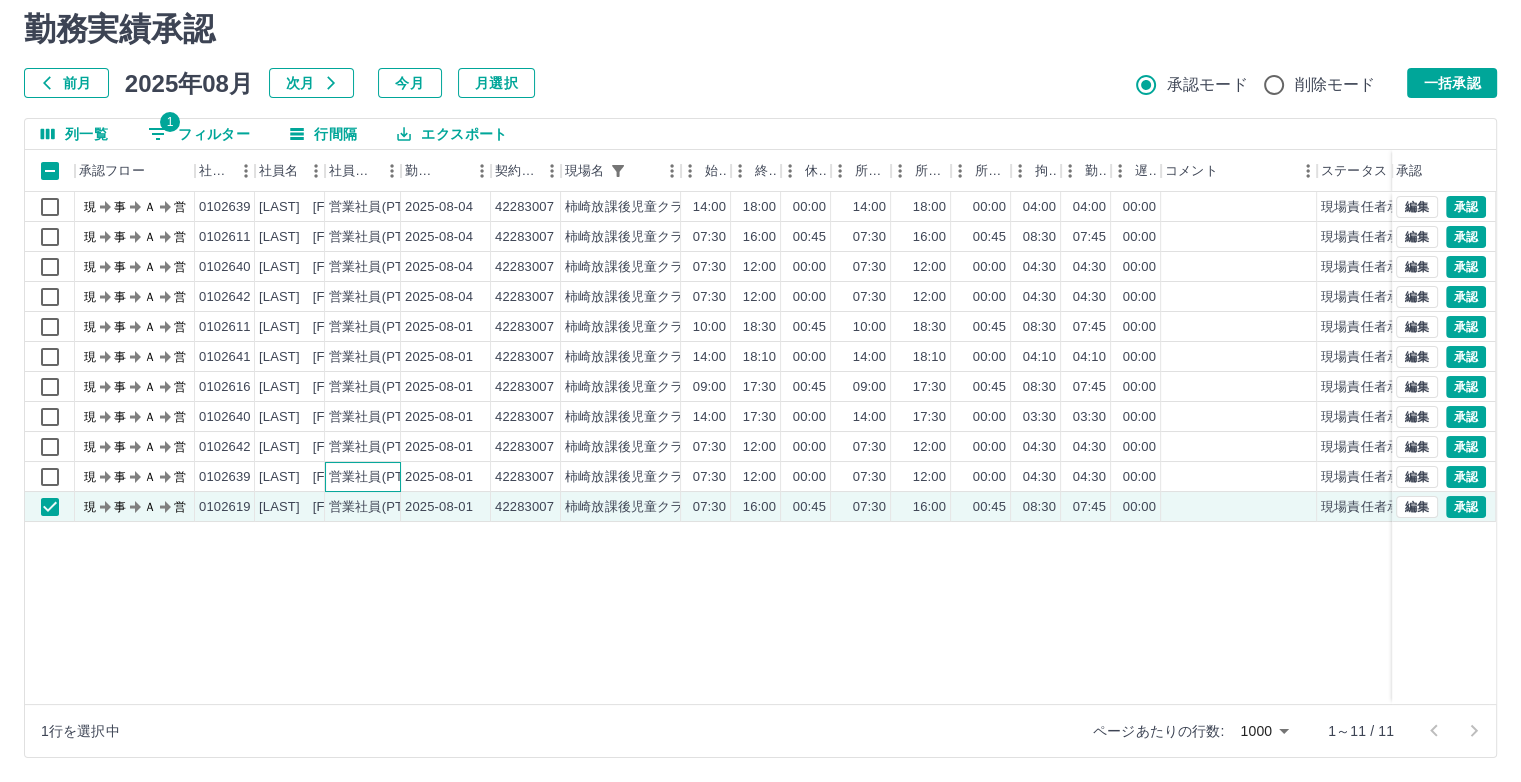 click on "営業社員(PT契約)" at bounding box center (381, 477) 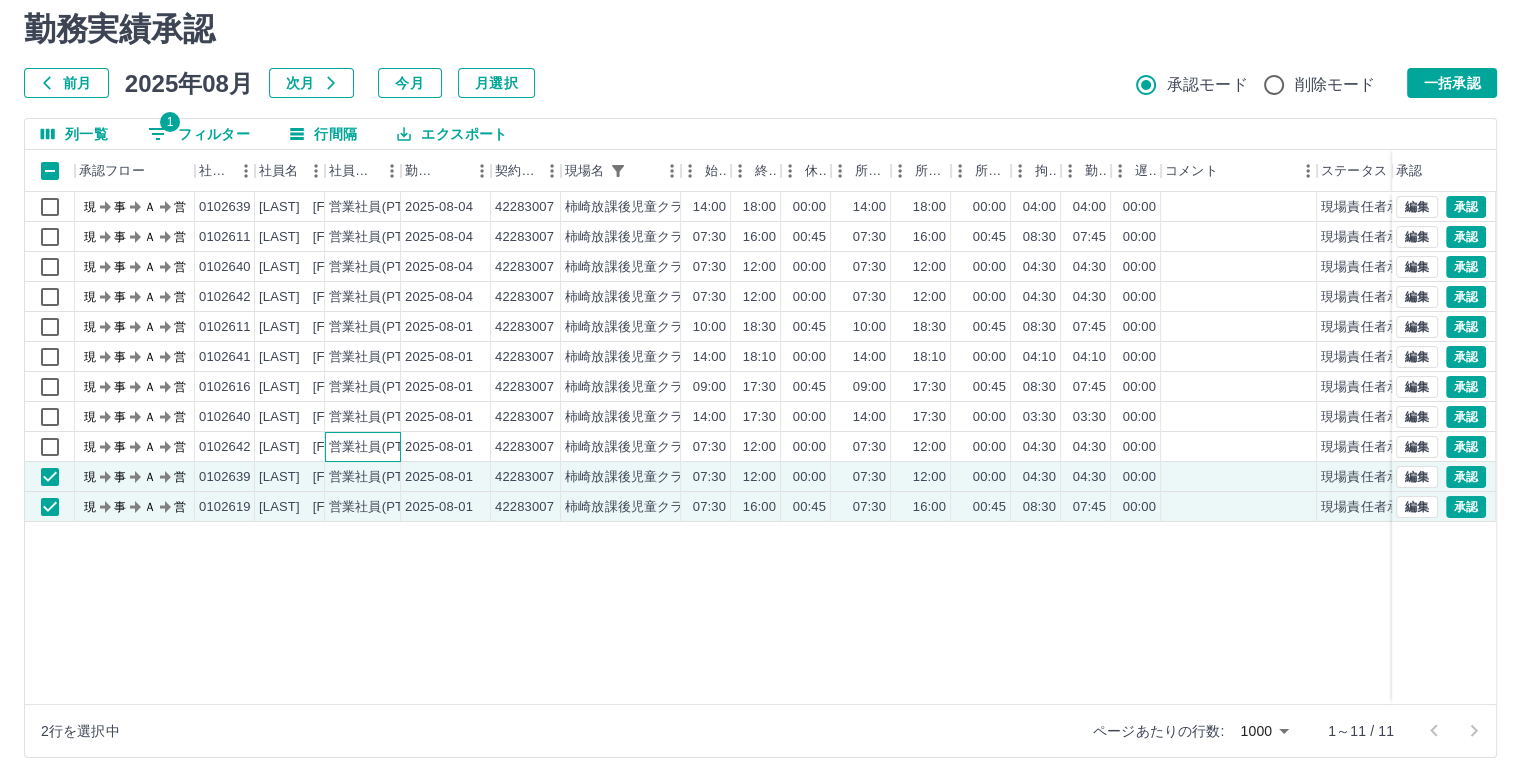 click on "営業社員(PT契約)" at bounding box center (381, 447) 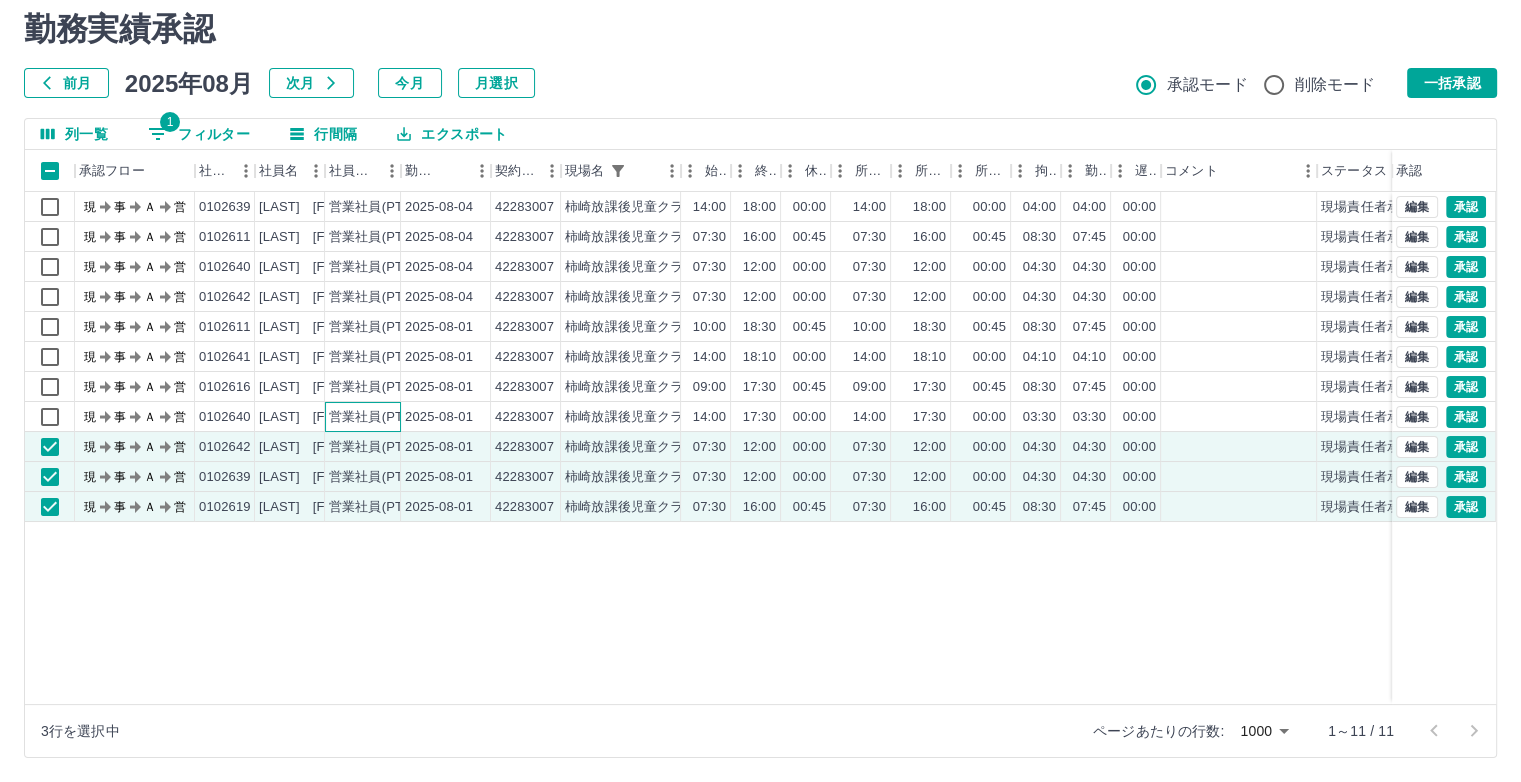 click on "営業社員(PT契約)" at bounding box center (381, 417) 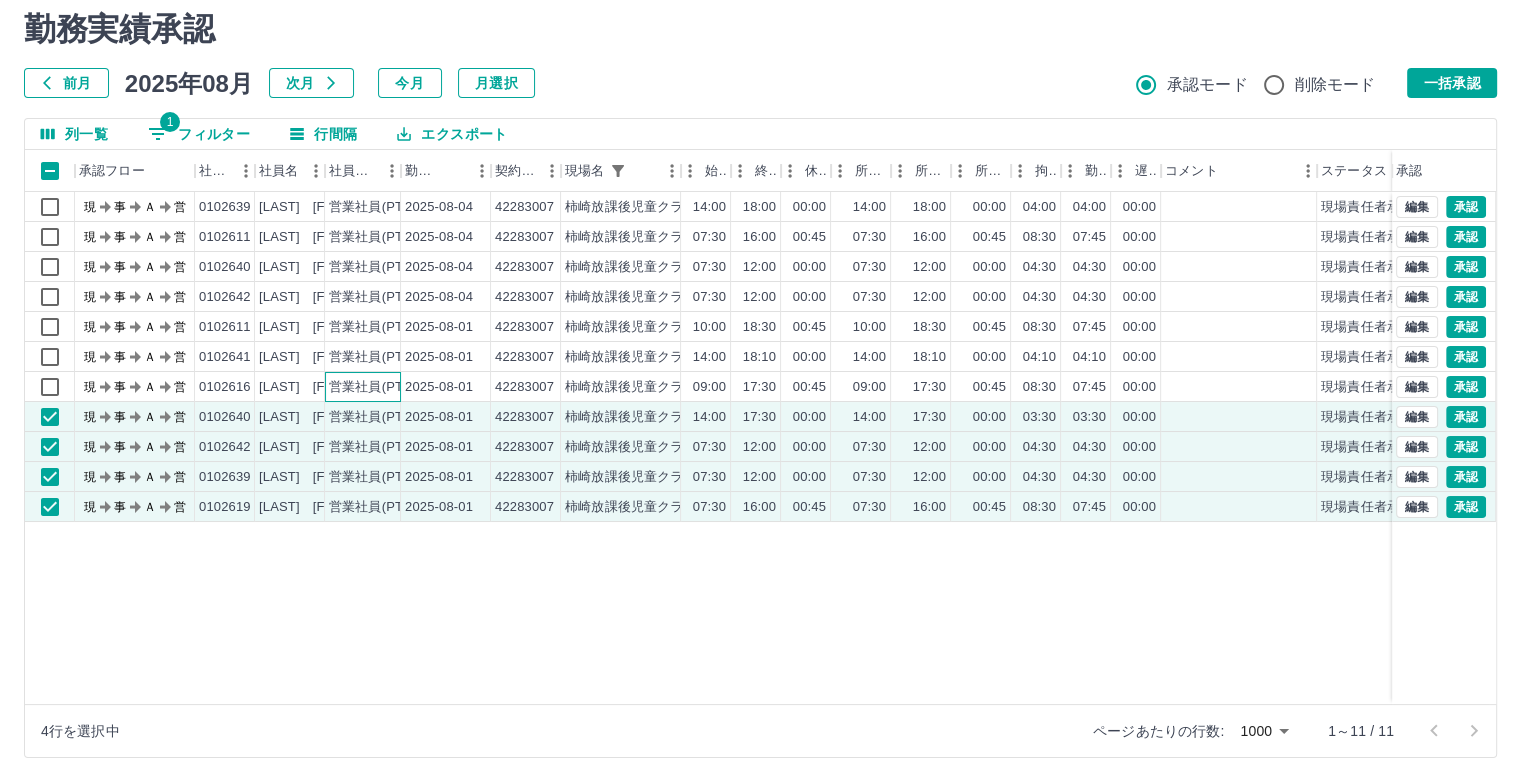 click on "営業社員(PT契約)" at bounding box center (381, 387) 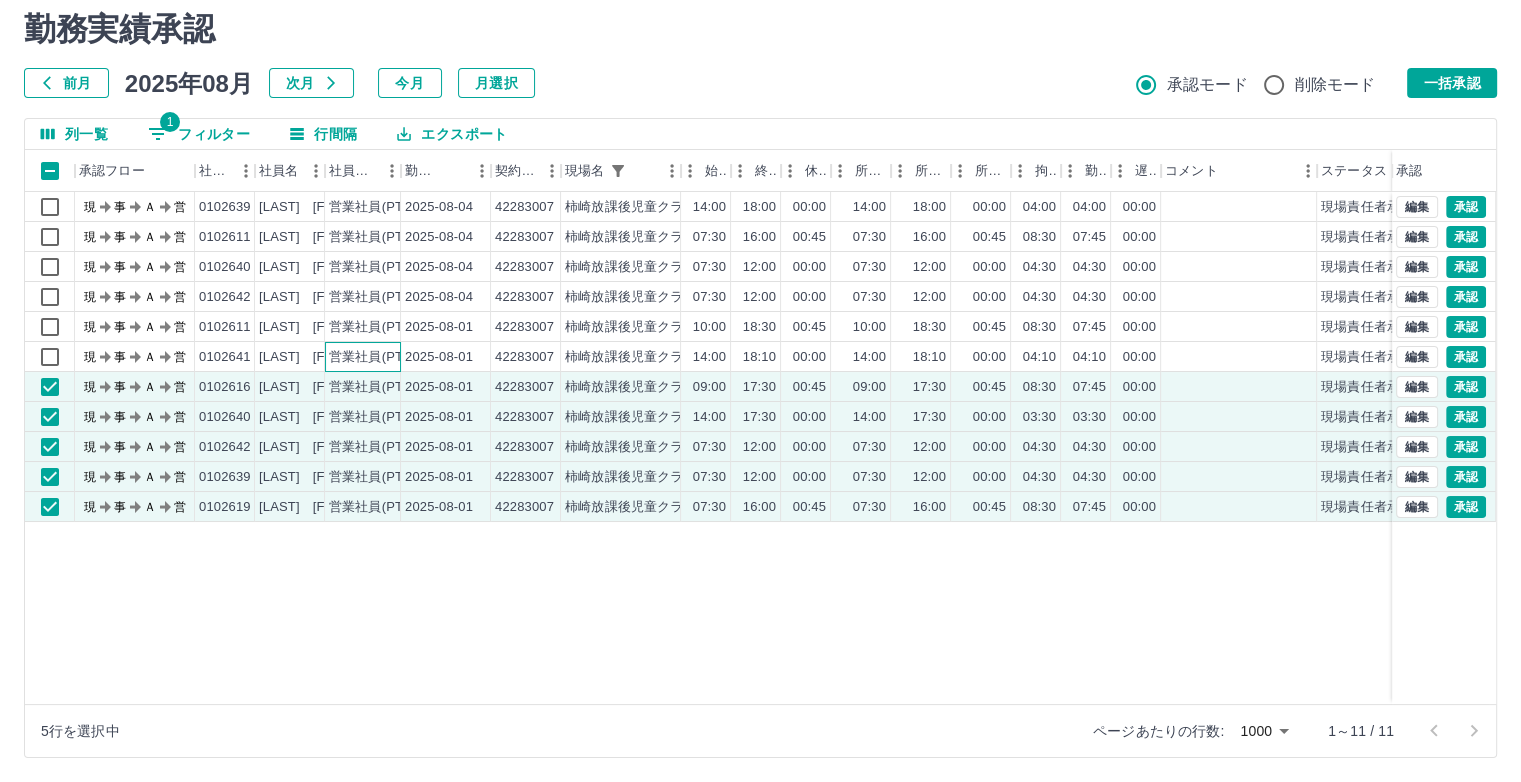click on "営業社員(PT契約)" at bounding box center [381, 357] 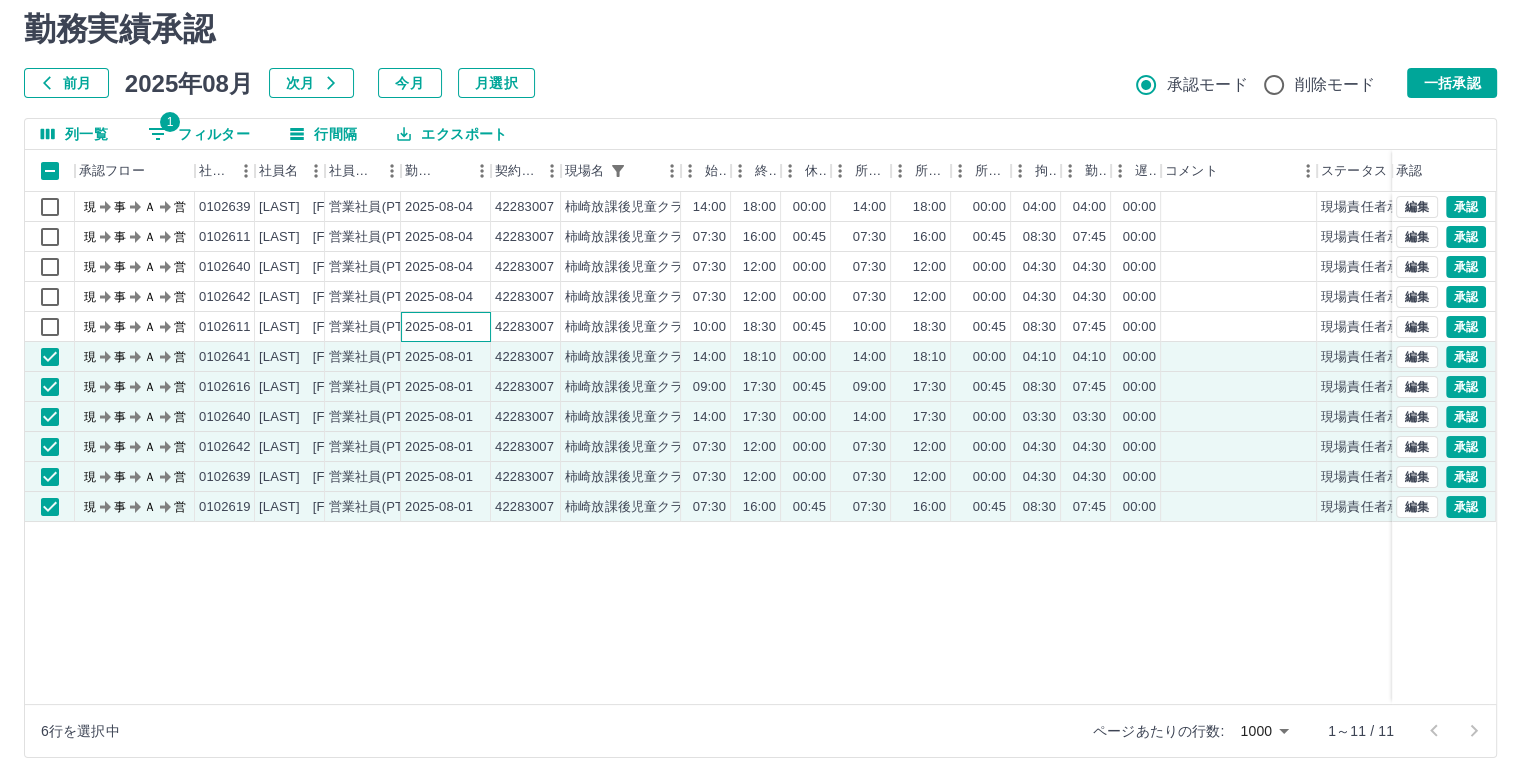 click on "2025-08-01" at bounding box center (439, 327) 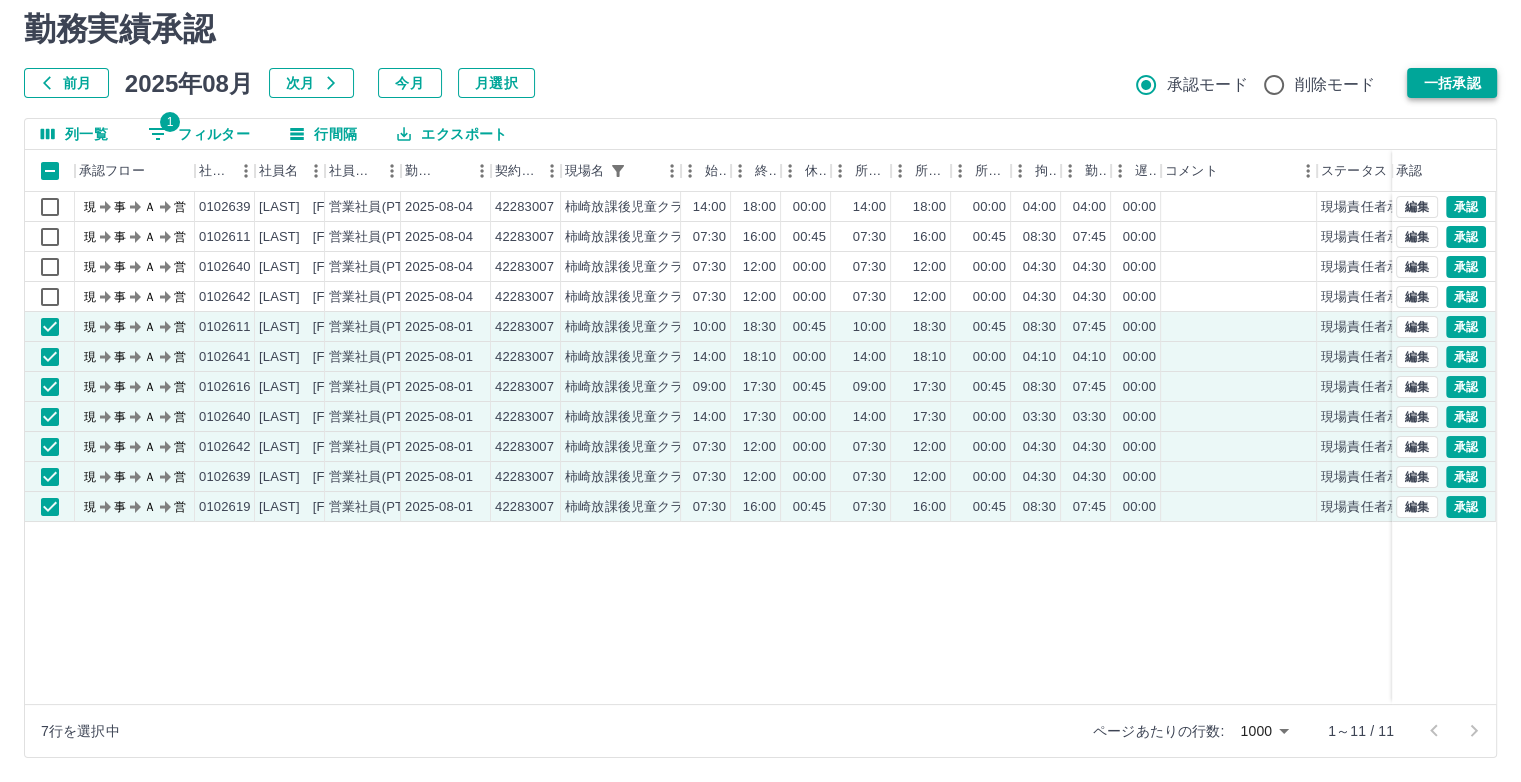 click on "一括承認" at bounding box center (1452, 83) 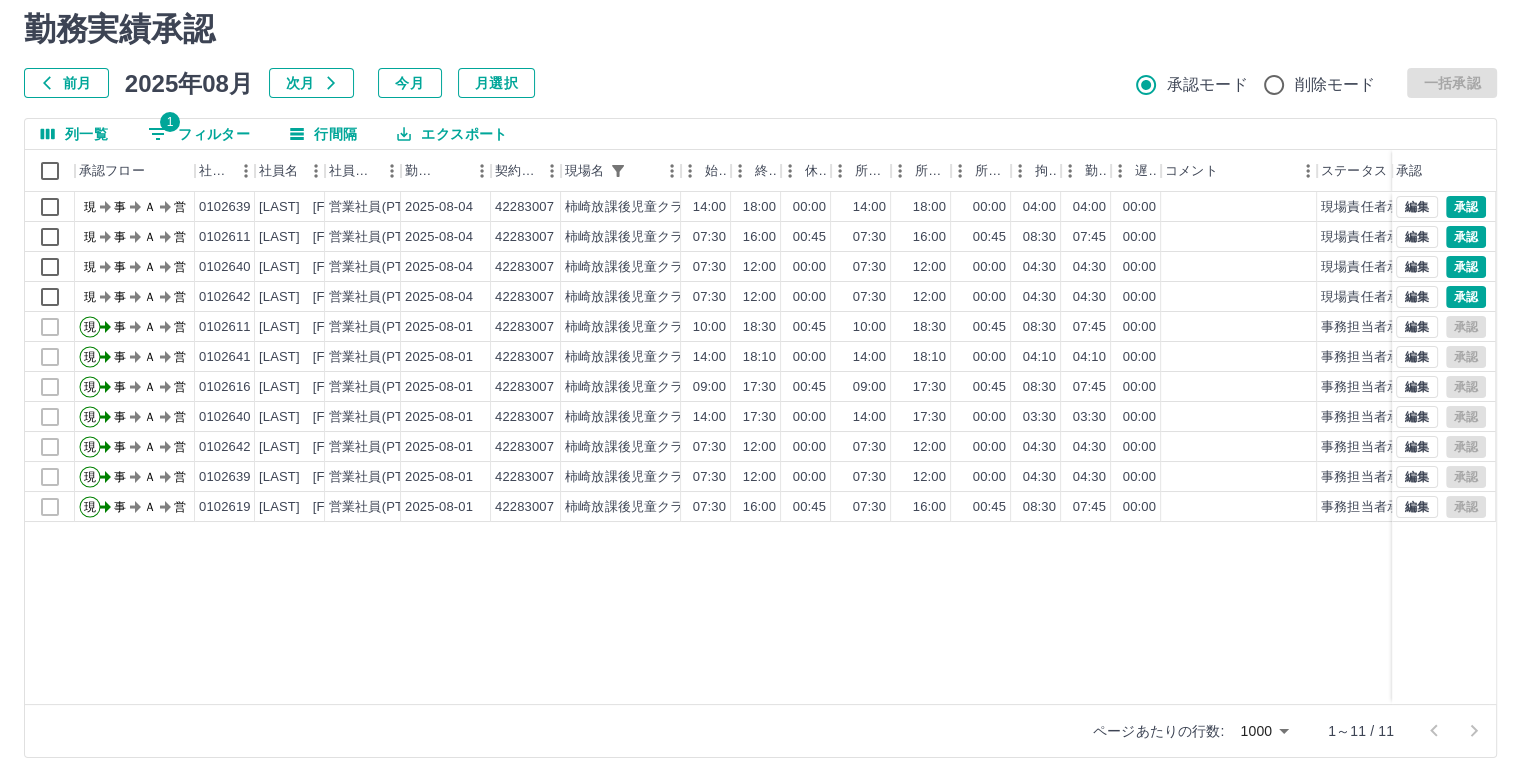 click on "1 フィルター" at bounding box center [199, 134] 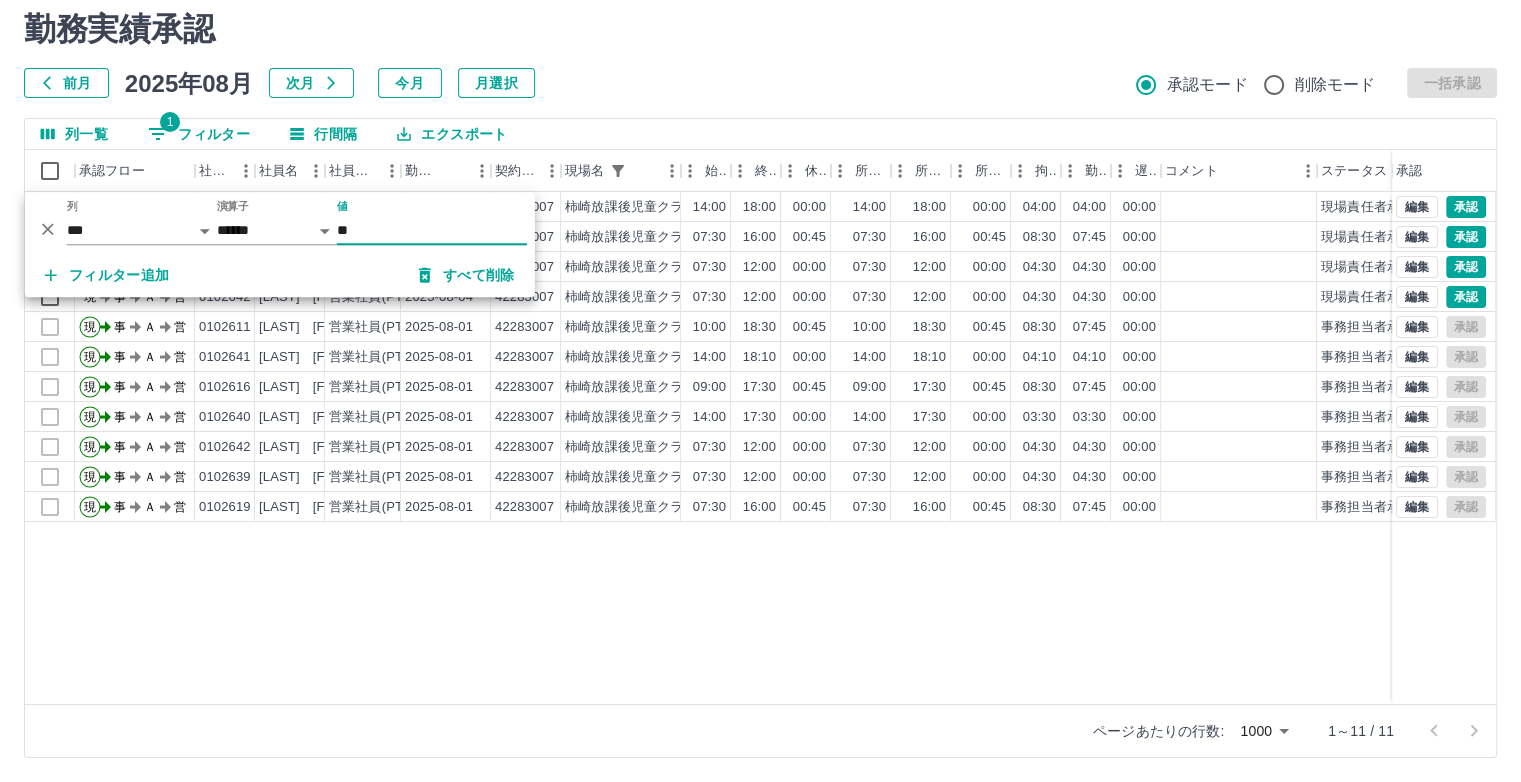 type on "*" 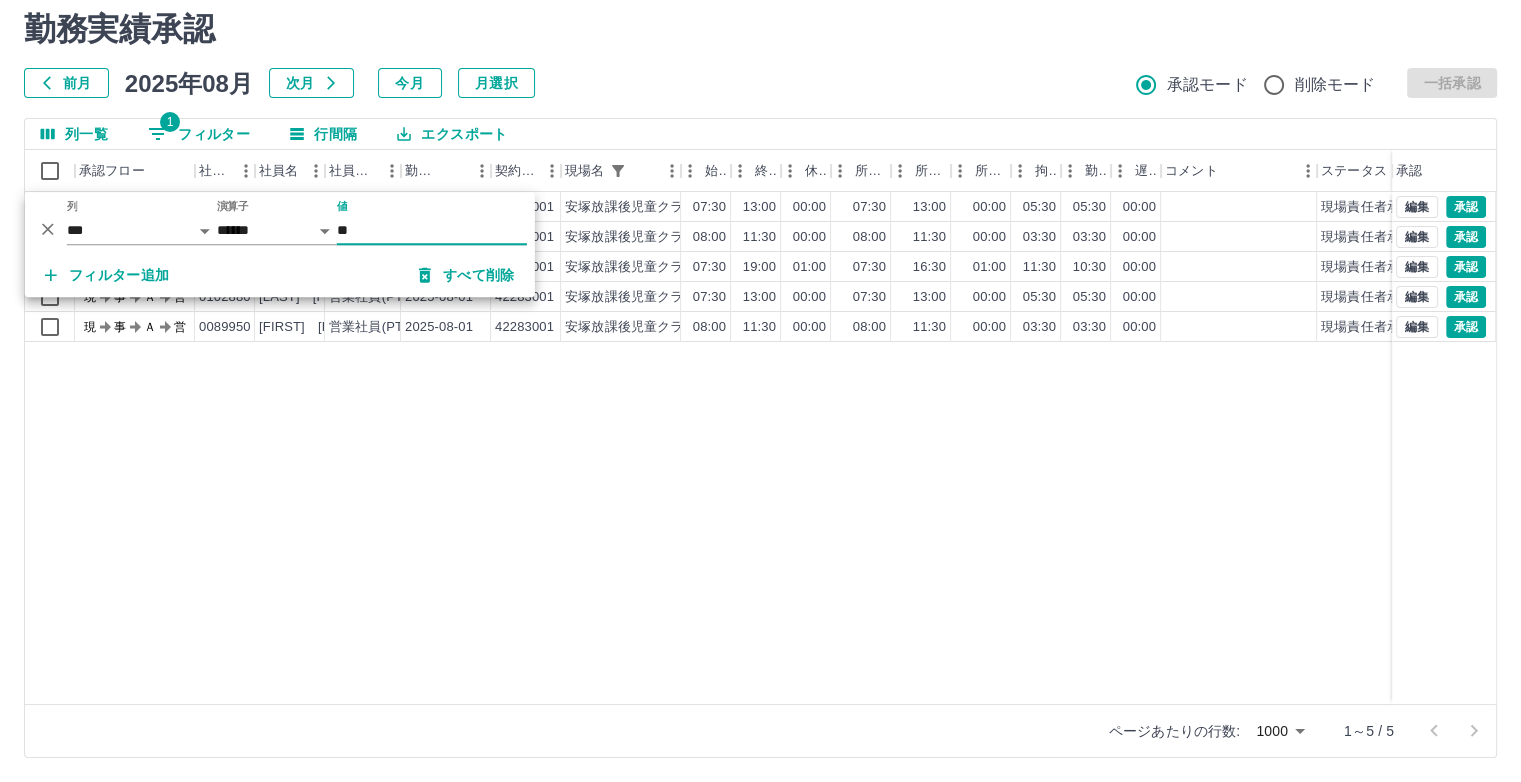 type on "**" 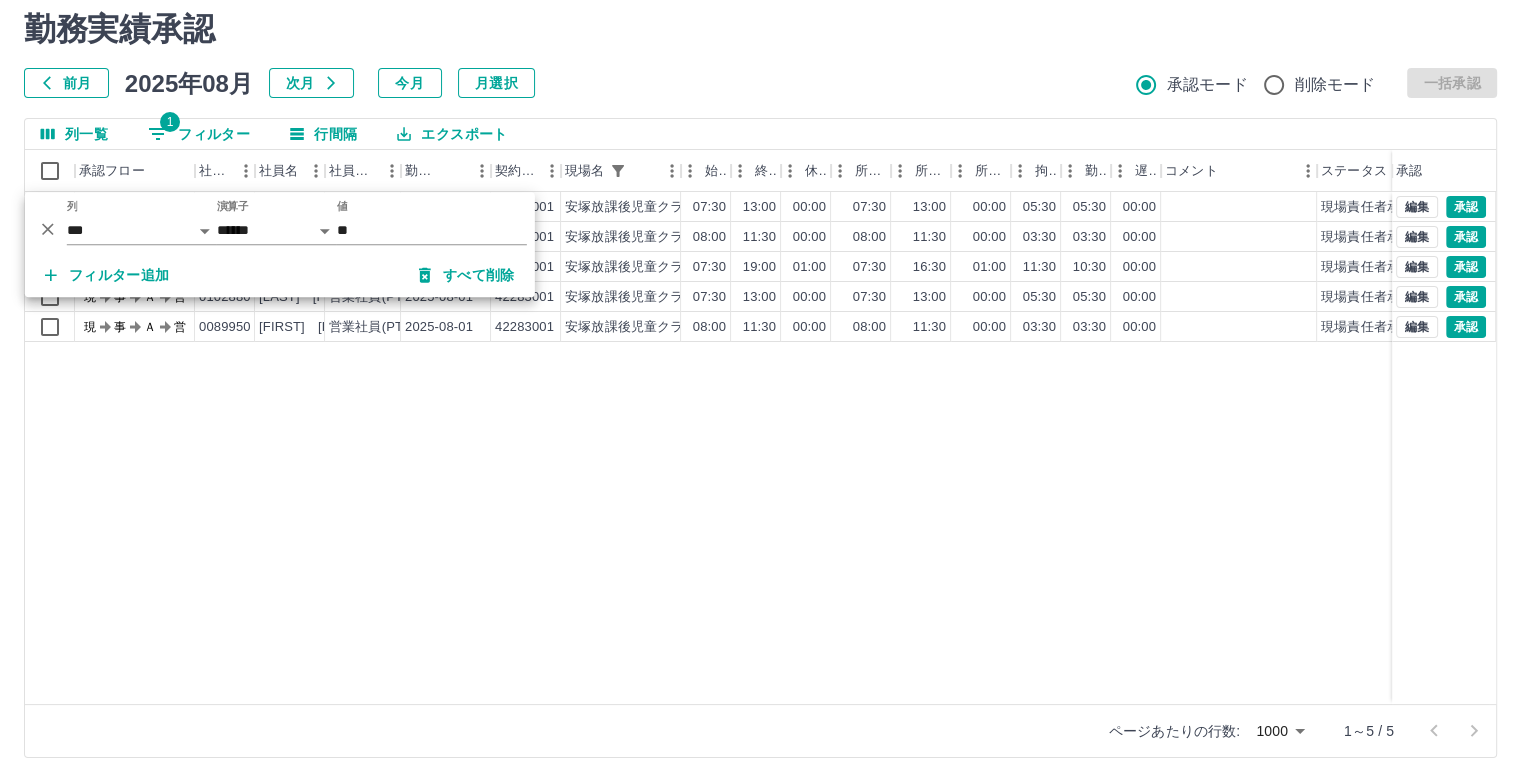 click on "現 事 Ａ 営 0081336 [LAST]　[FIRST] 営業社員(PT契約) 2025-08-04 42283001 安塚放課後児童クラブ 07:30 13:00 00:00 07:30 13:00 00:00 05:30 05:30 00:00 現場責任者承認待 現 事 Ａ 営 0102880 [LAST]　[FIRST] 営業社員(PT契約) 2025-08-04 42283001 安塚放課後児童クラブ 08:00 11:30 00:00 08:00 11:30 00:00 03:30 03:30 00:00 現場責任者承認待 現 事 Ａ 営 0081336 [LAST]　[FIRST] 営業社員(PT契約) 2025-08-01 42283001 安塚放課後児童クラブ 07:30 19:00 01:00 07:30 16:30 01:00 11:30 10:30 00:00 現場責任者承認待 現 事 Ａ 営 0102880 [LAST]　[FIRST] 営業社員(PT契約) 2025-08-01 42283001 安塚放課後児童クラブ 07:30 13:00 00:00 07:30 13:00 00:00 05:30 05:30 00:00 現場責任者承認待 現 事 Ａ 営 0089950 [LAST]　[FIRST] 営業社員(PT契約) 2025-08-01 42283001 安塚放課後児童クラブ 08:00 11:30 00:00 08:00 11:30 00:00 03:30 03:30 00:00 現場責任者承認待 編集 承認 編集 承認 編集 承認 編集 承認" at bounding box center [783, 448] 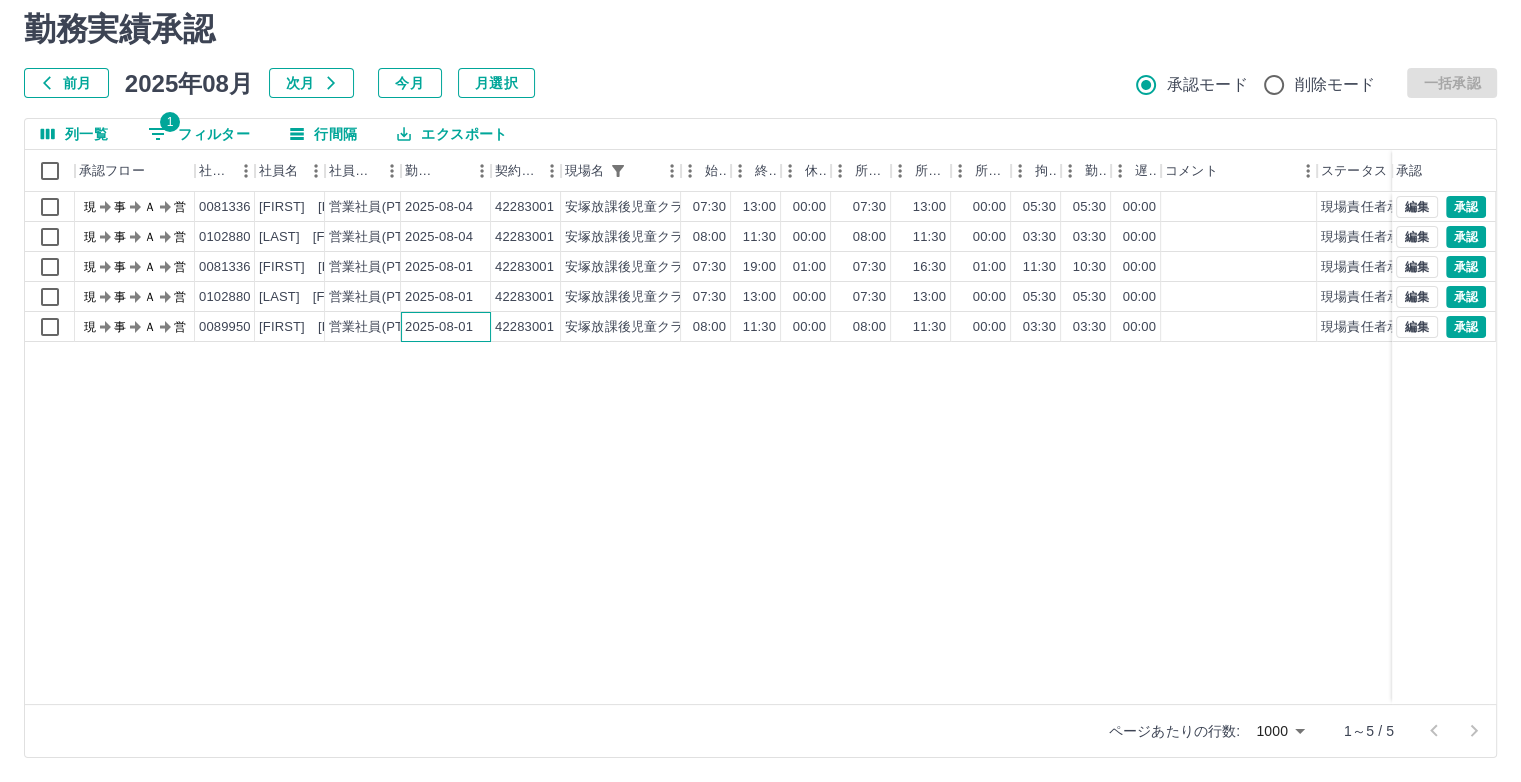 click on "2025-08-01" at bounding box center [439, 327] 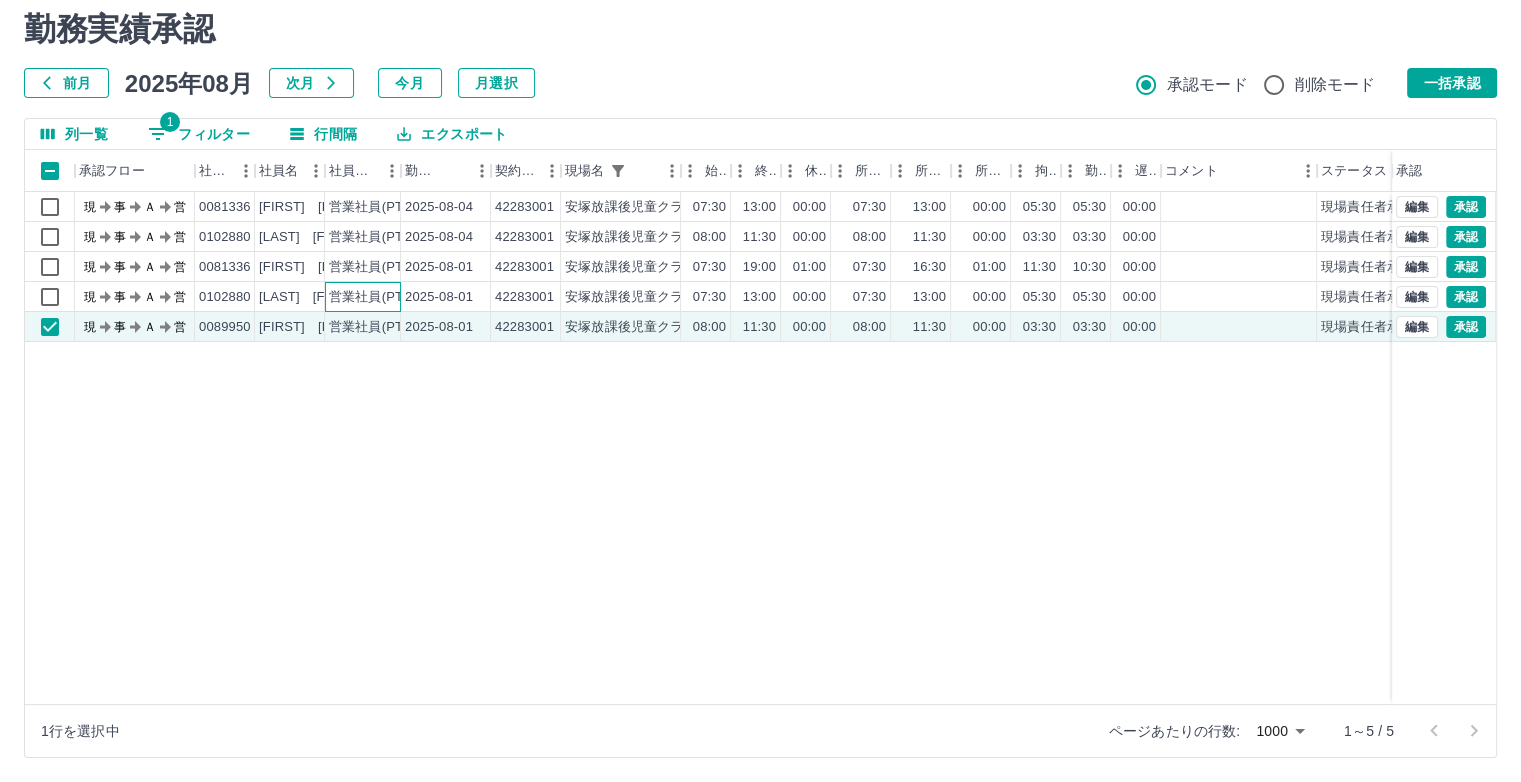 click on "営業社員(PT契約)" at bounding box center (381, 297) 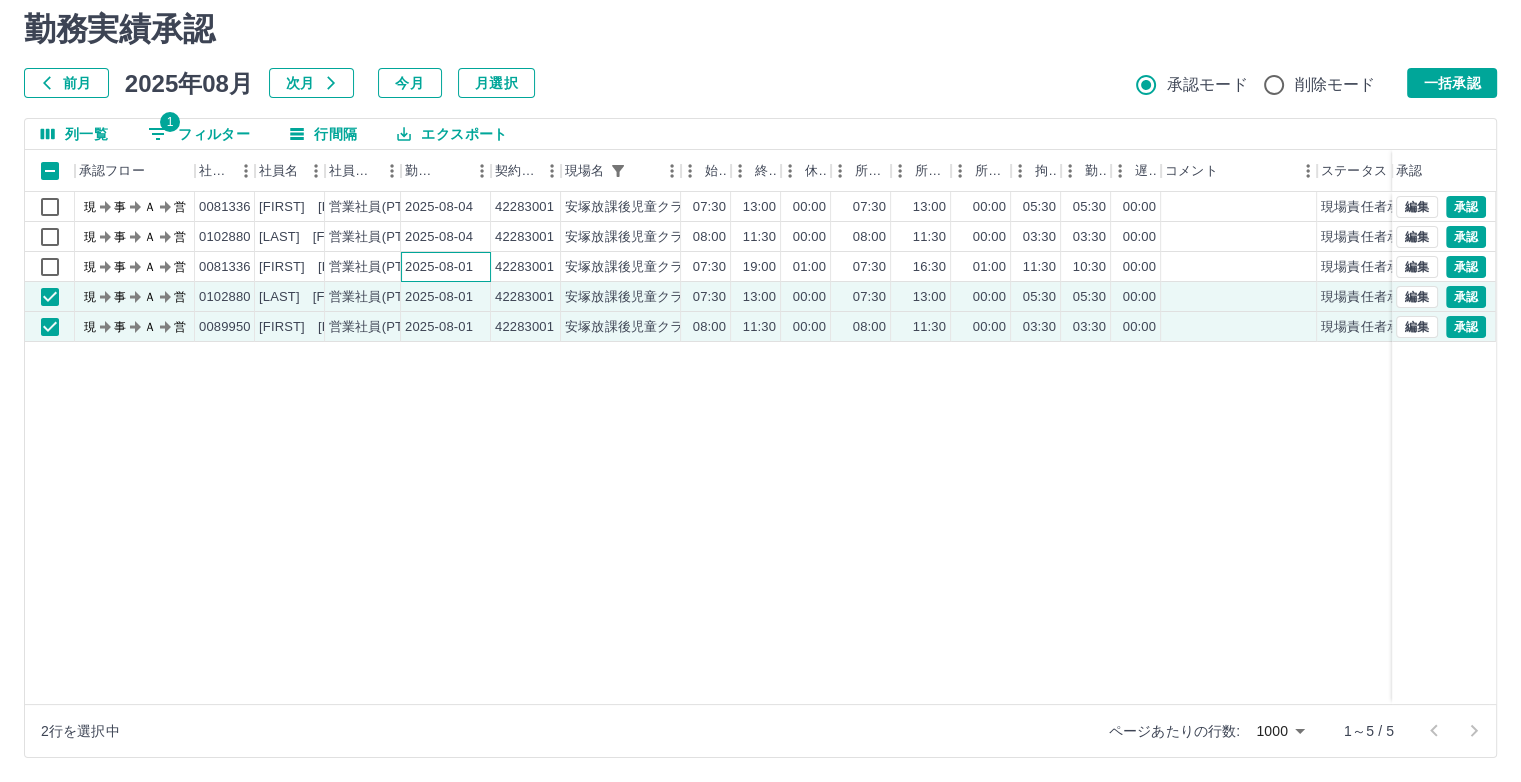 click on "2025-08-01" at bounding box center (446, 267) 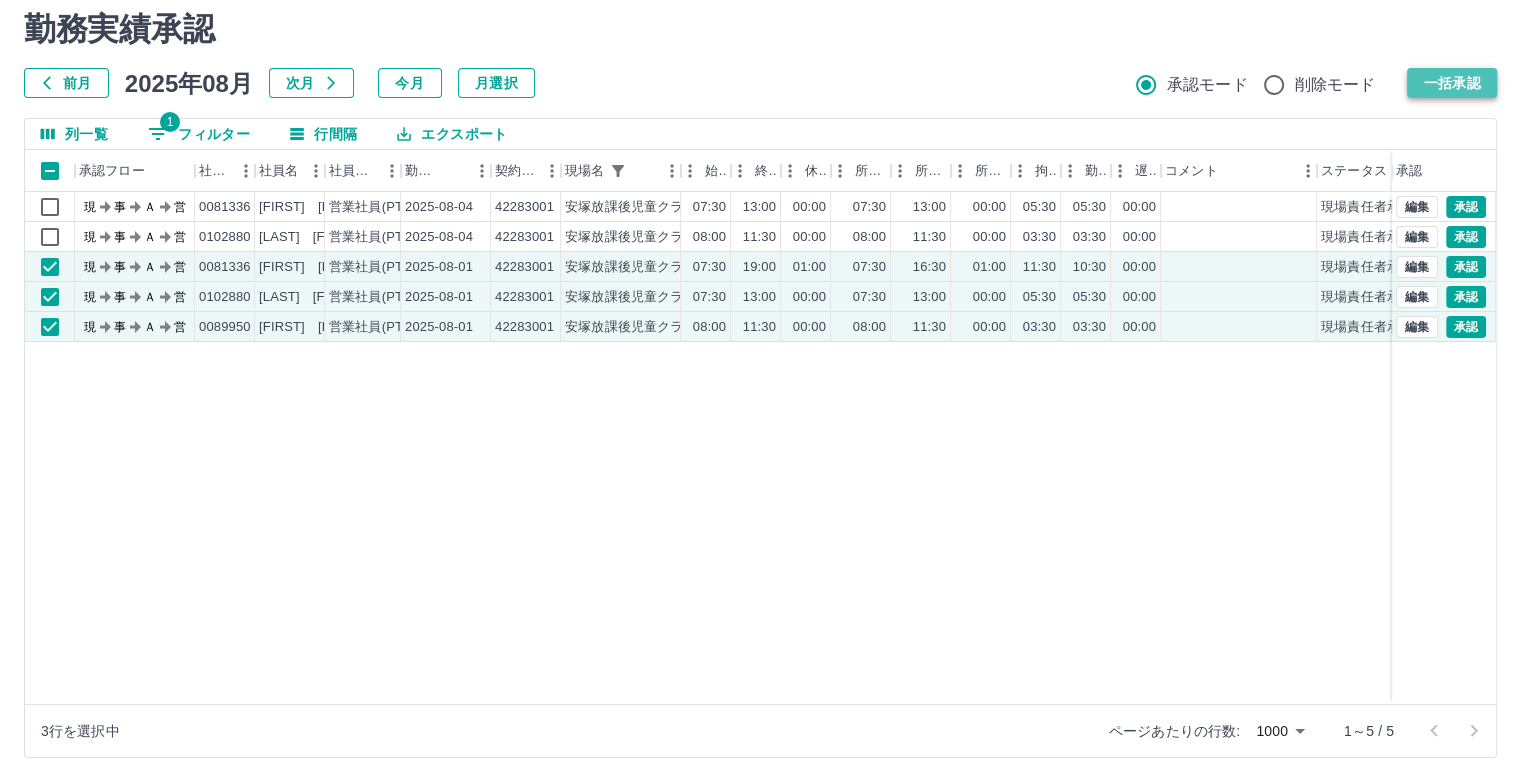 click on "一括承認" at bounding box center (1452, 83) 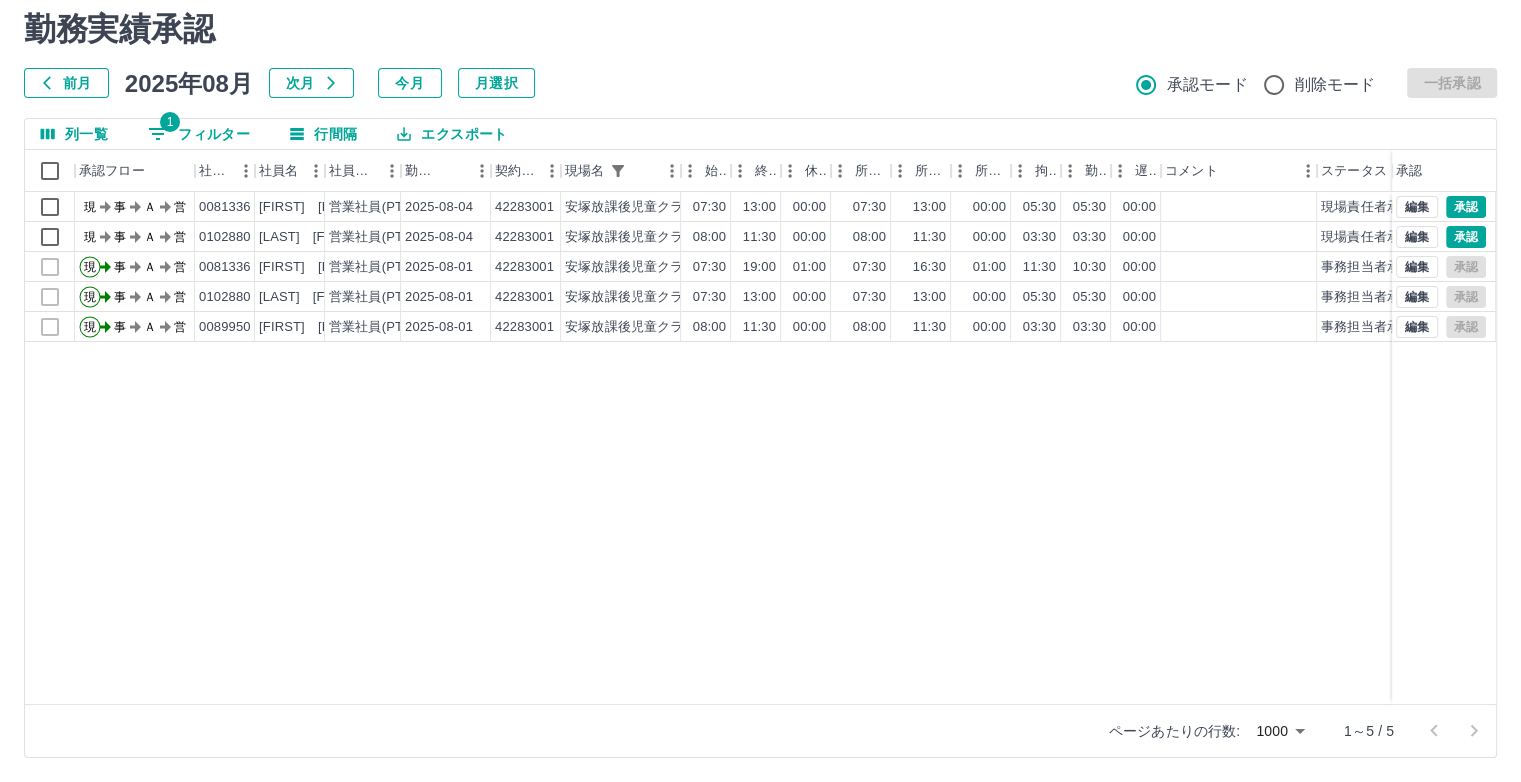 click on "1 フィルター" at bounding box center (199, 134) 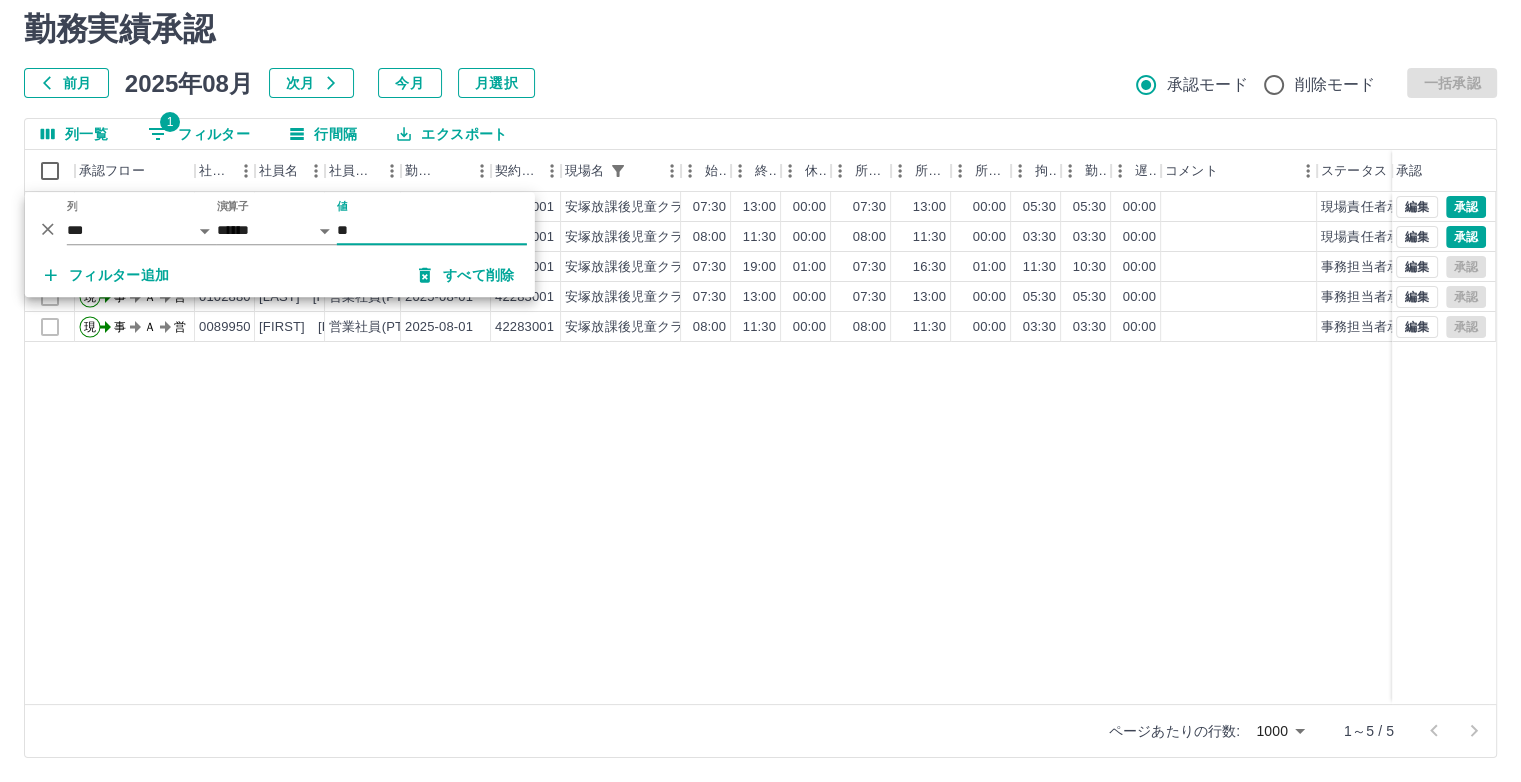 type on "*" 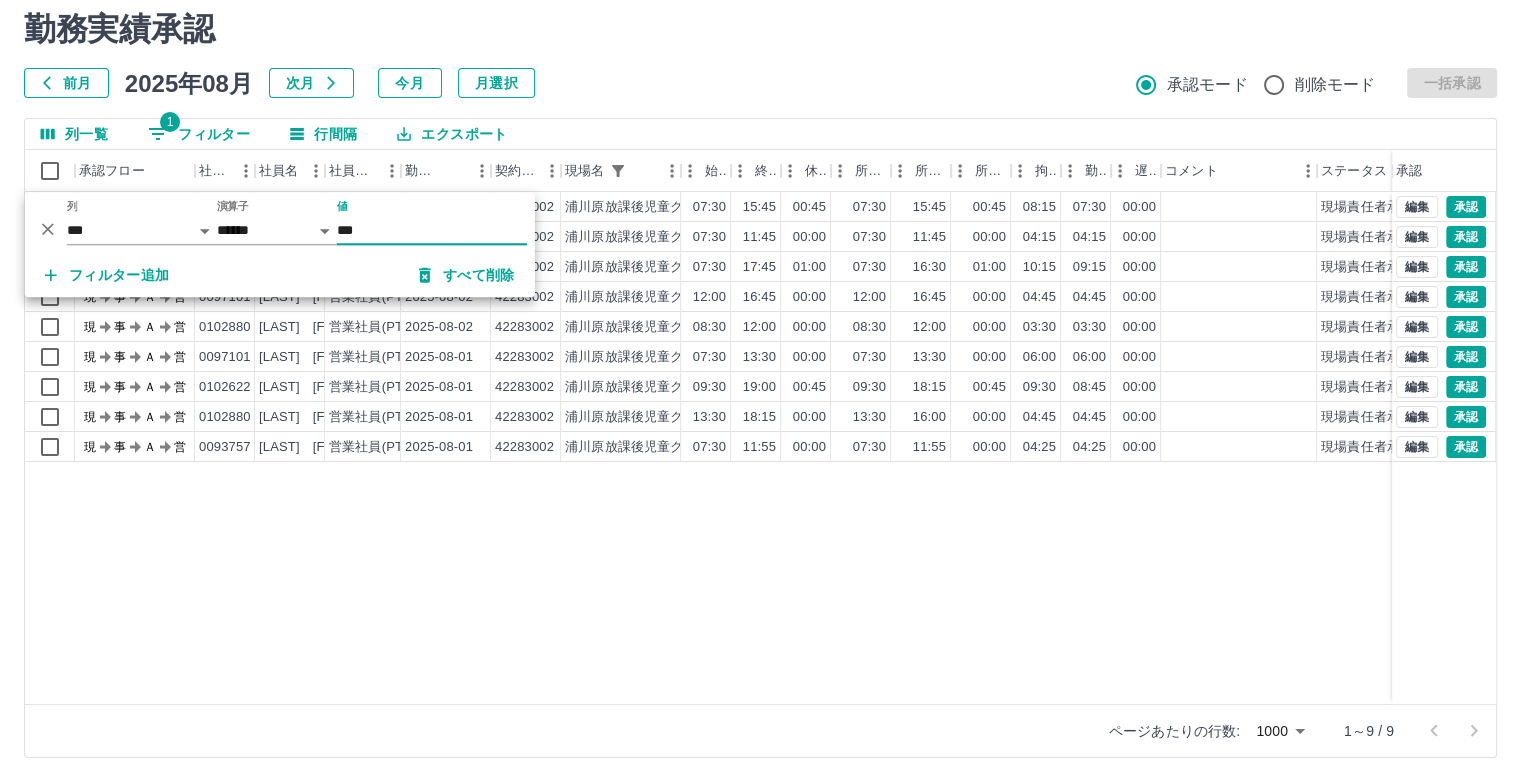 type on "***" 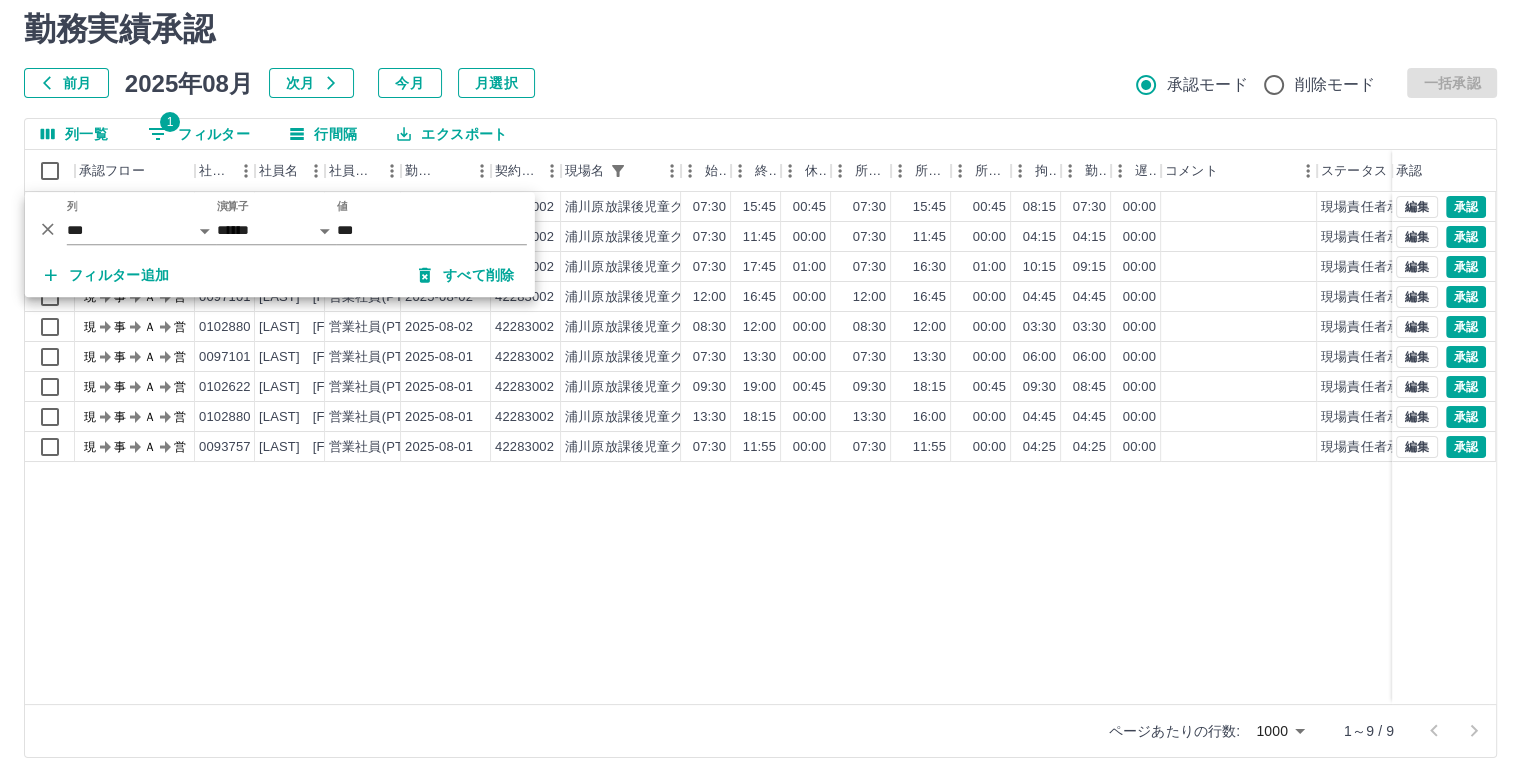 click on "現 事 Ａ 営 0097101 [LAST]　[FIRST] 営業社員(PT契約) 2025-08-04 42283002 浦川原放課後児童クラブ 07:30 15:45 00:45 07:30 15:45 00:45 08:15 07:30 00:00 現場責任者承認待 現 事 Ａ 営 0093757 [LAST]　[FIRST] 営業社員(PT契約) 2025-08-04 42283002 浦川原放課後児童クラブ 07:30 11:45 00:00 07:30 11:45 00:00 04:15 04:15 00:00 現場責任者承認待 現 事 Ａ 営 0102622 [LAST]　[FIRST] 営業社員(PT契約) 2025-08-02 42283002 浦川原放課後児童クラブ 07:30 17:45 01:00 07:30 16:30 01:00 10:15 09:15 00:00 現場責任者承認待 現 事 Ａ 営 0097101 [LAST]　[FIRST] 営業社員(PT契約) 2025-08-02 42283002 浦川原放課後児童クラブ 12:00 16:45 00:00 12:00 16:45 00:00 04:45 04:45 00:00 現場責任者承認待 現 事 Ａ 営 0102880 [LAST]　[FIRST] 営業社員(PT契約) 2025-08-02 42283002 浦川原放課後児童クラブ 08:30 12:00 00:00 08:30 12:00 00:00 03:30 03:30 00:00 現場責任者承認待 現 事 Ａ 営 0097101 [LAST]　[FIRST] 現" at bounding box center [783, 448] 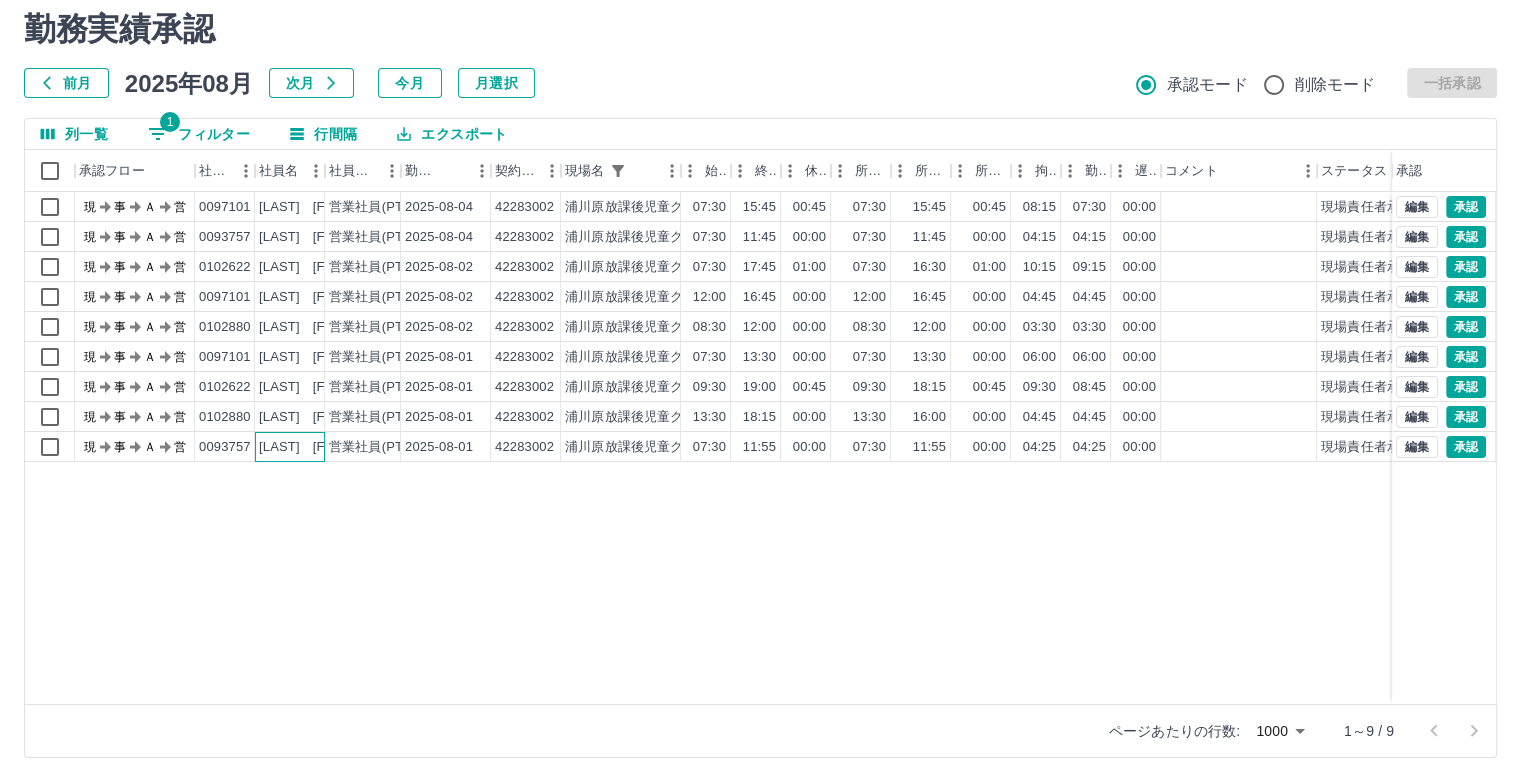 click on "[LAST]　[FIRST]" at bounding box center [309, 447] 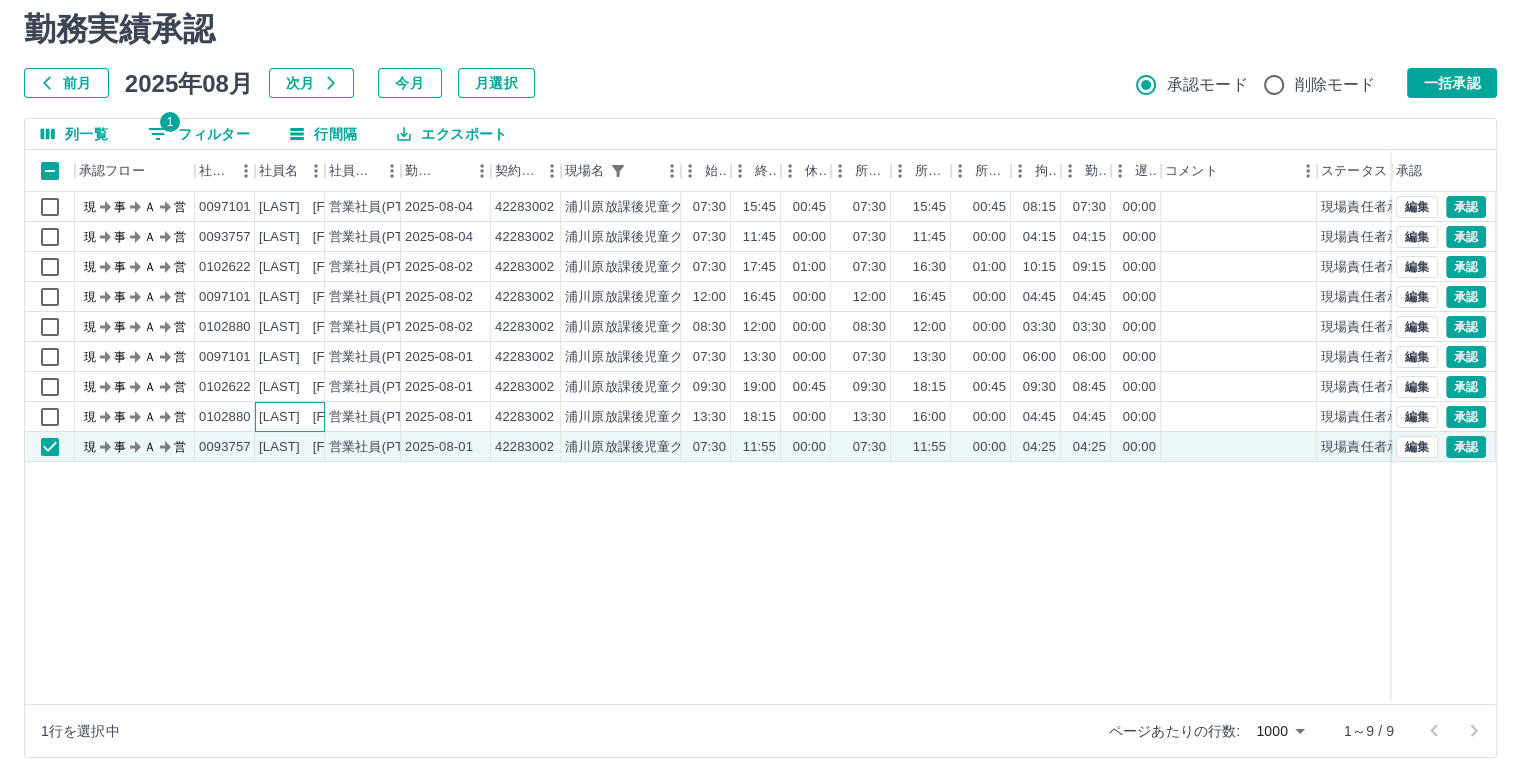 click on "[LAST]　[FIRST]" at bounding box center [309, 417] 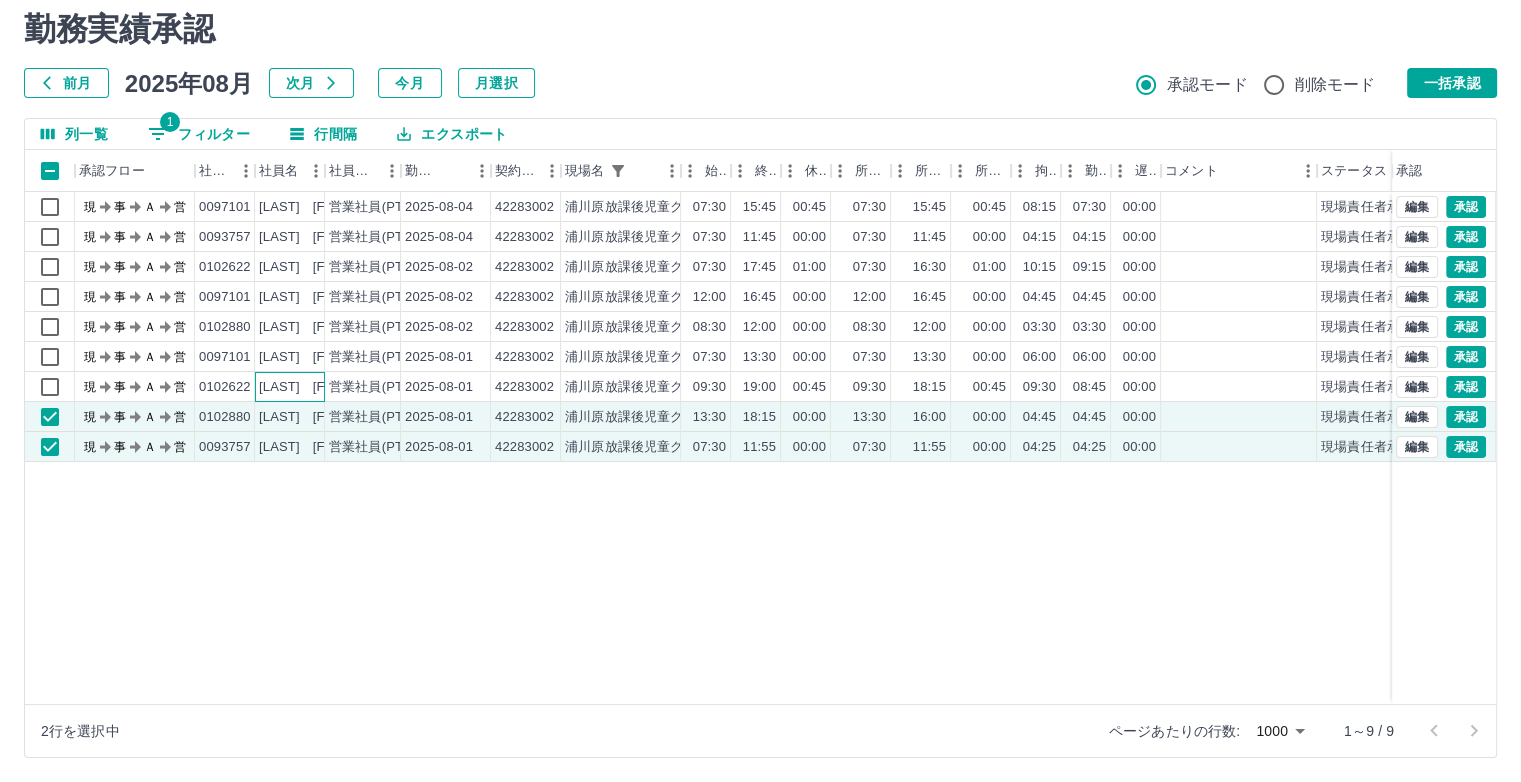 click on "[LAST]　[FIRST]" at bounding box center (309, 387) 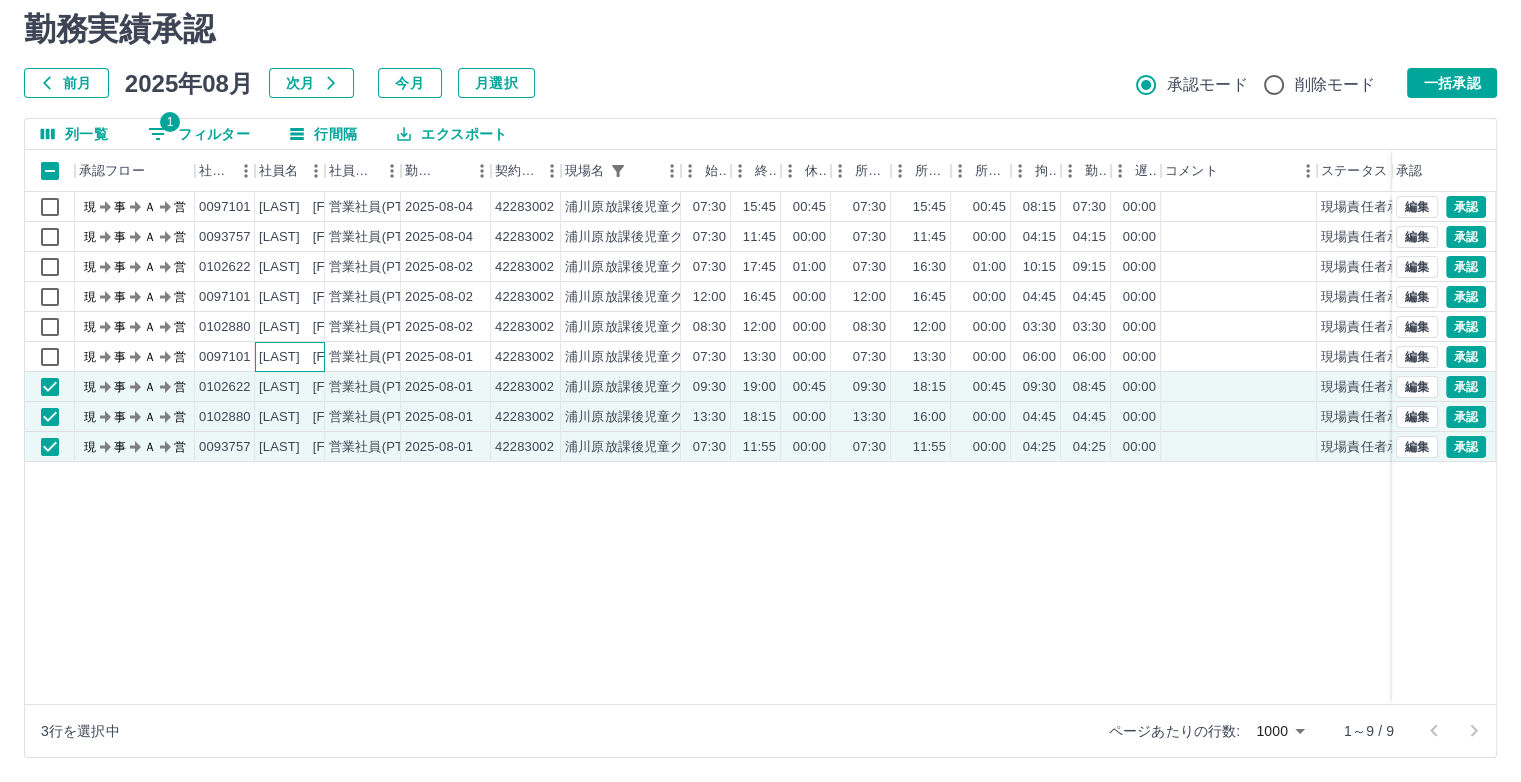 click on "[LAST]　[FIRST]" at bounding box center [309, 357] 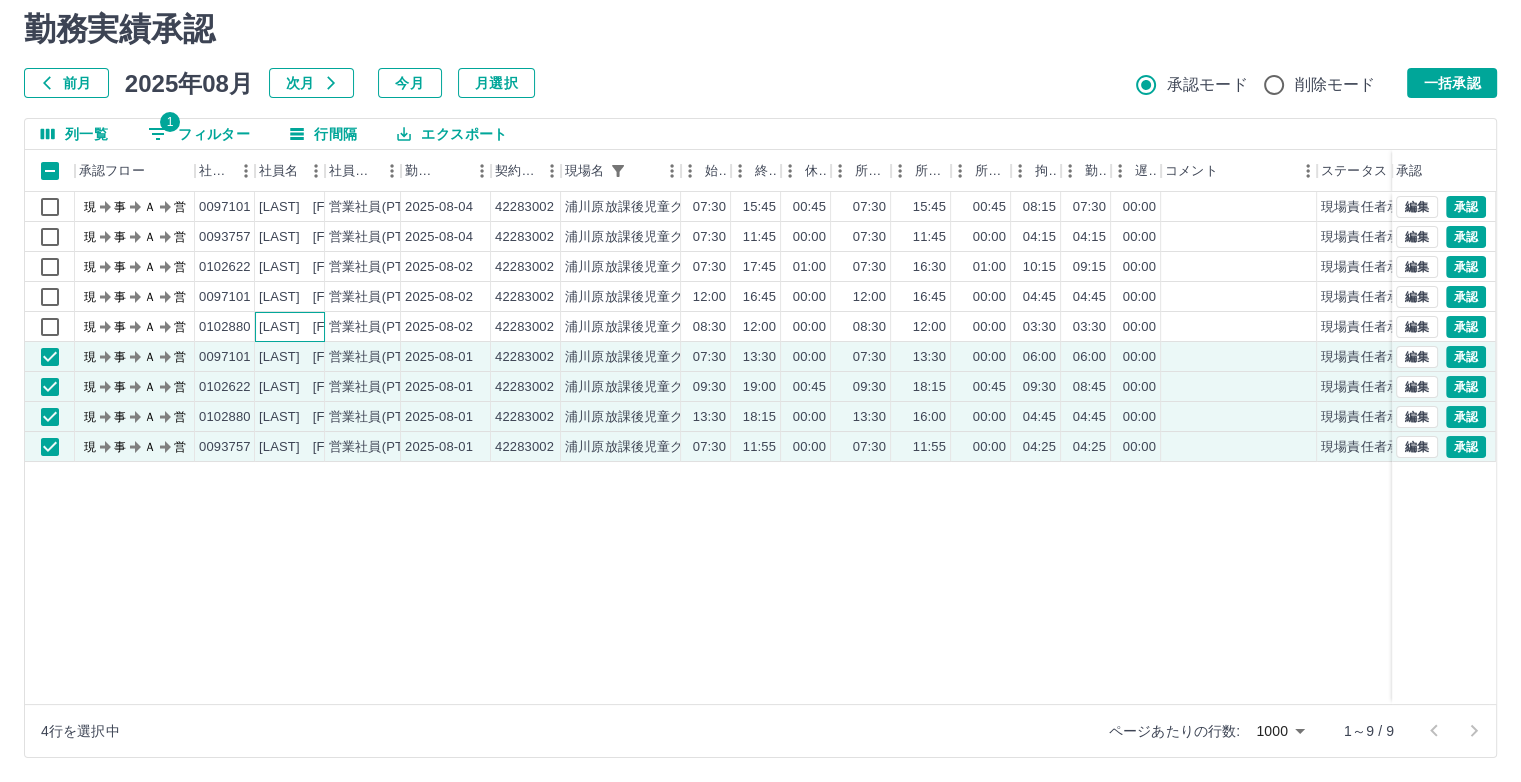 click on "[LAST]　[FIRST]" at bounding box center (309, 327) 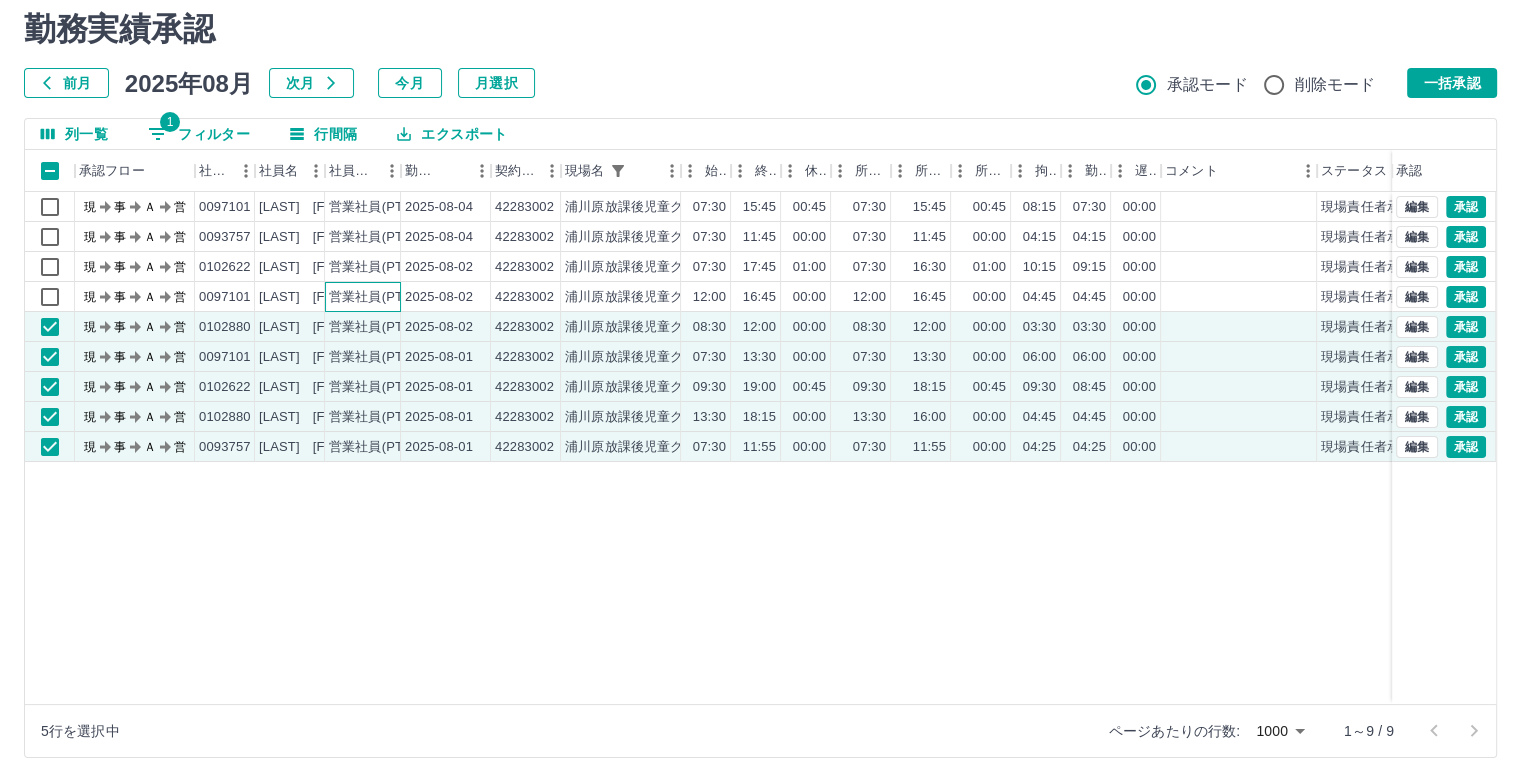 click on "営業社員(PT契約)" at bounding box center (381, 297) 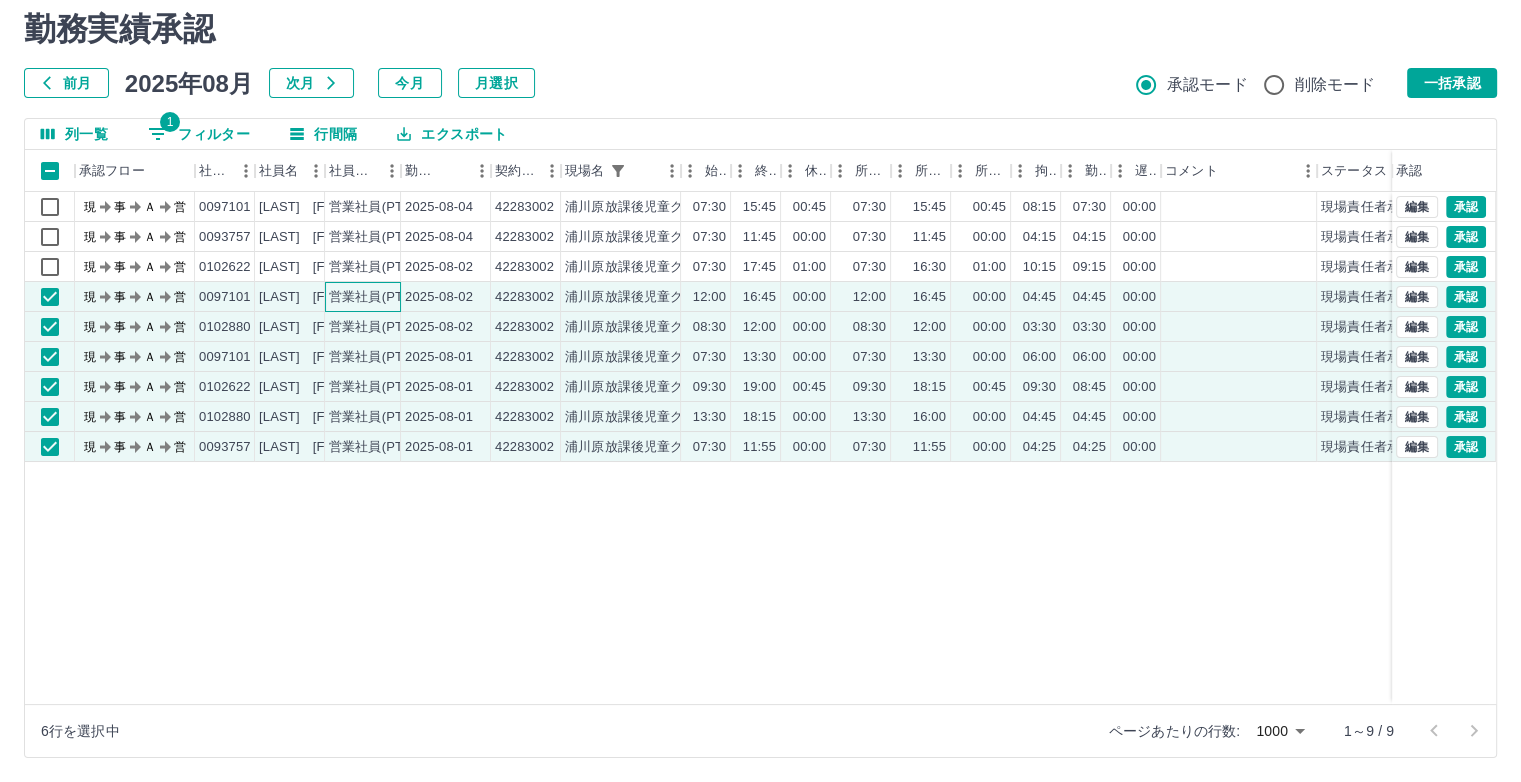 click on "営業社員(PT契約)" at bounding box center [363, 297] 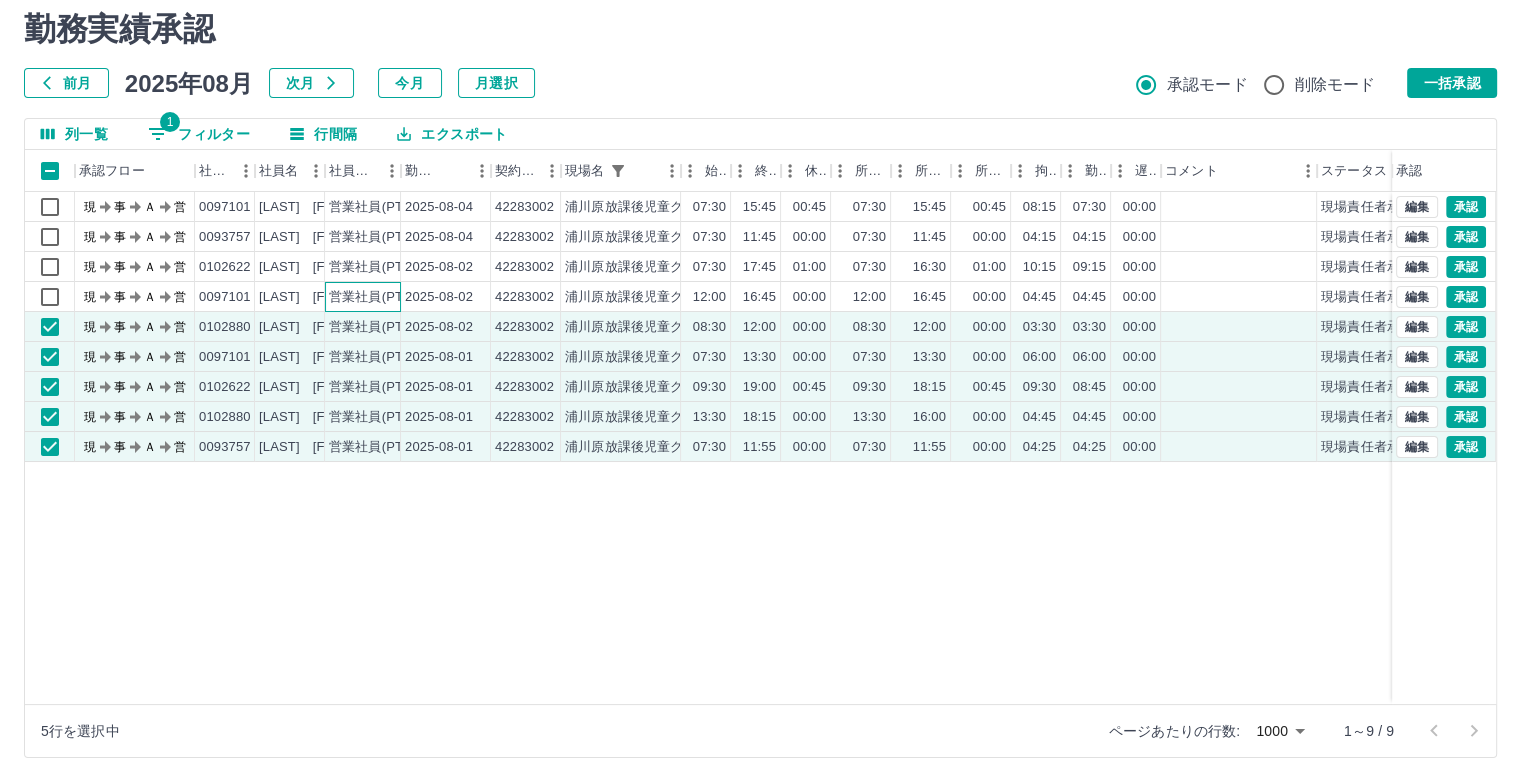 click on "営業社員(PT契約)" at bounding box center [363, 297] 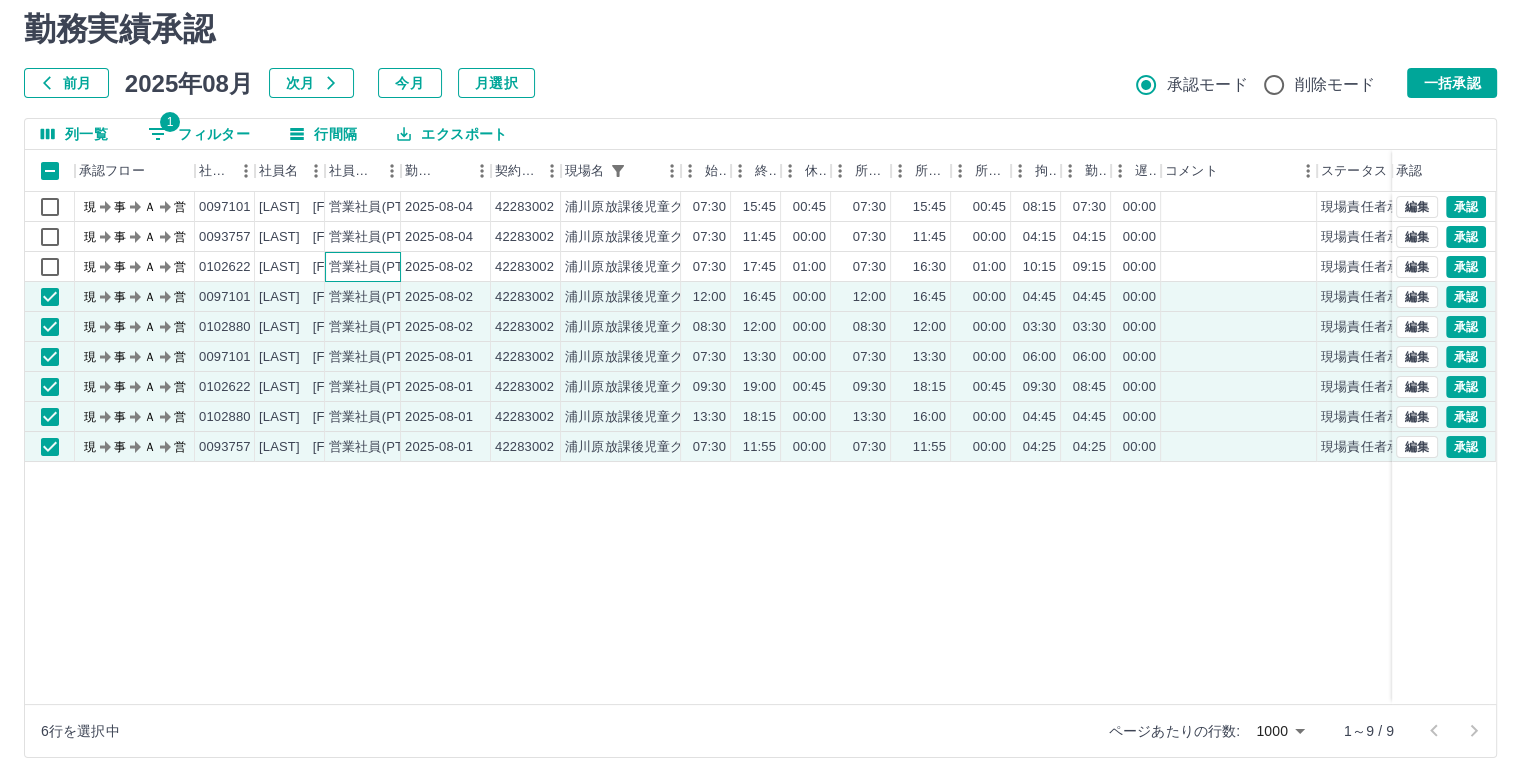 click on "営業社員(PT契約)" at bounding box center (381, 267) 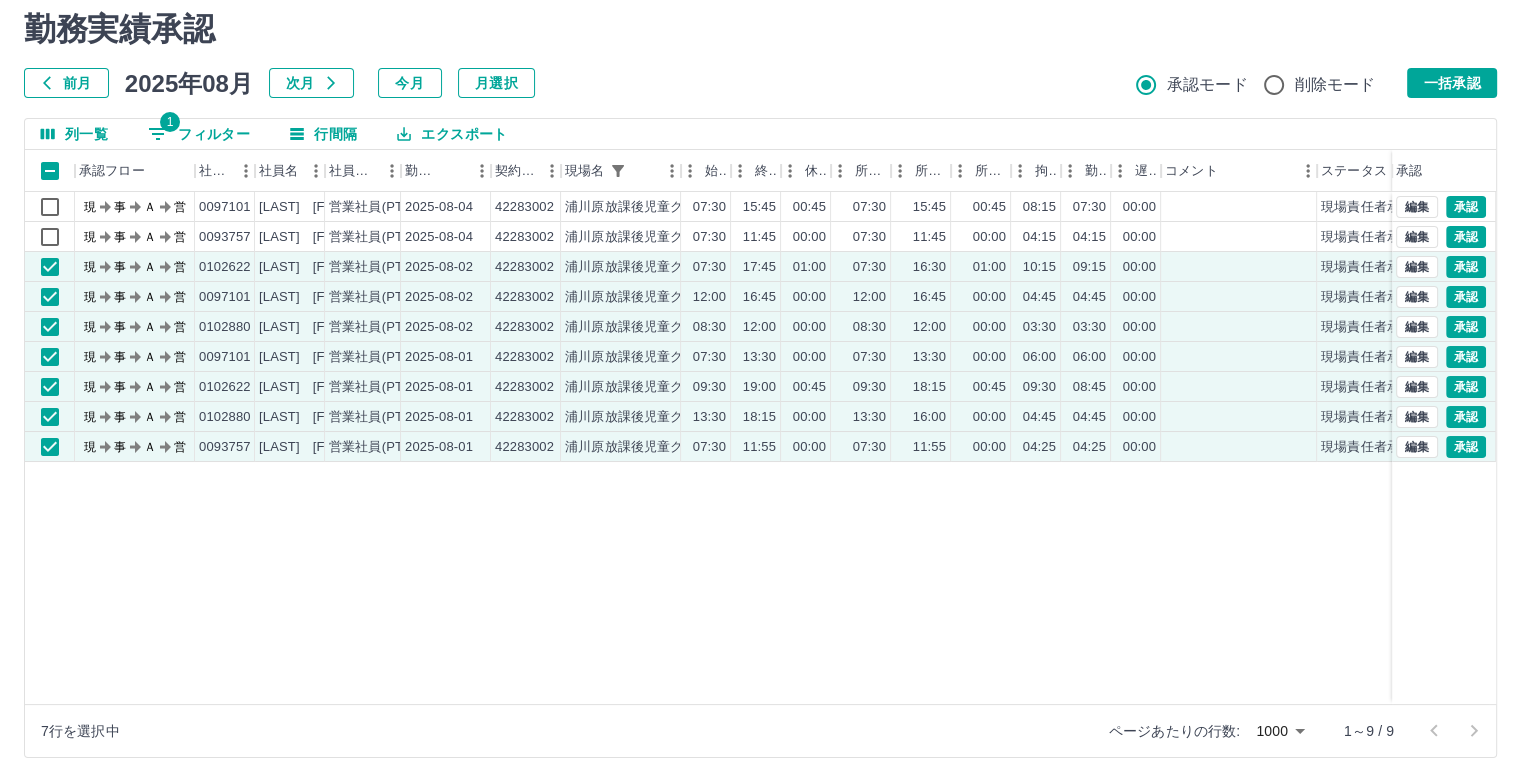 click on "勤務実績承認 前月 2025年08月 次月 今月 月選択 承認モード 削除モード 一括承認" at bounding box center (760, 54) 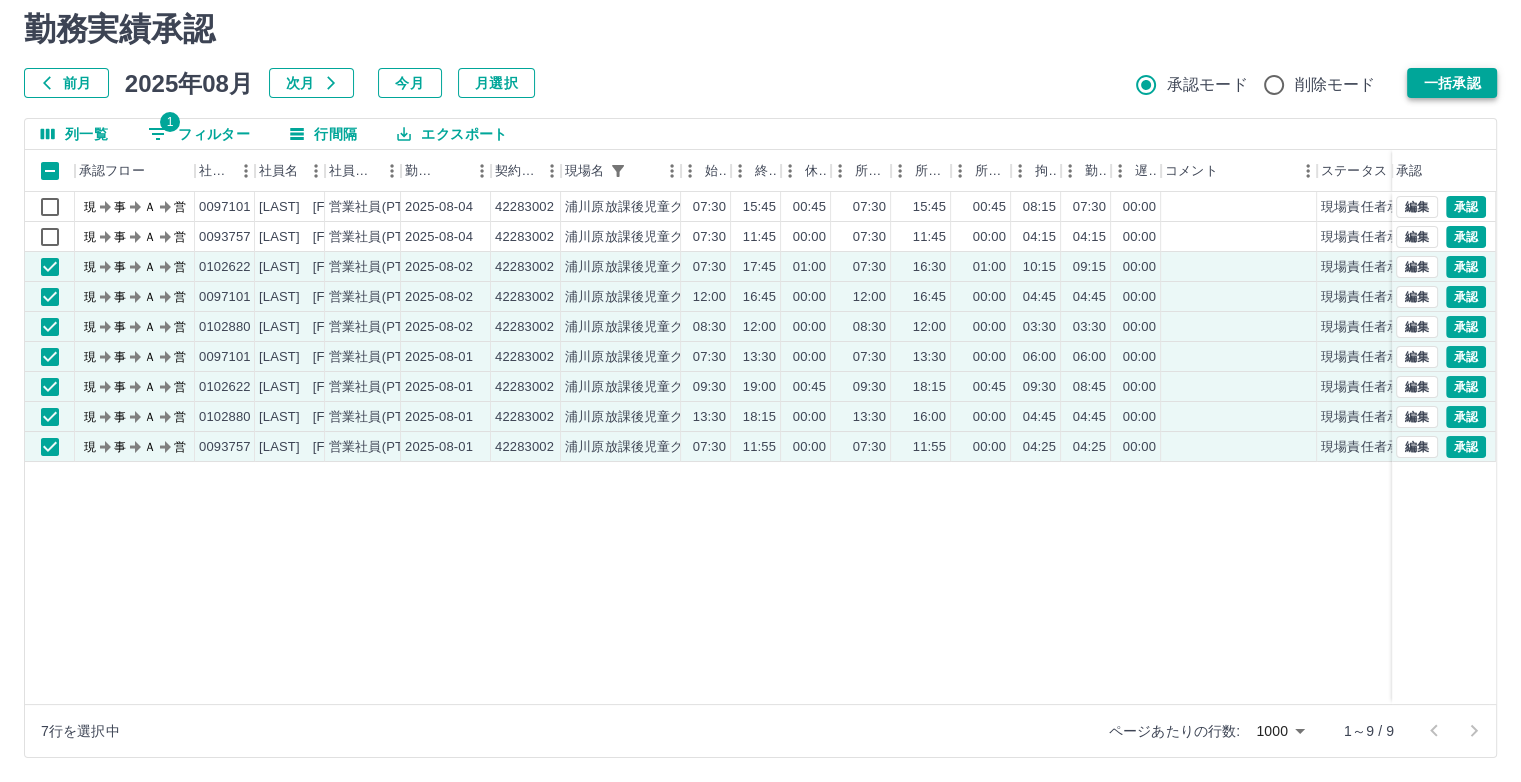 click on "一括承認" at bounding box center [1452, 83] 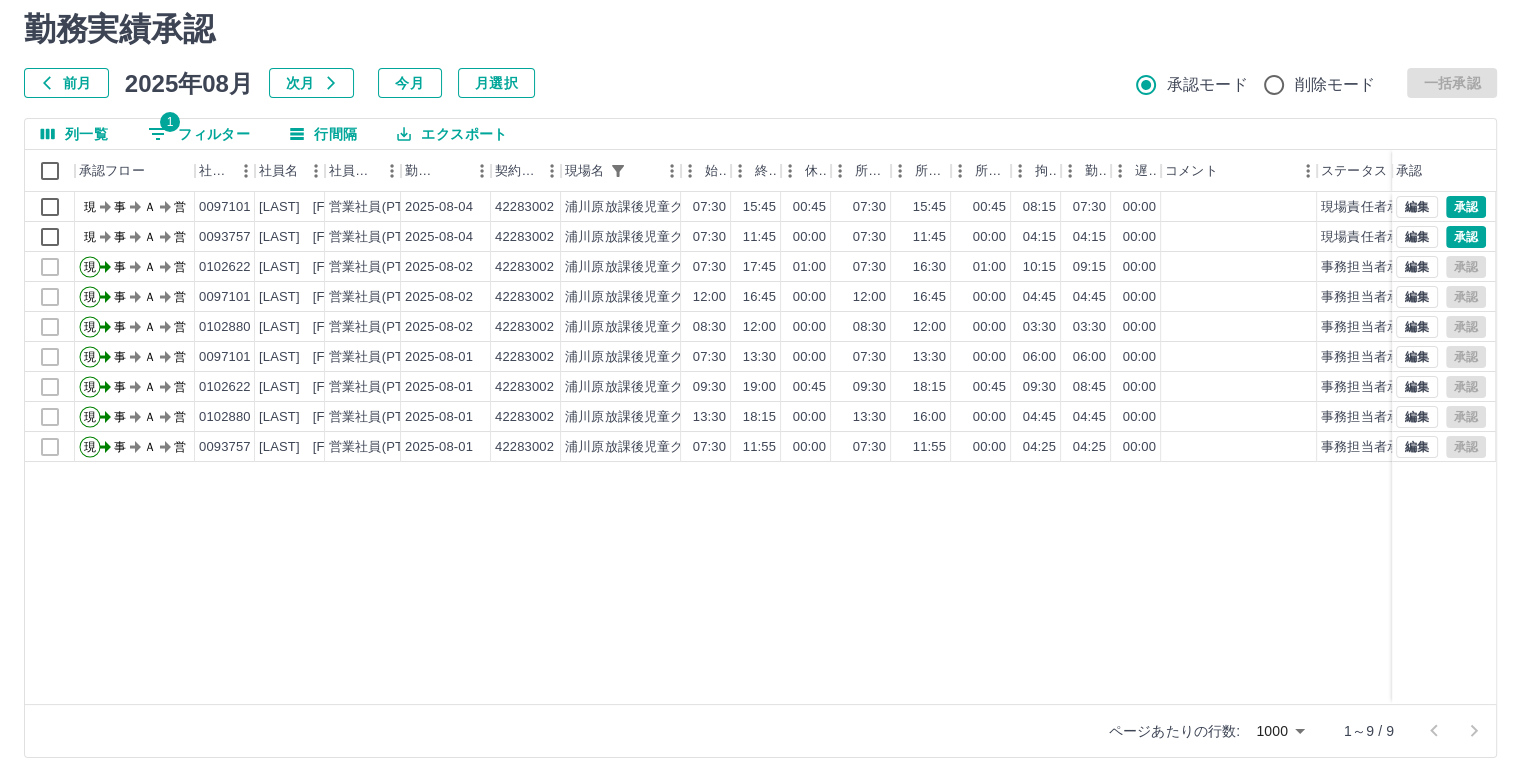 click on "1 フィルター" at bounding box center [199, 134] 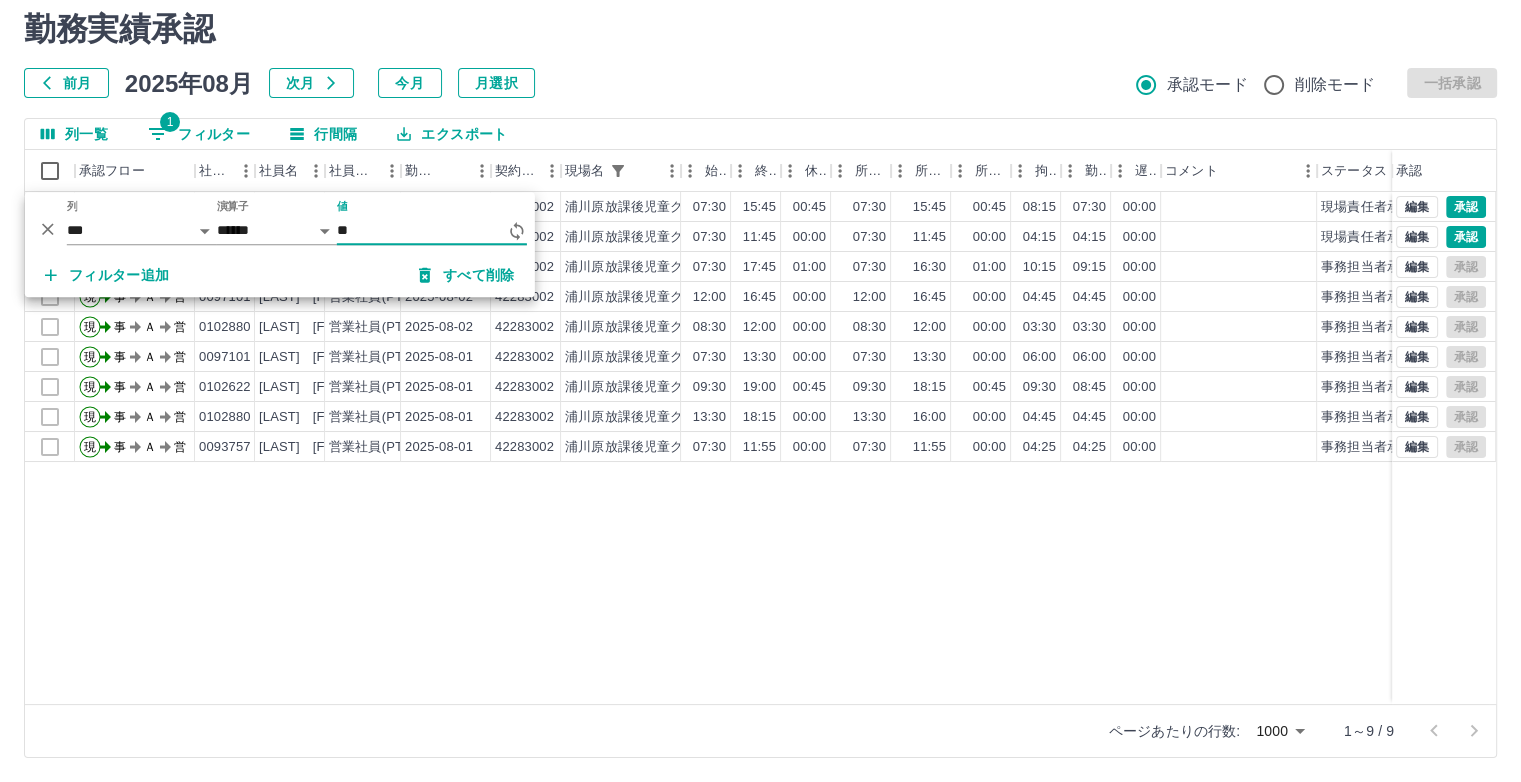 type on "*" 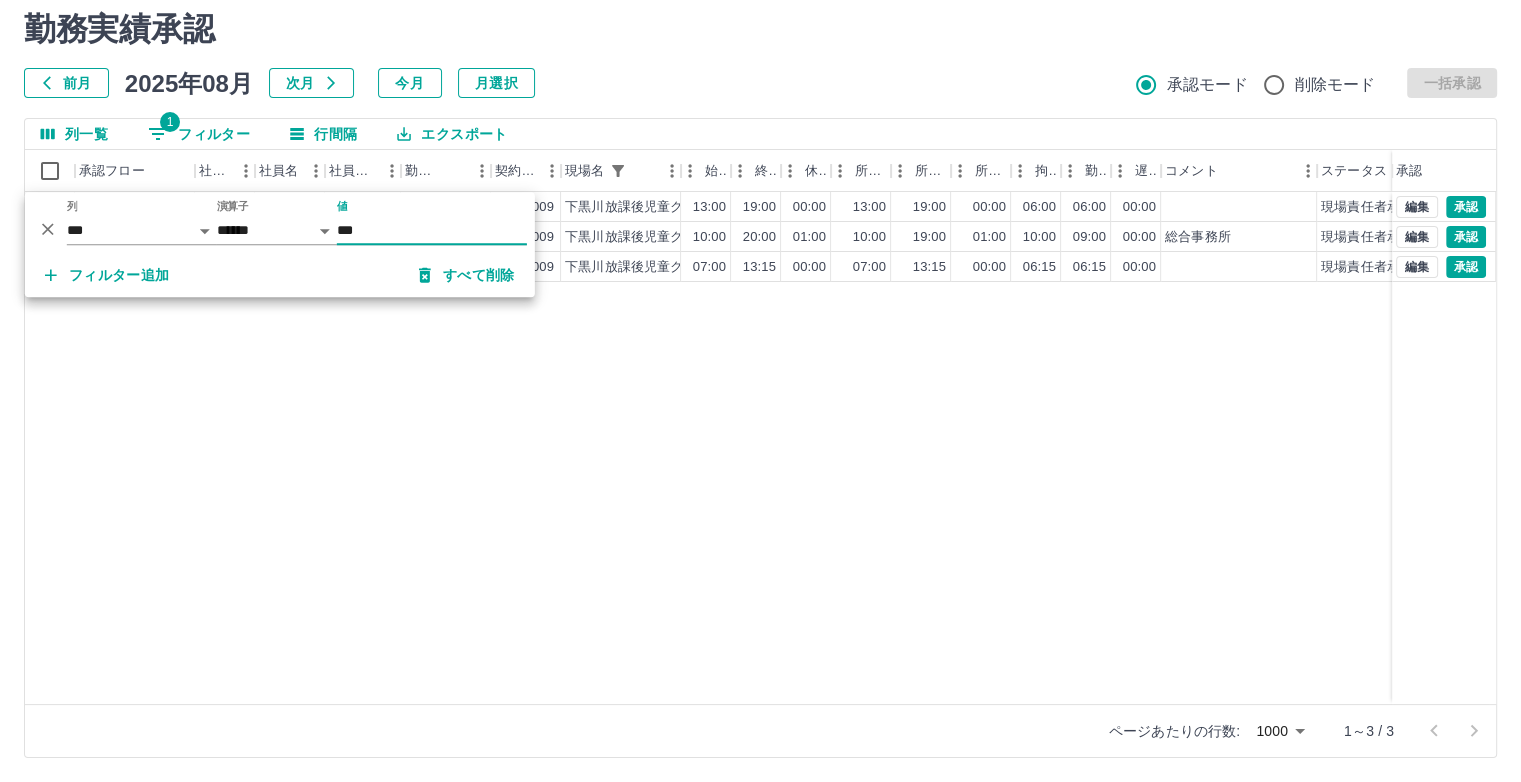 type on "***" 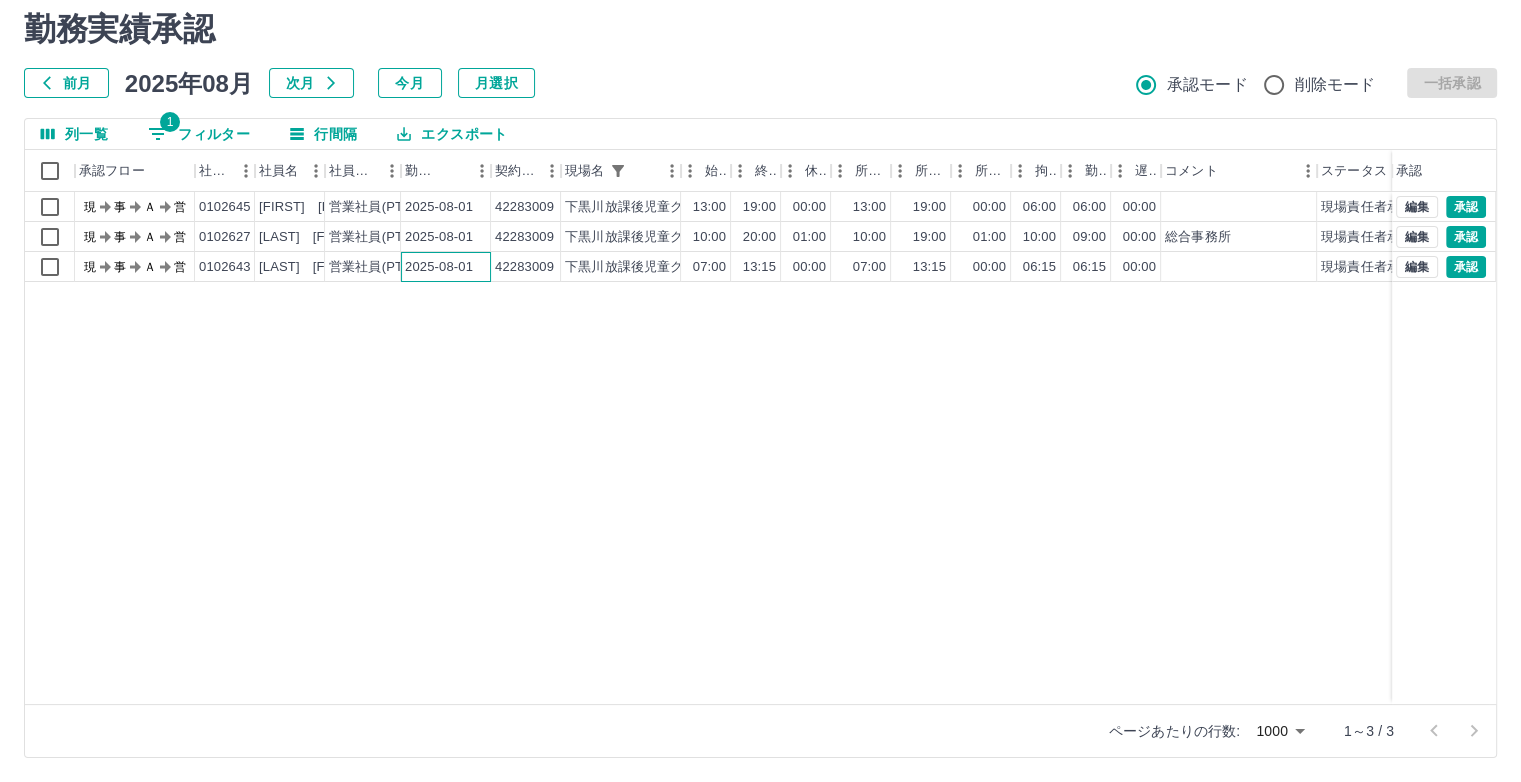 drag, startPoint x: 416, startPoint y: 269, endPoint x: 407, endPoint y: 277, distance: 12.0415945 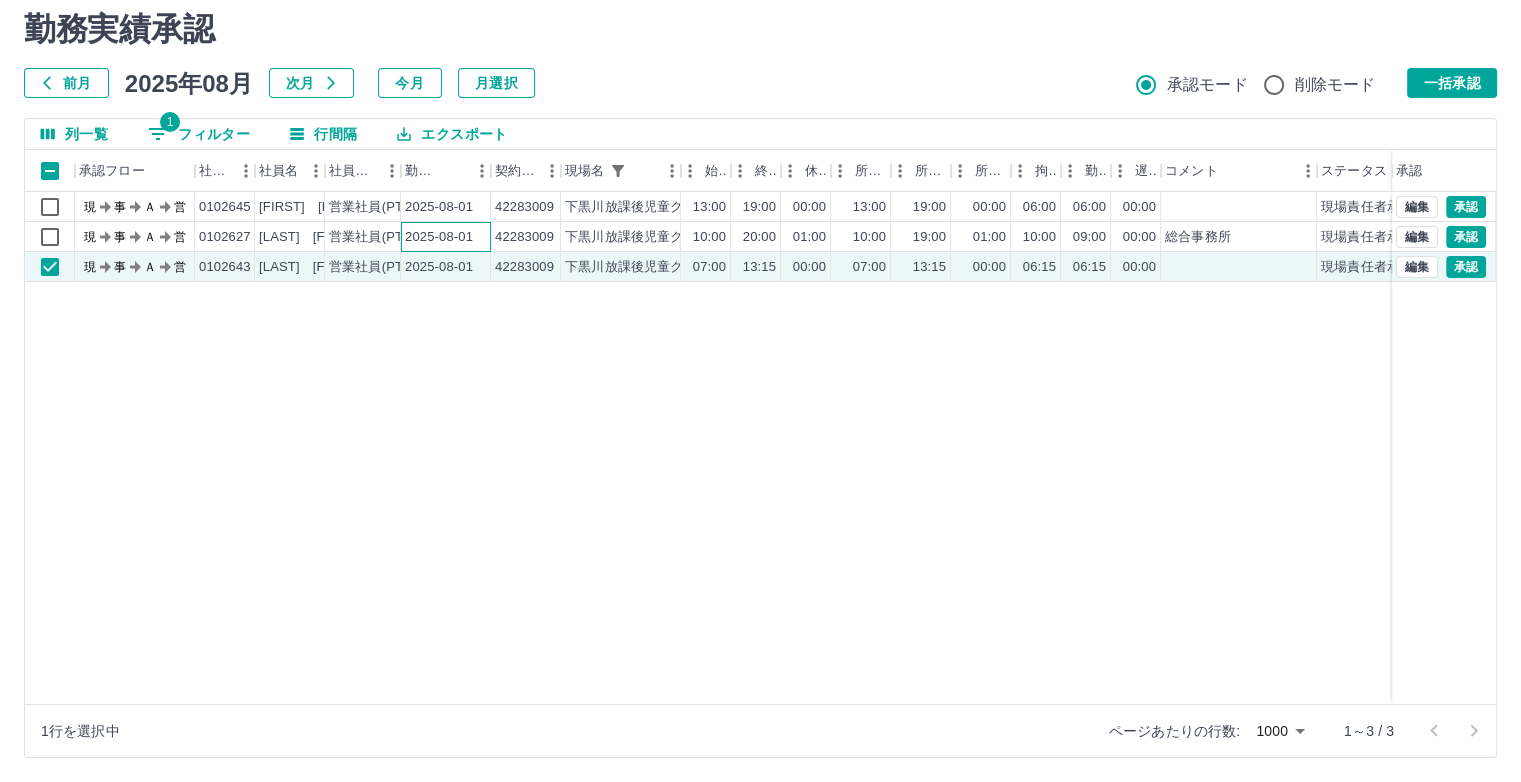 click on "2025-08-01" at bounding box center (439, 237) 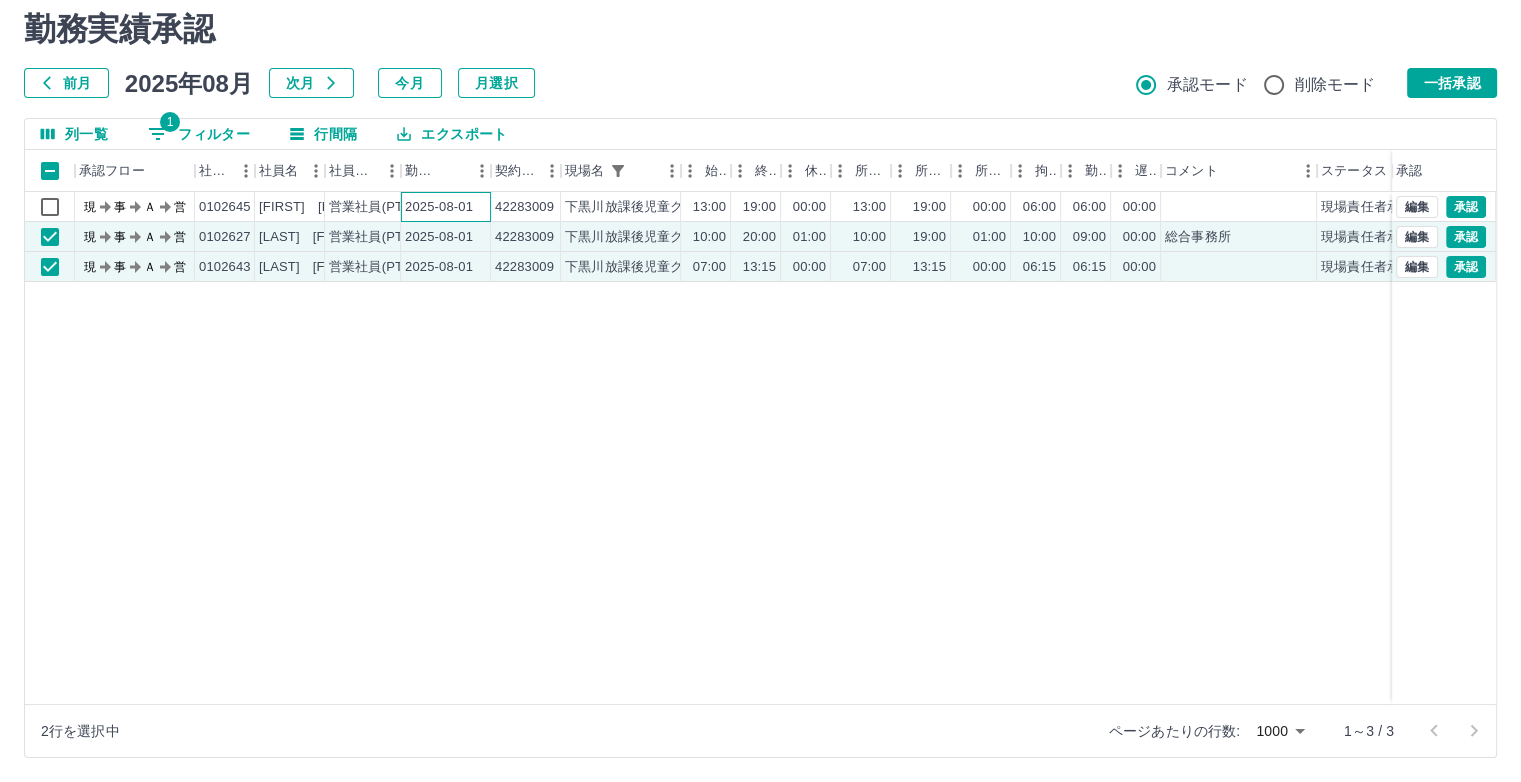 click on "2025-08-01" at bounding box center (446, 207) 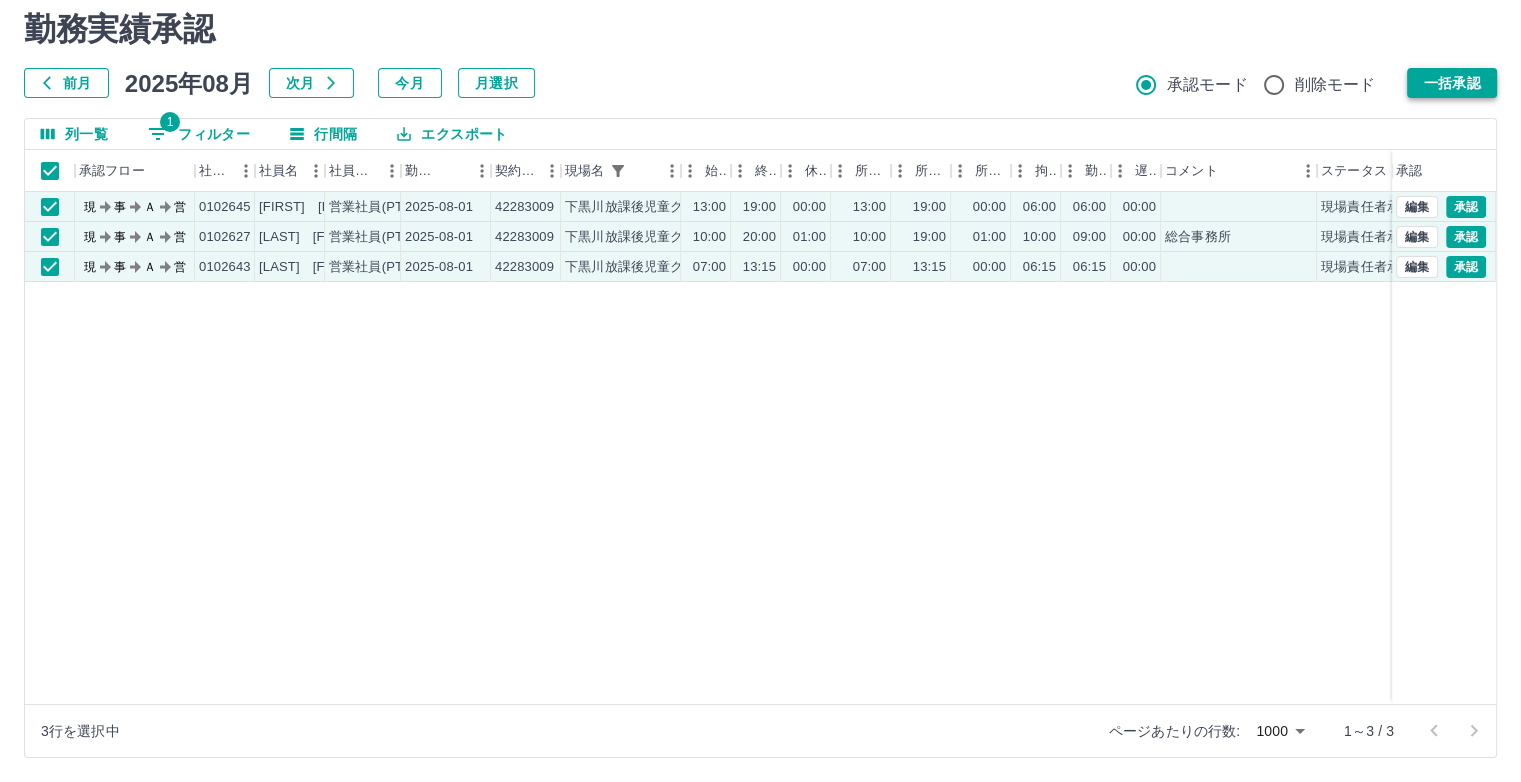 click on "一括承認" at bounding box center [1452, 83] 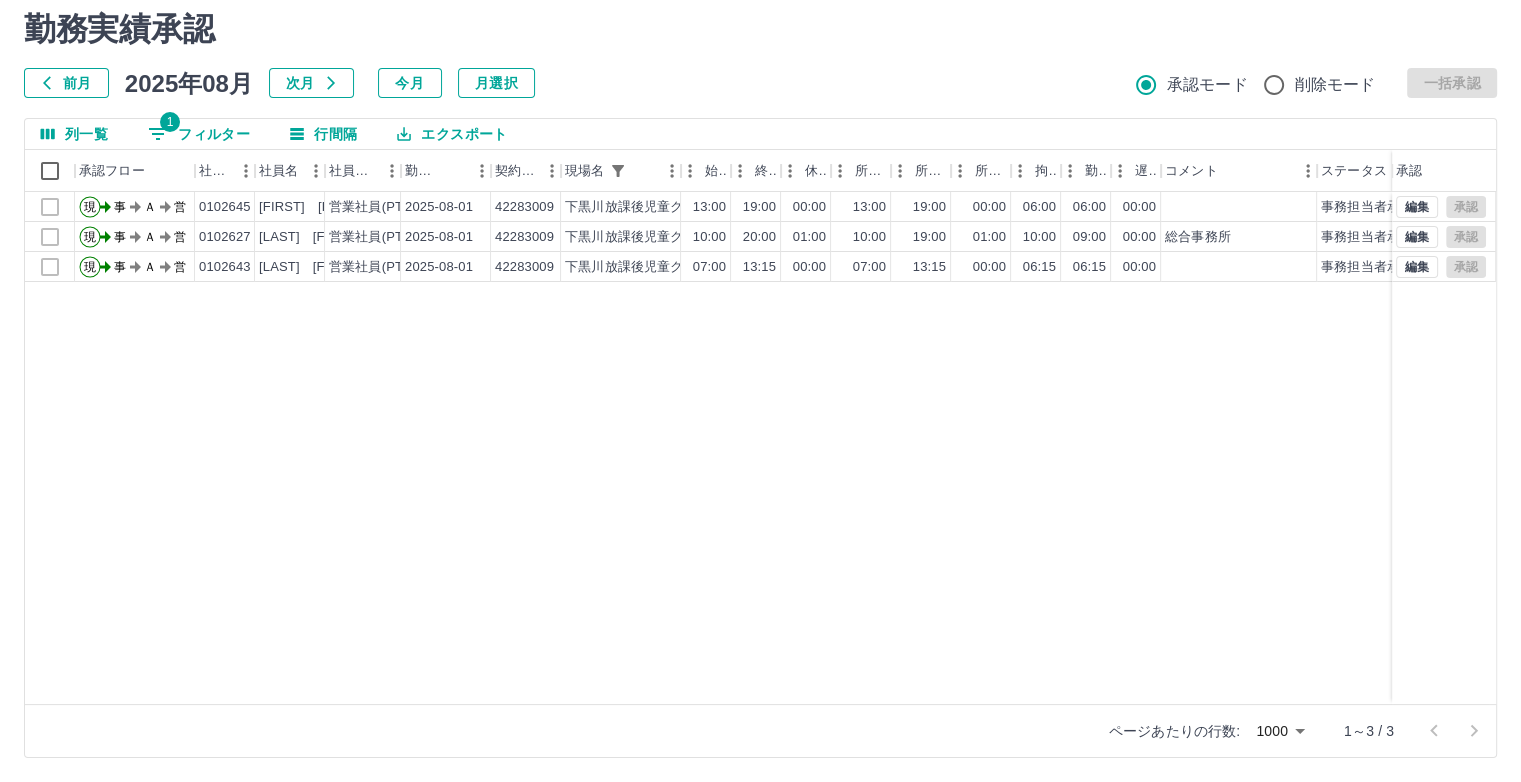click on "1 フィルター" at bounding box center (199, 134) 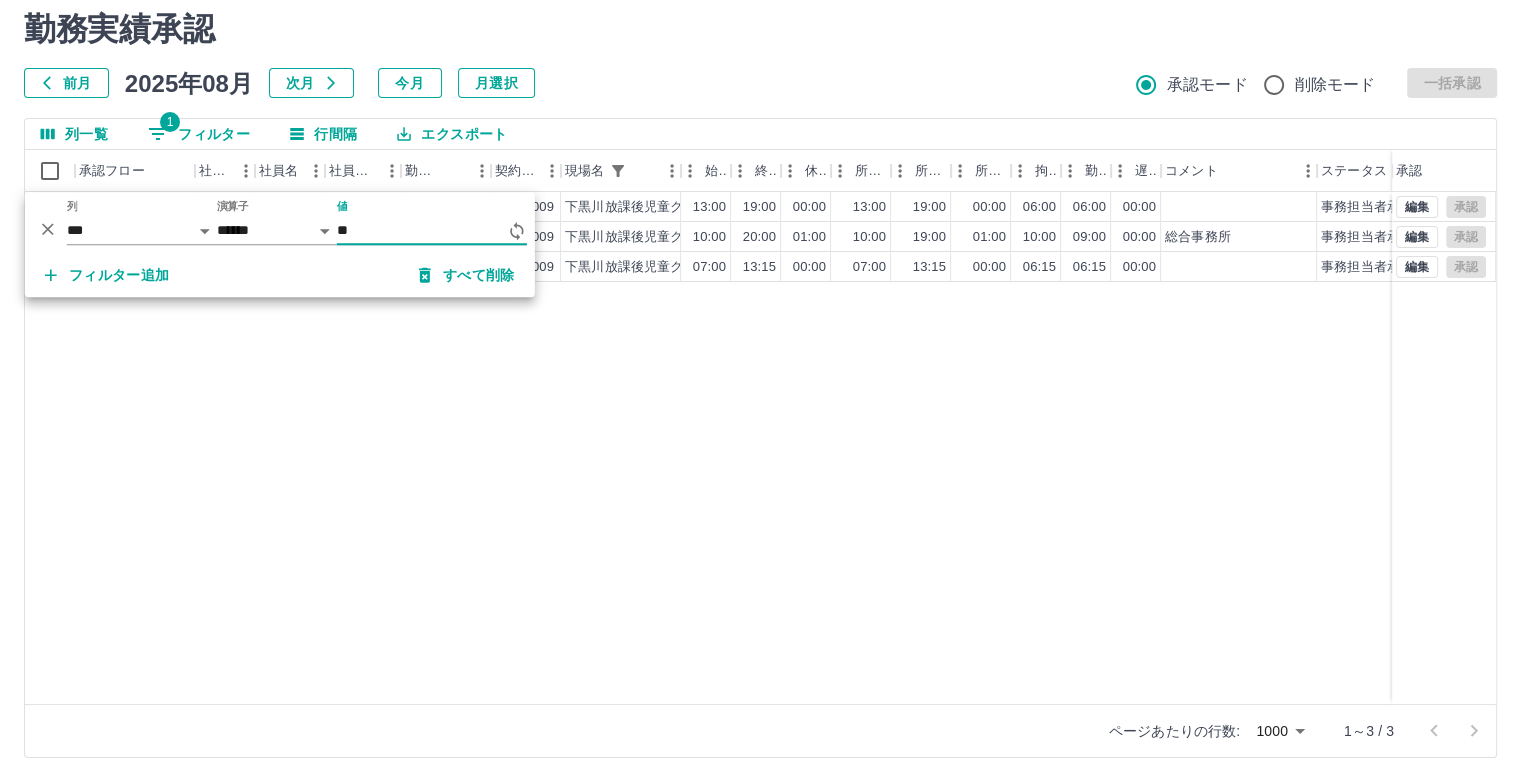 type on "*" 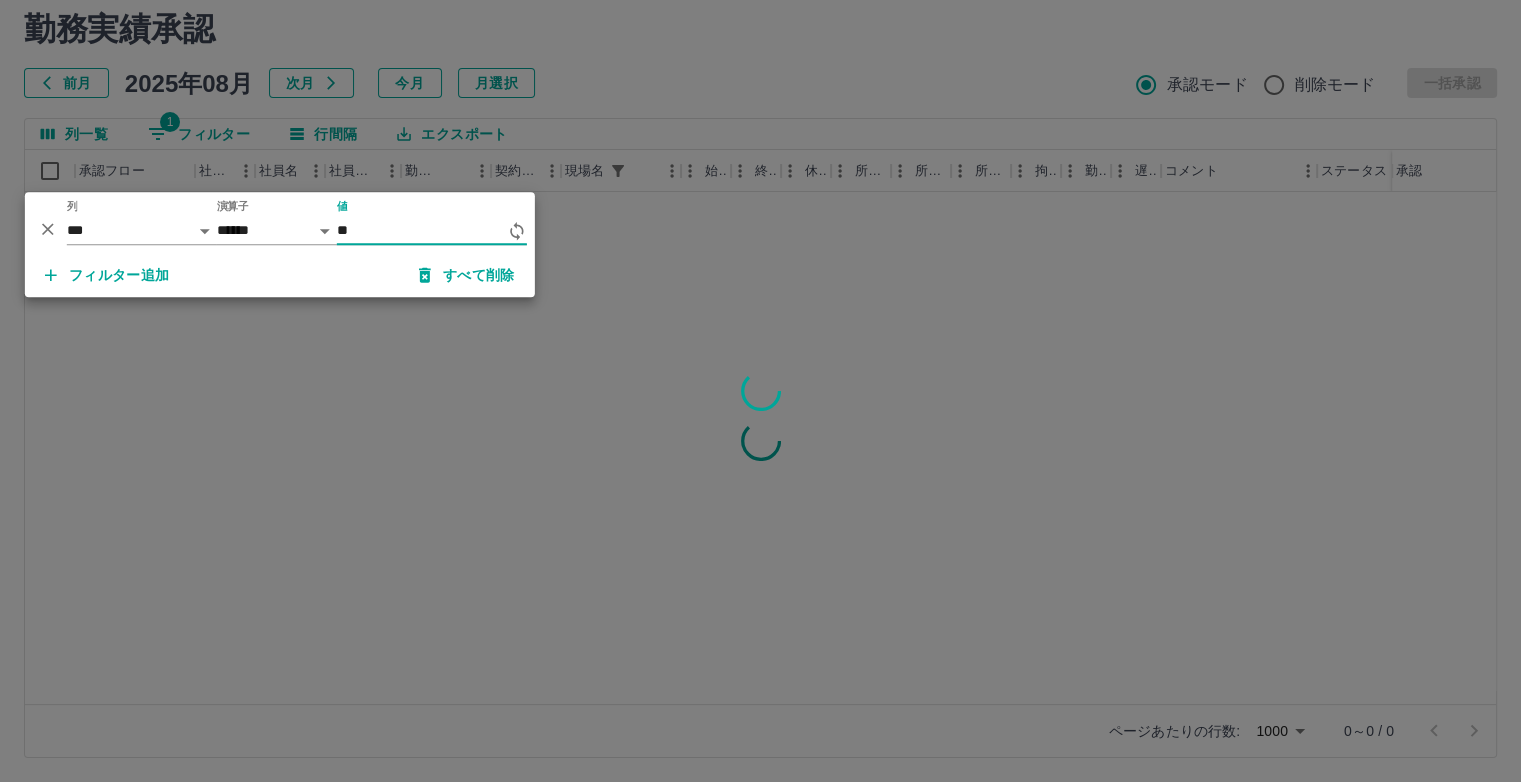 type on "*" 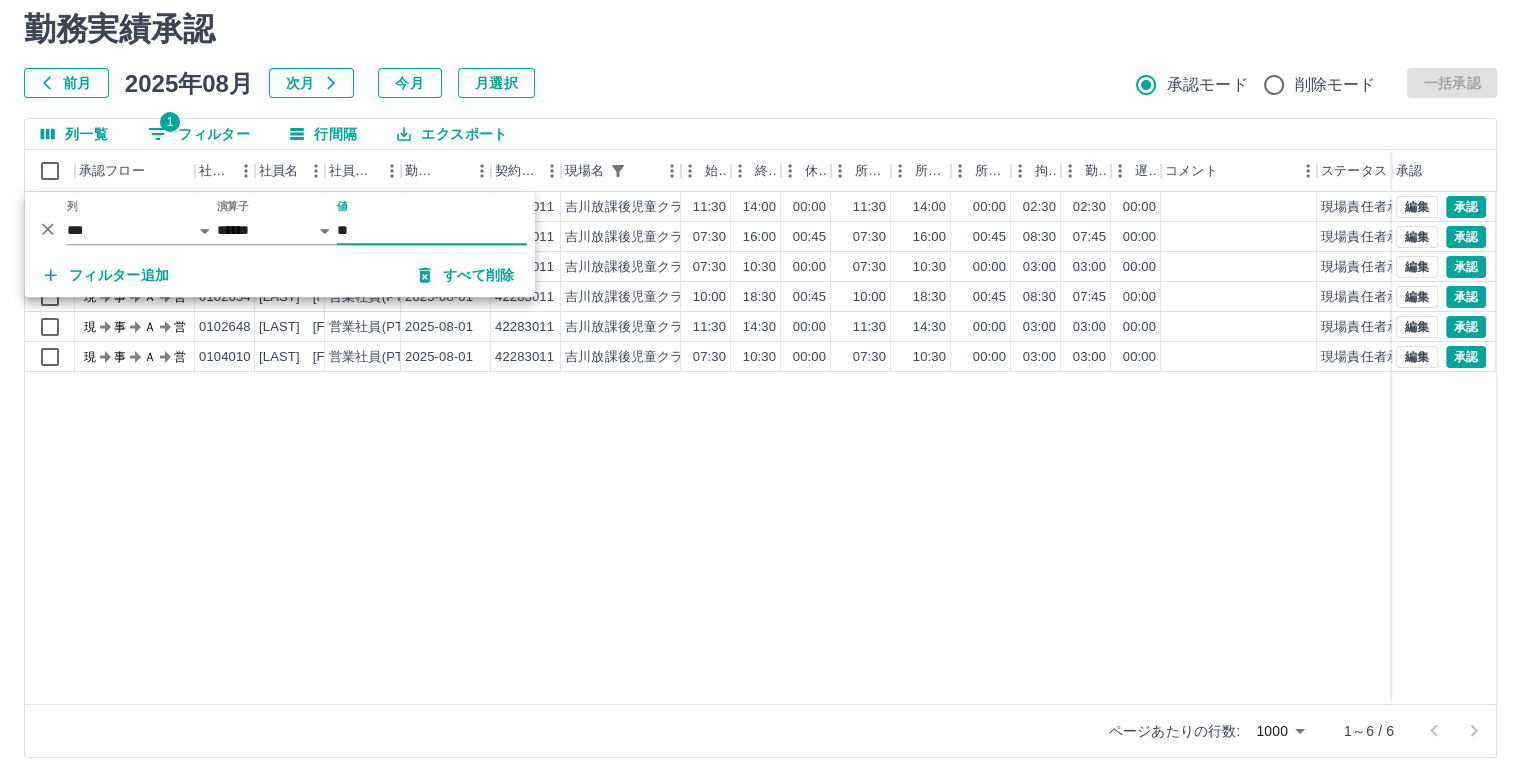 type on "**" 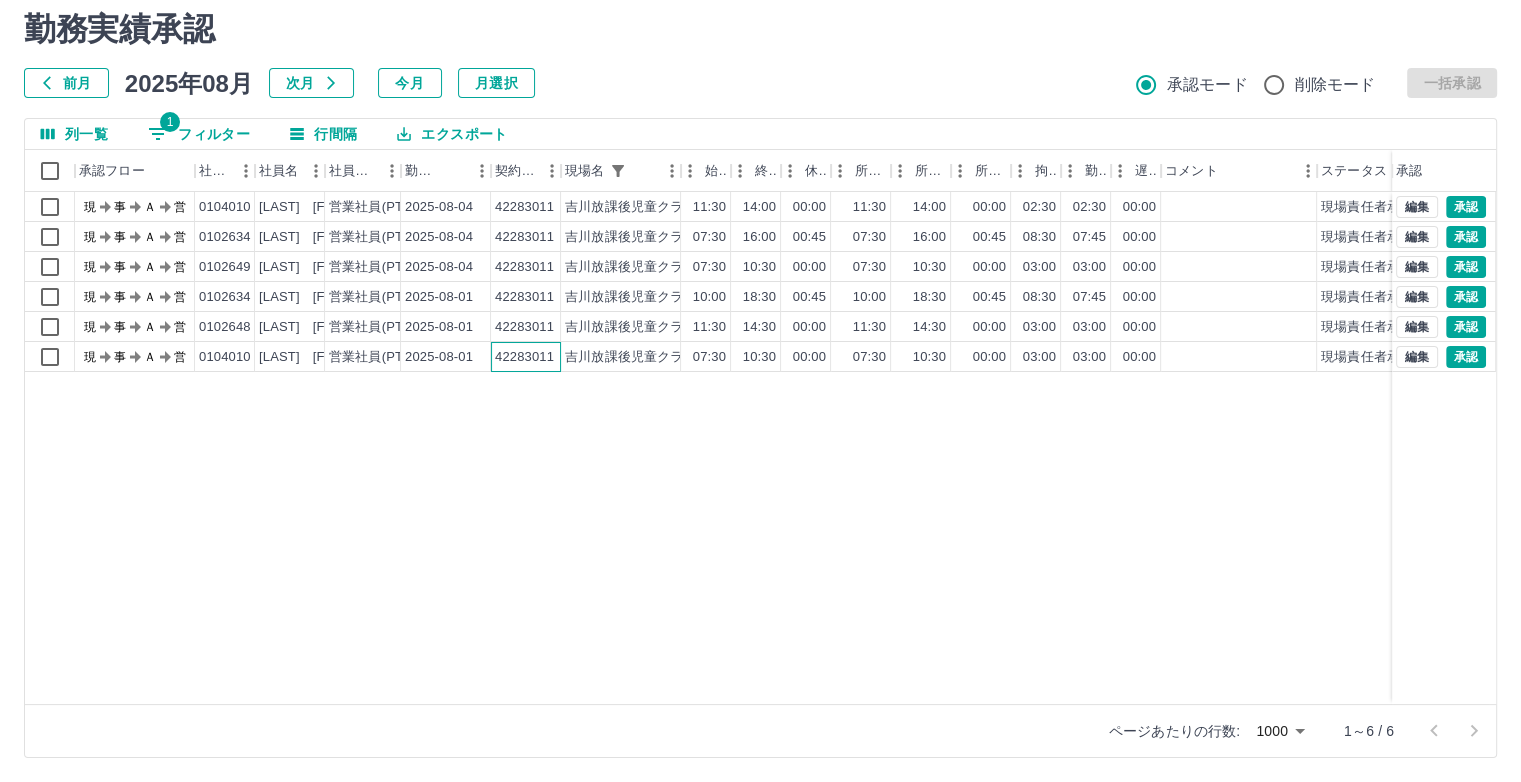 click on "42283011" at bounding box center (524, 357) 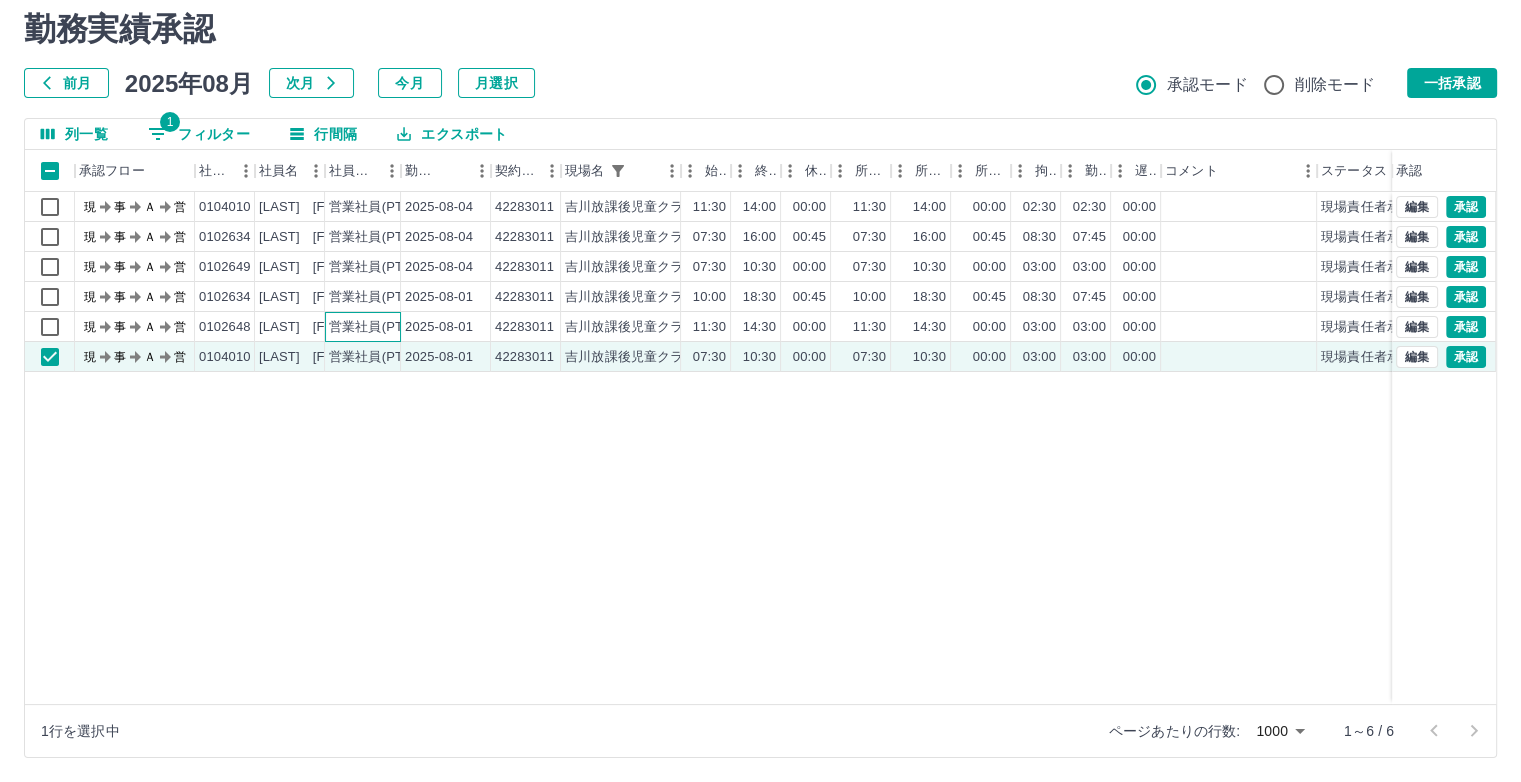 click on "営業社員(PT契約)" at bounding box center (381, 327) 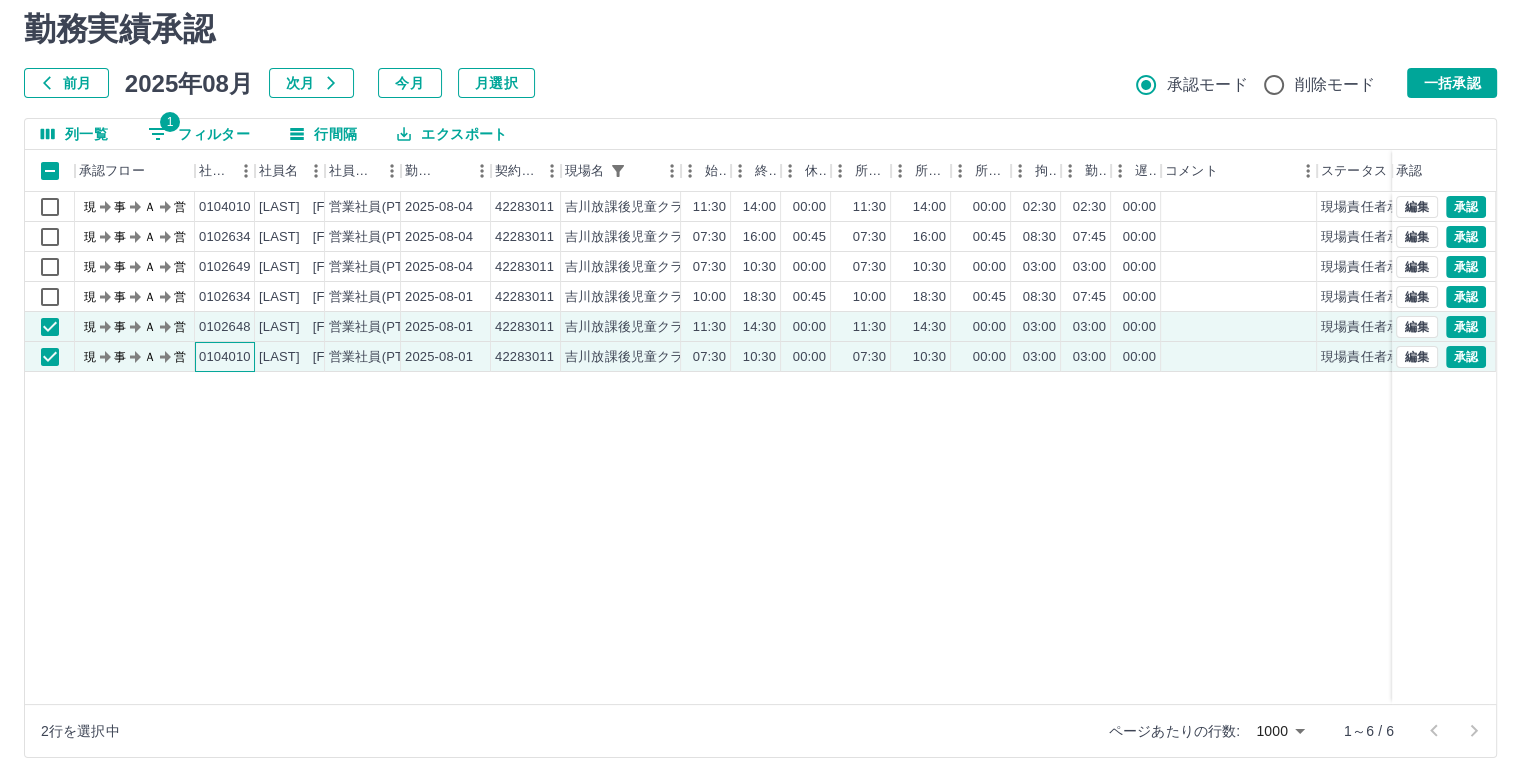 click on "0104010" at bounding box center [225, 357] 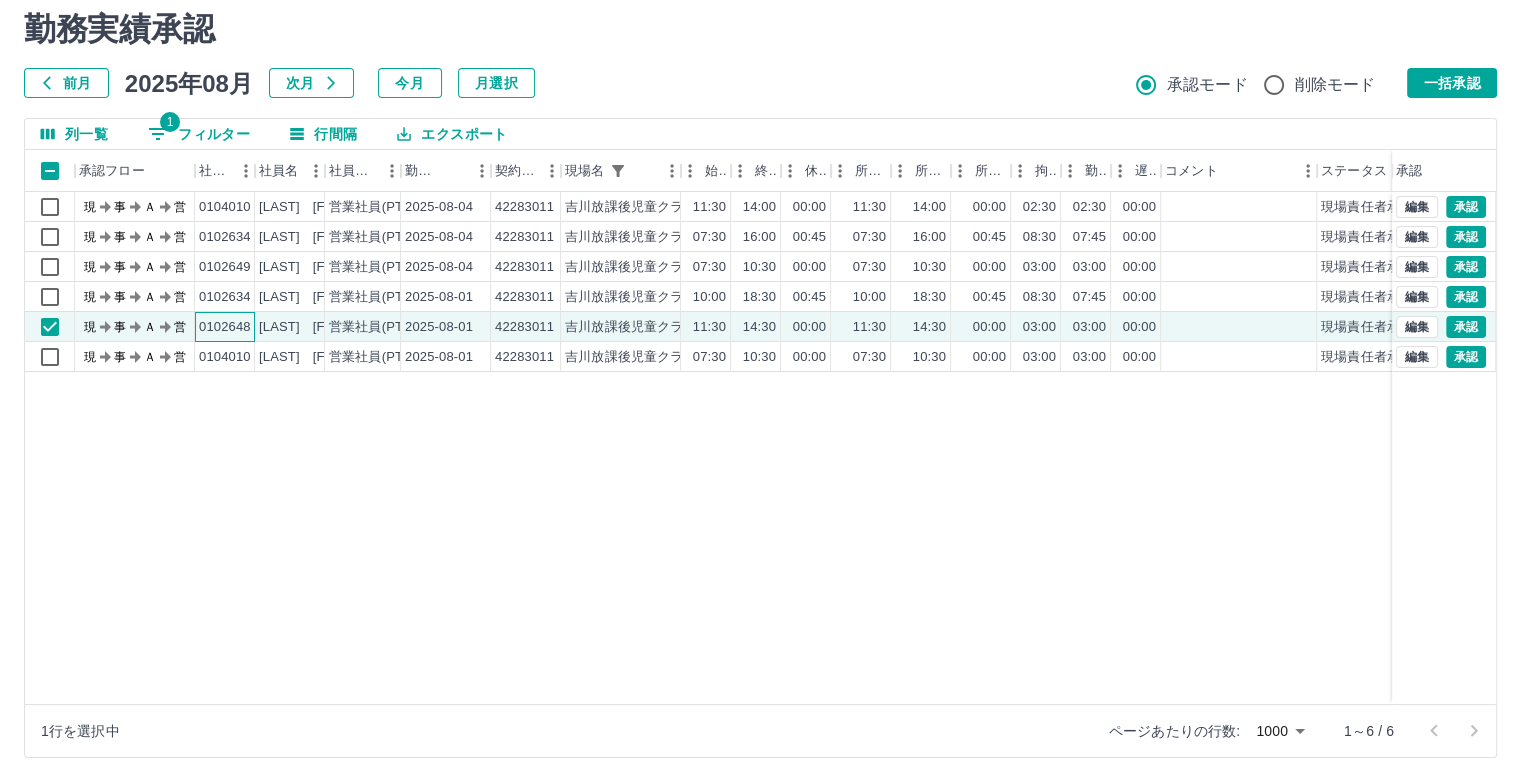 click on "0102648" at bounding box center [225, 327] 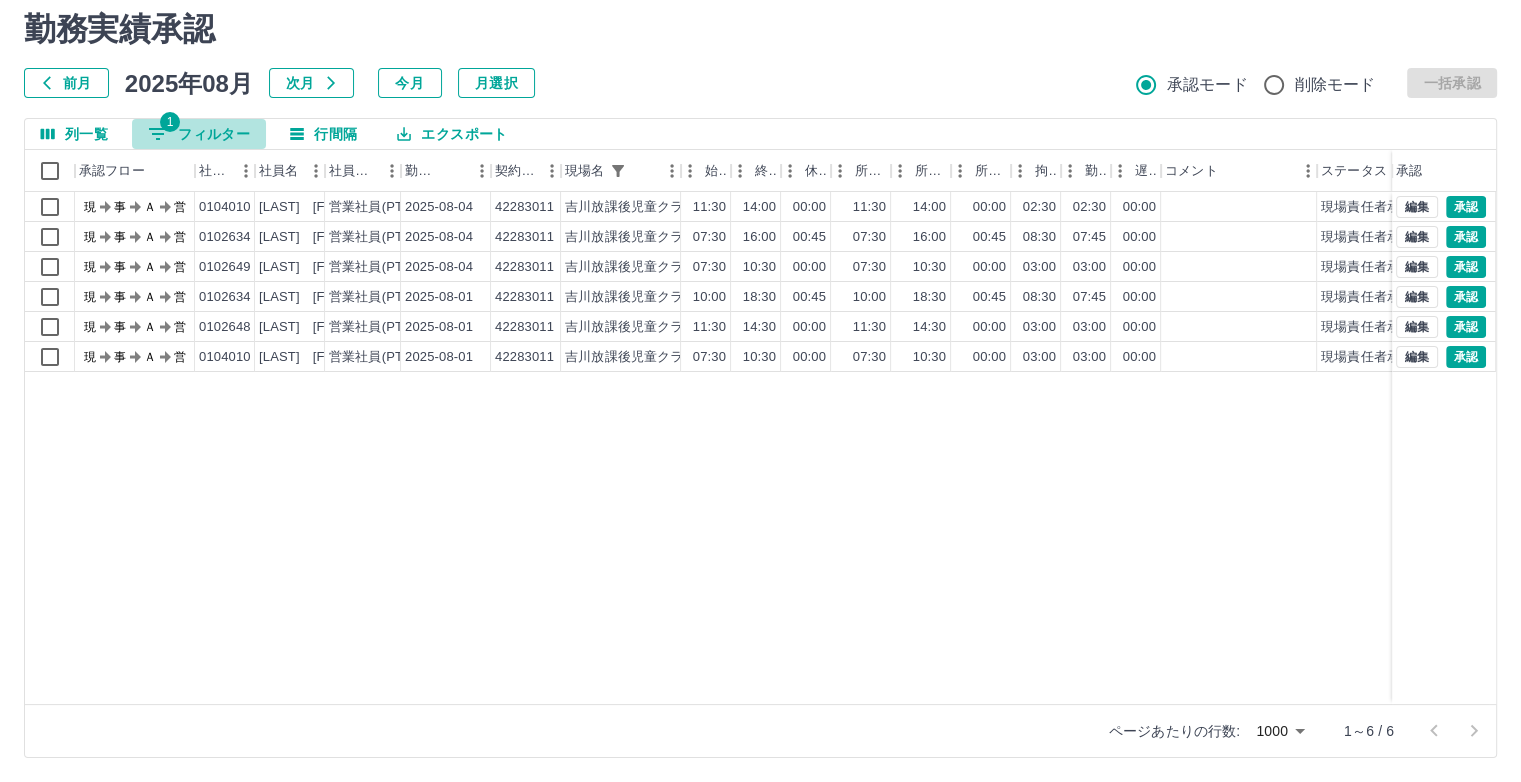 drag, startPoint x: 210, startPoint y: 135, endPoint x: 204, endPoint y: 123, distance: 13.416408 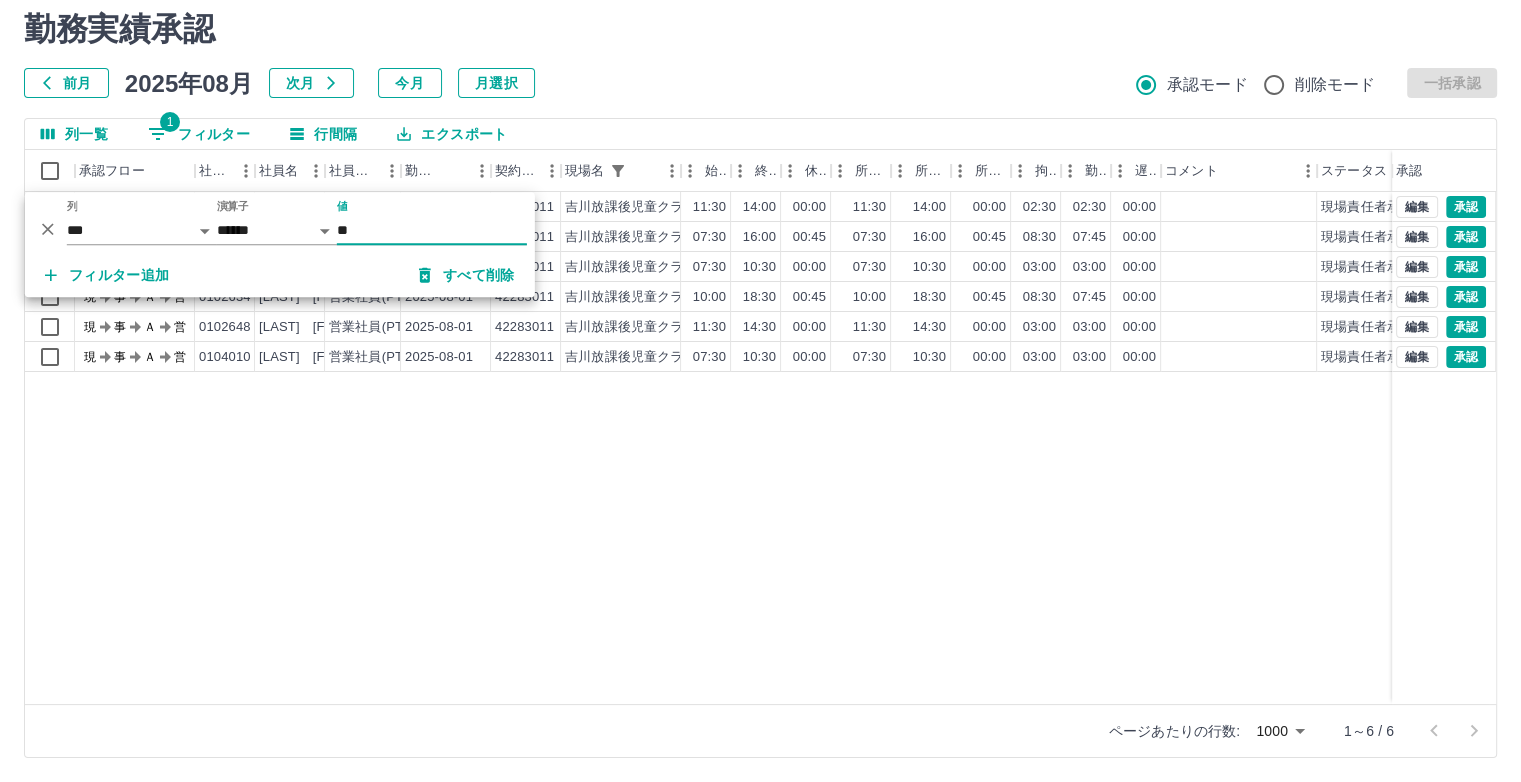 type on "*" 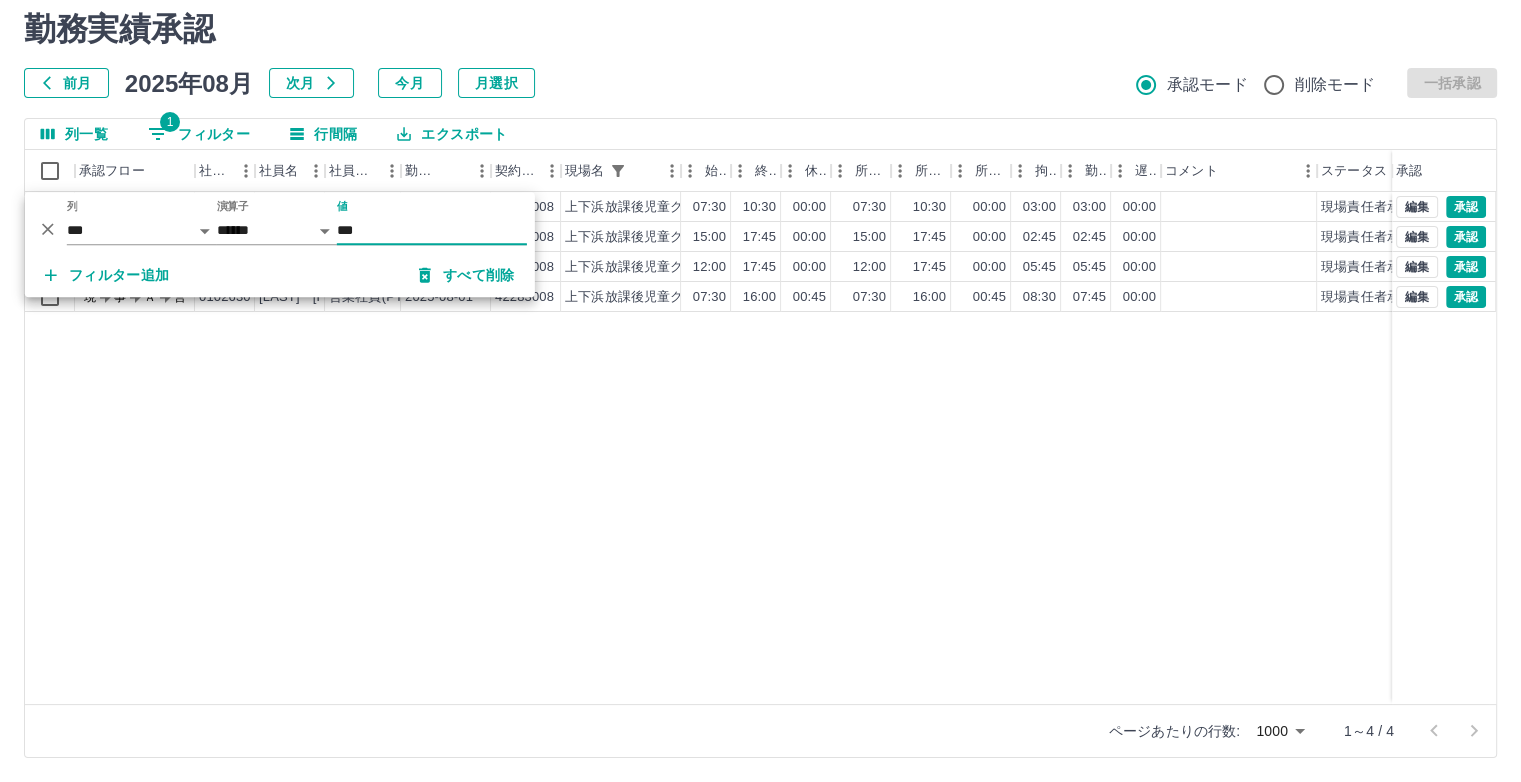 type on "***" 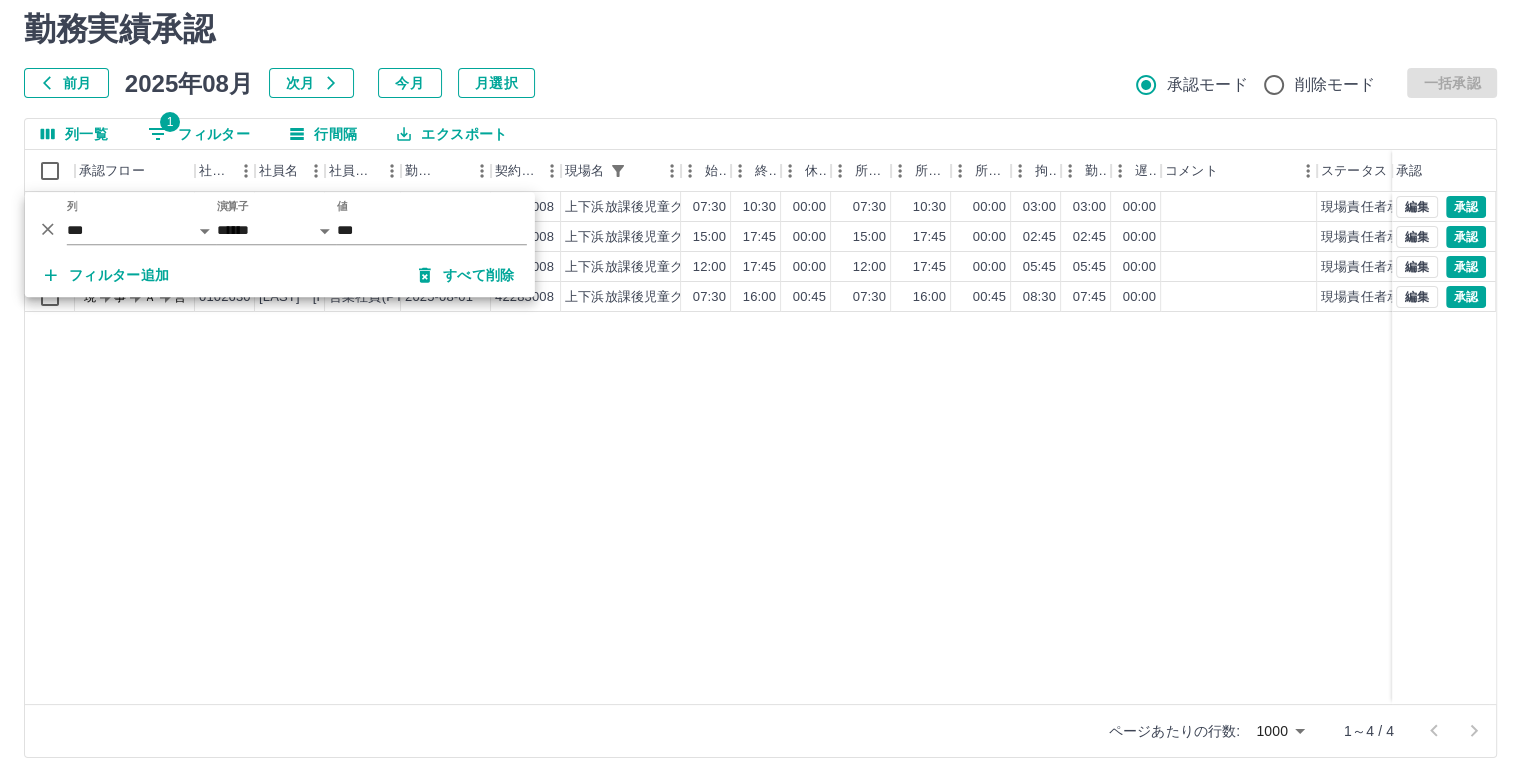 click on "現 事 Ａ 営 0102878 [LAST]　[FIRST] 営業社員(PT契約) 2025-08-04 42283008 上下浜放課後児童クラブ 07:30 10:30 00:00 07:30 10:30 00:00 03:00 03:00 00:00 現場責任者承認待 現 事 Ａ 営 0102624 [LAST]　[FIRST] 営業社員(PT契約) 2025-08-01 42283008 上下浜放課後児童クラブ 15:00 17:45 00:00 15:00 17:45 00:00 02:45 02:45 00:00 現場責任者承認待 現 事 Ａ 営 0102878 [LAST]　[FIRST] 営業社員(PT契約) 2025-08-01 42283008 上下浜放課後児童クラブ 12:00 17:45 00:00 12:00 17:45 00:00 05:45 05:45 00:00 現場責任者承認待 現 事 Ａ 営 0102630 [LAST]　[FIRST] 営業社員(PT契約) 2025-08-01 42283008 上下浜放課後児童クラブ 07:30 16:00 00:45 07:30 16:00 00:45 08:30 07:45 00:00 現場責任者承認待 編集 承認 編集 承認 編集 承認 編集 承認" at bounding box center [783, 448] 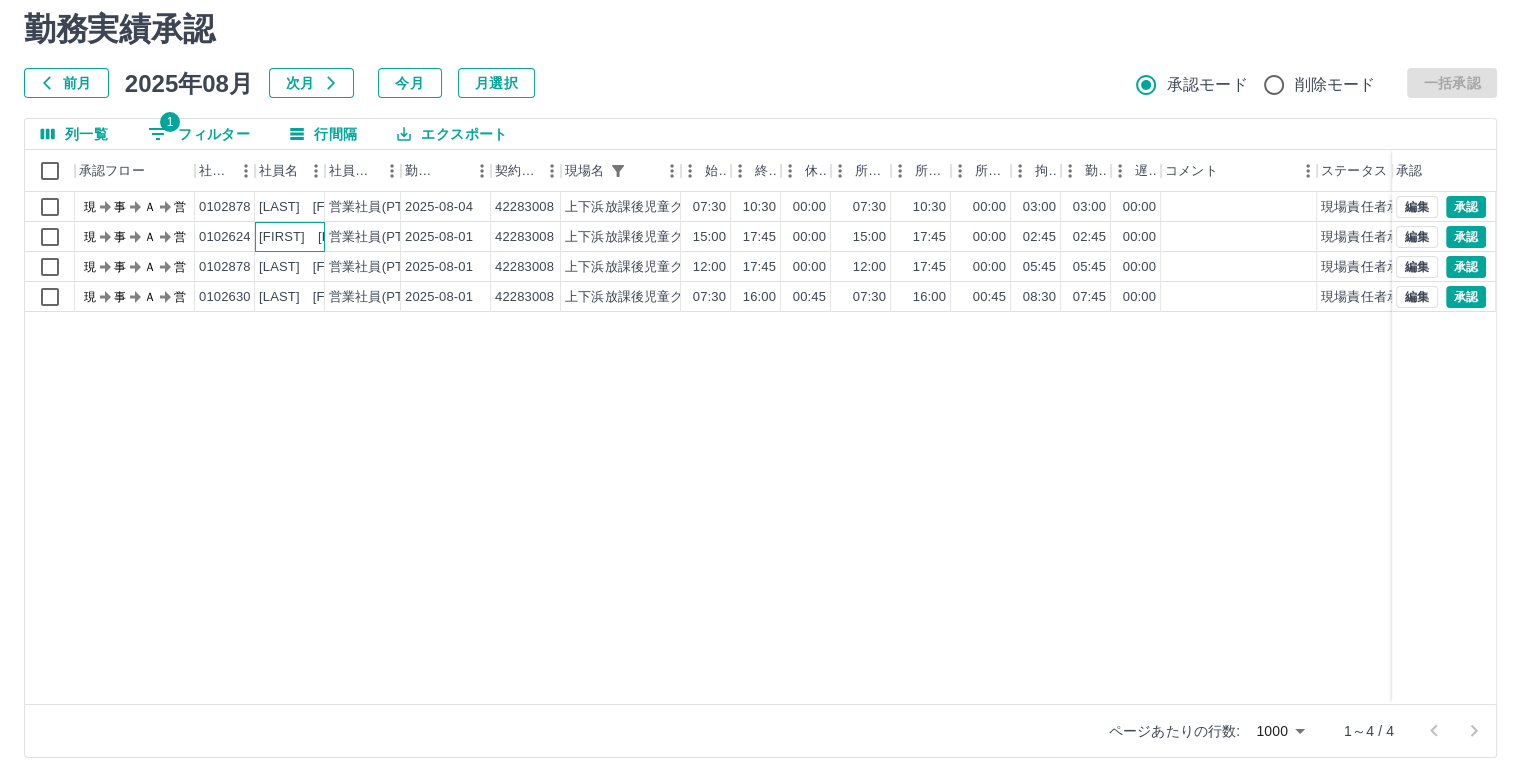 click on "[FIRST]　[LAST]" at bounding box center (309, 237) 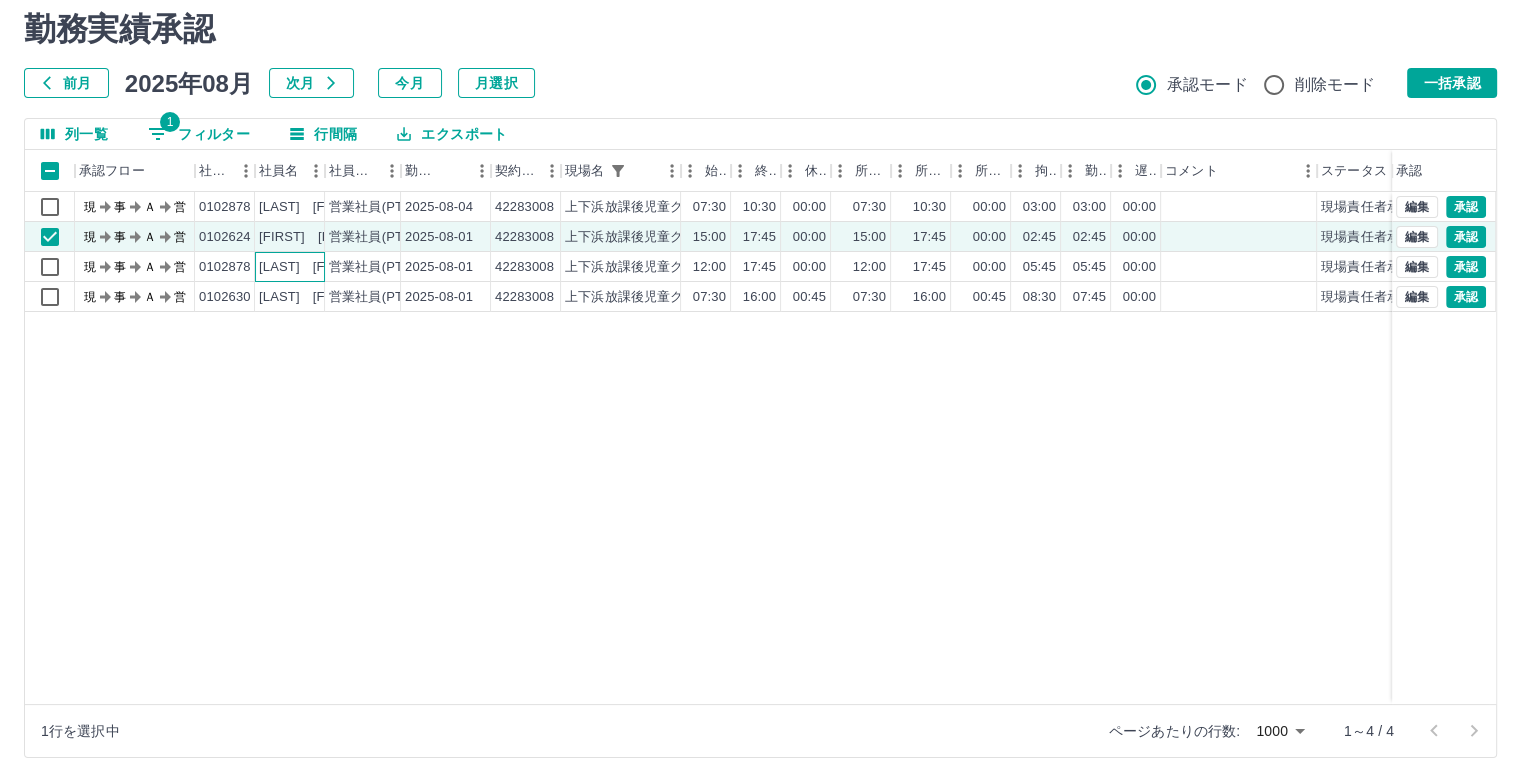 click on "[LAST]　[FIRST]" at bounding box center [309, 267] 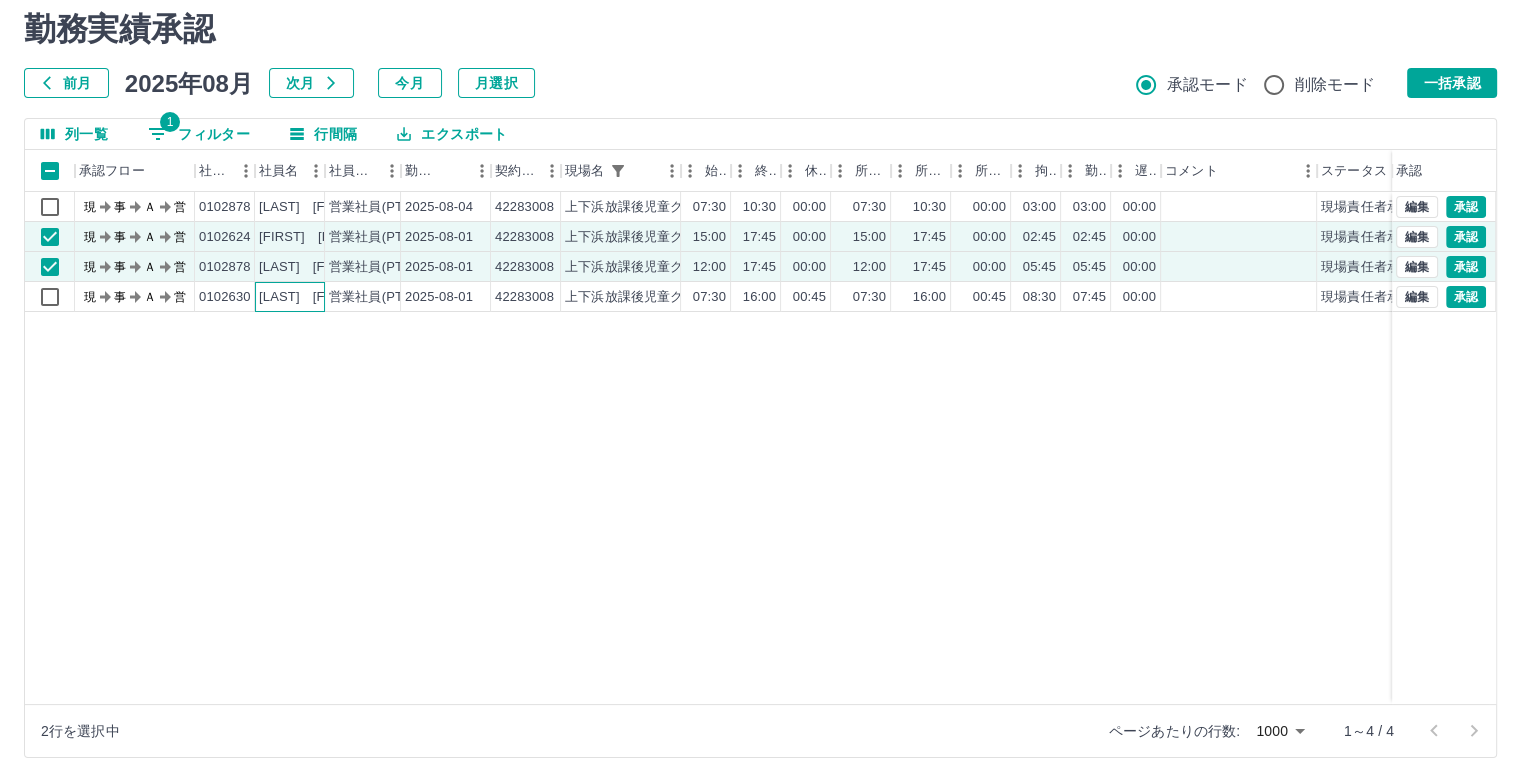 click on "[LAST]　[FIRST]" at bounding box center (309, 297) 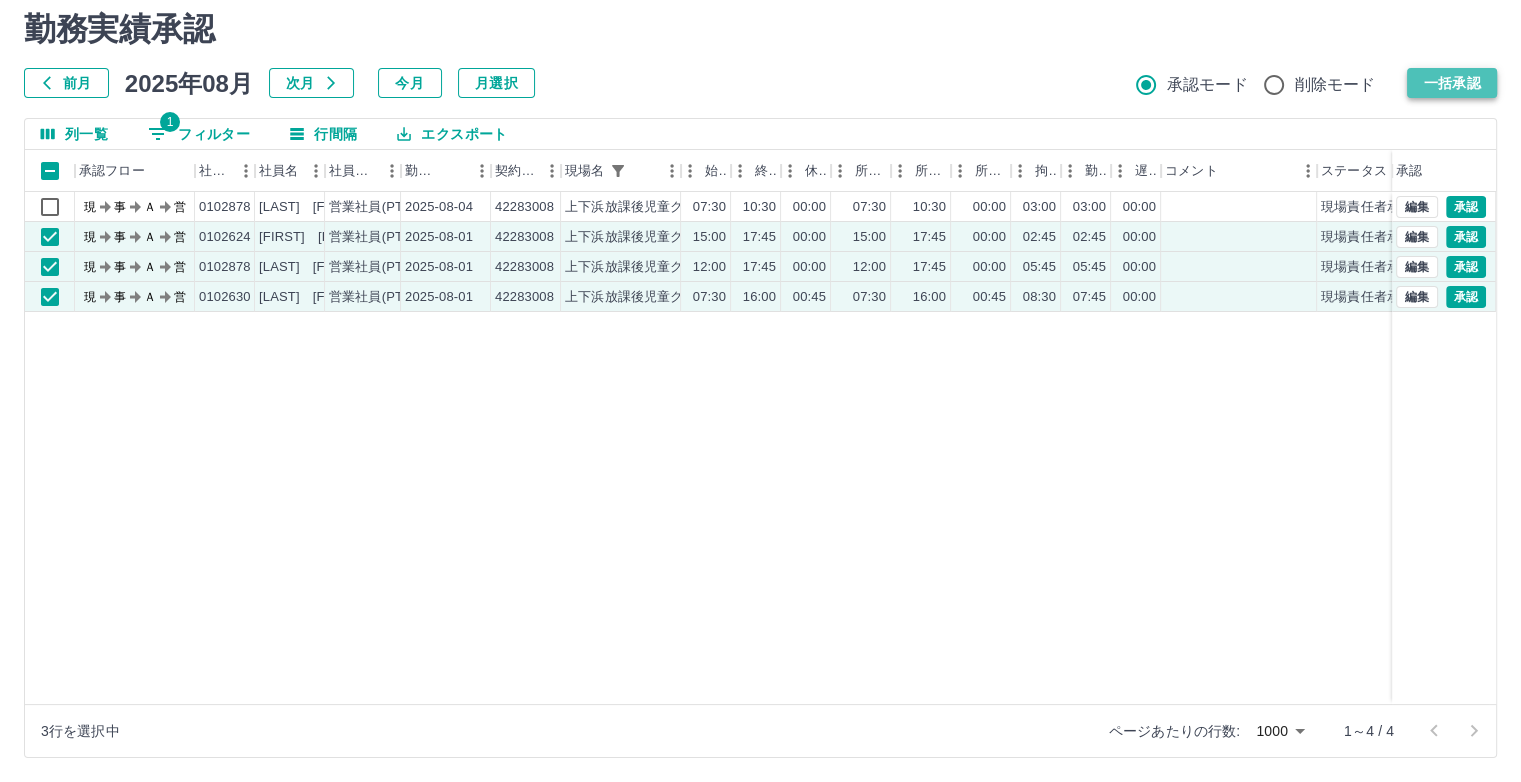 click on "一括承認" at bounding box center (1452, 83) 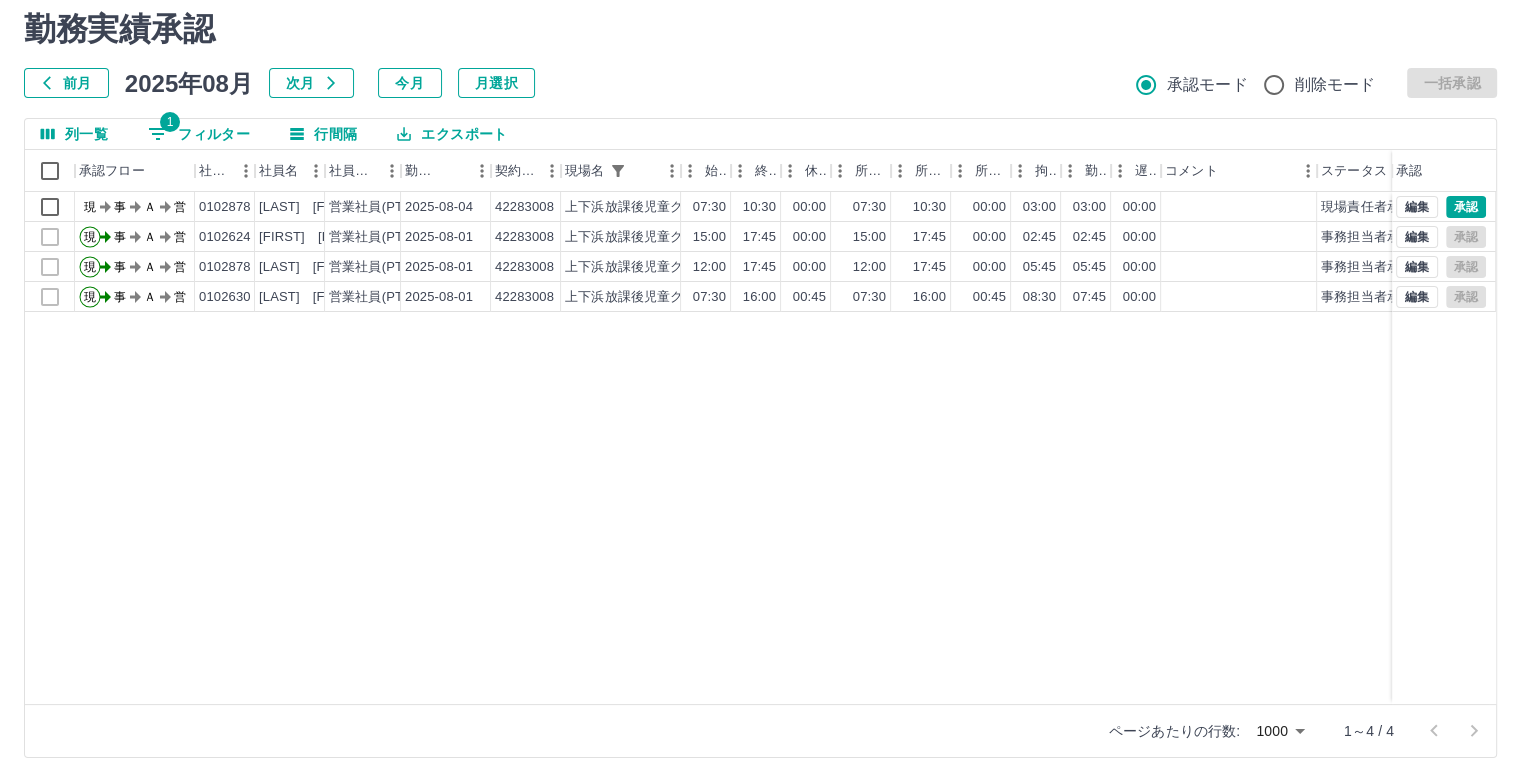 click on "1 フィルター" at bounding box center (199, 134) 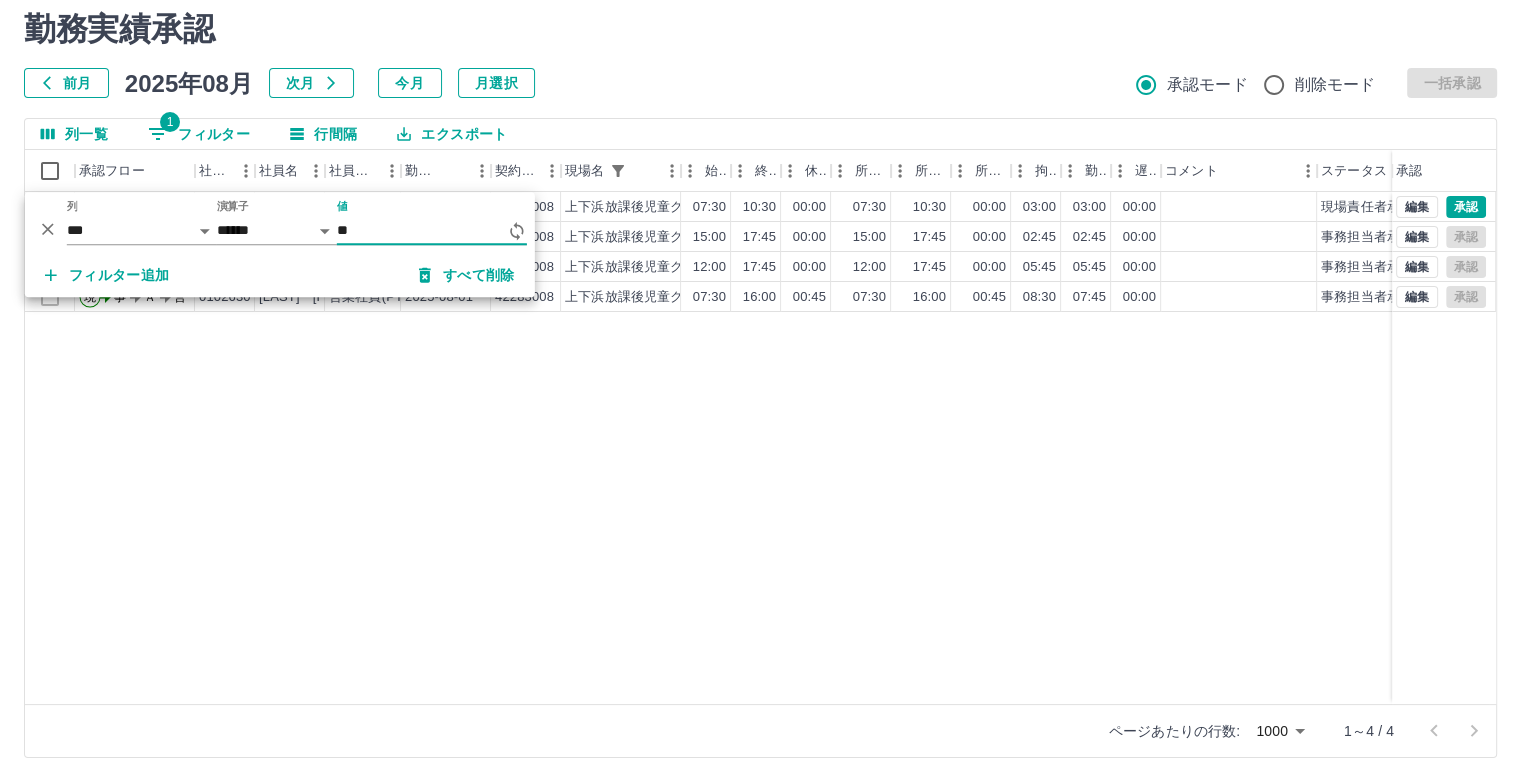 type on "*" 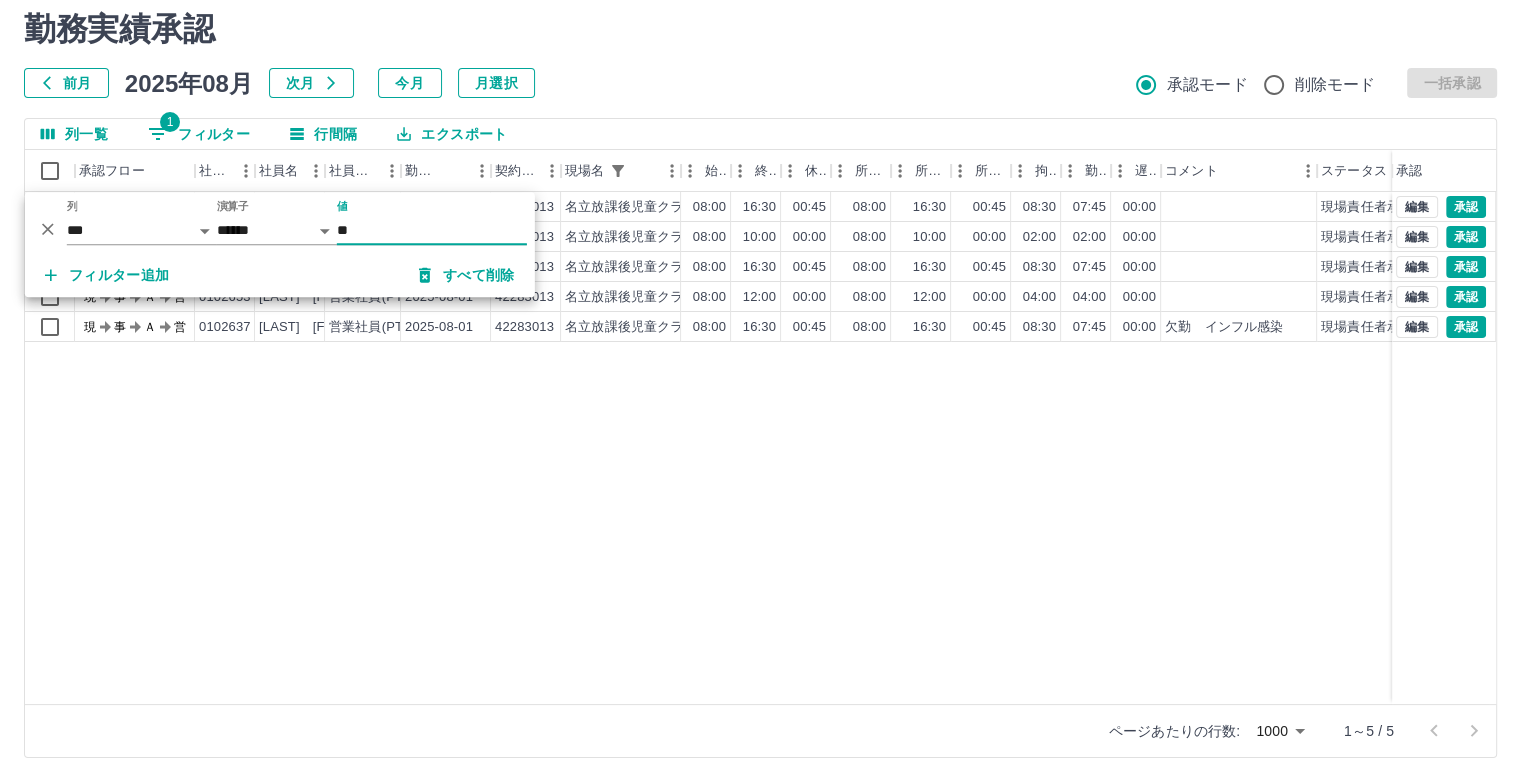 type on "**" 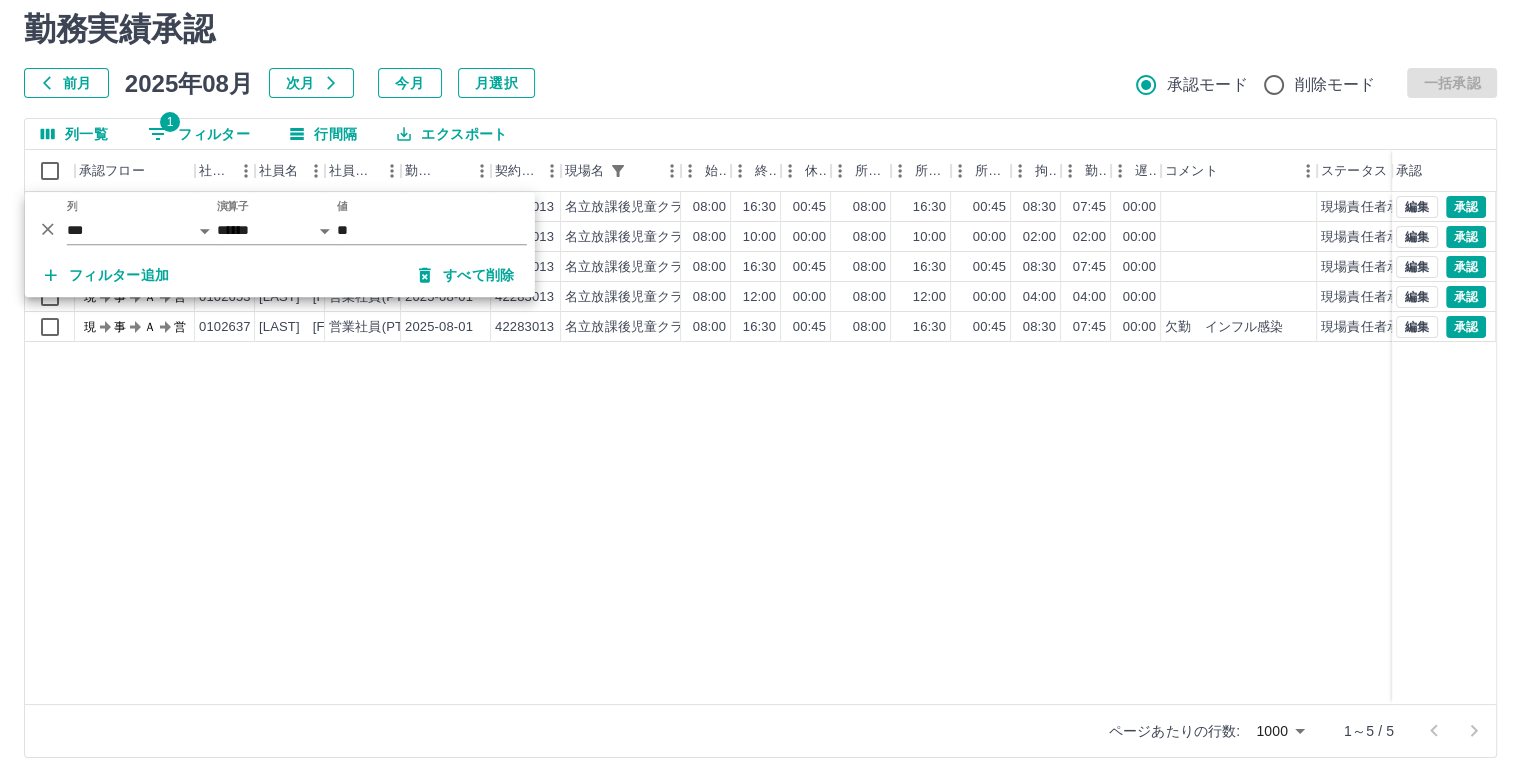 click on "現 事 Ａ 営 0102637 [LAST]　[FIRST] 営業社員(PT契約) 2025-08-04 42283013 名立放課後児童クラブ 08:00 16:30 00:45 08:00 16:30 00:45 08:30 07:45 00:00 現場責任者承認待 現 事 Ａ 営 0102653 [LAST]　[FIRST] 営業社員(PT契約) 2025-08-04 42283013 名立放課後児童クラブ 08:00 10:00 00:00 08:00 10:00 00:00 02:00 02:00 00:00 現場責任者承認待 現 事 Ａ 営 0102638 [LAST]　[FIRST] 営業社員(PT契約) 2025-08-01 42283013 名立放課後児童クラブ 08:00 16:30 00:45 08:00 16:30 00:45 08:30 07:45 00:00 現場責任者承認待 現 事 Ａ 営 0102653 [LAST]　[FIRST] 営業社員(PT契約) 2025-08-01 42283013 名立放課後児童クラブ 08:00 12:00 00:00 08:00 12:00 00:00 04:00 04:00 00:00 現場責任者承認待 現 事 Ａ 営 0102637 [LAST]　[FIRST] 営業社員(PT契約) 2025-08-01 42283013 名立放課後児童クラブ 08:00 16:30 00:45 08:00 16:30 00:45 08:30 07:45 00:00 欠勤　インフル感染 現場責任者承認待 編集 承認 編集" at bounding box center [783, 448] 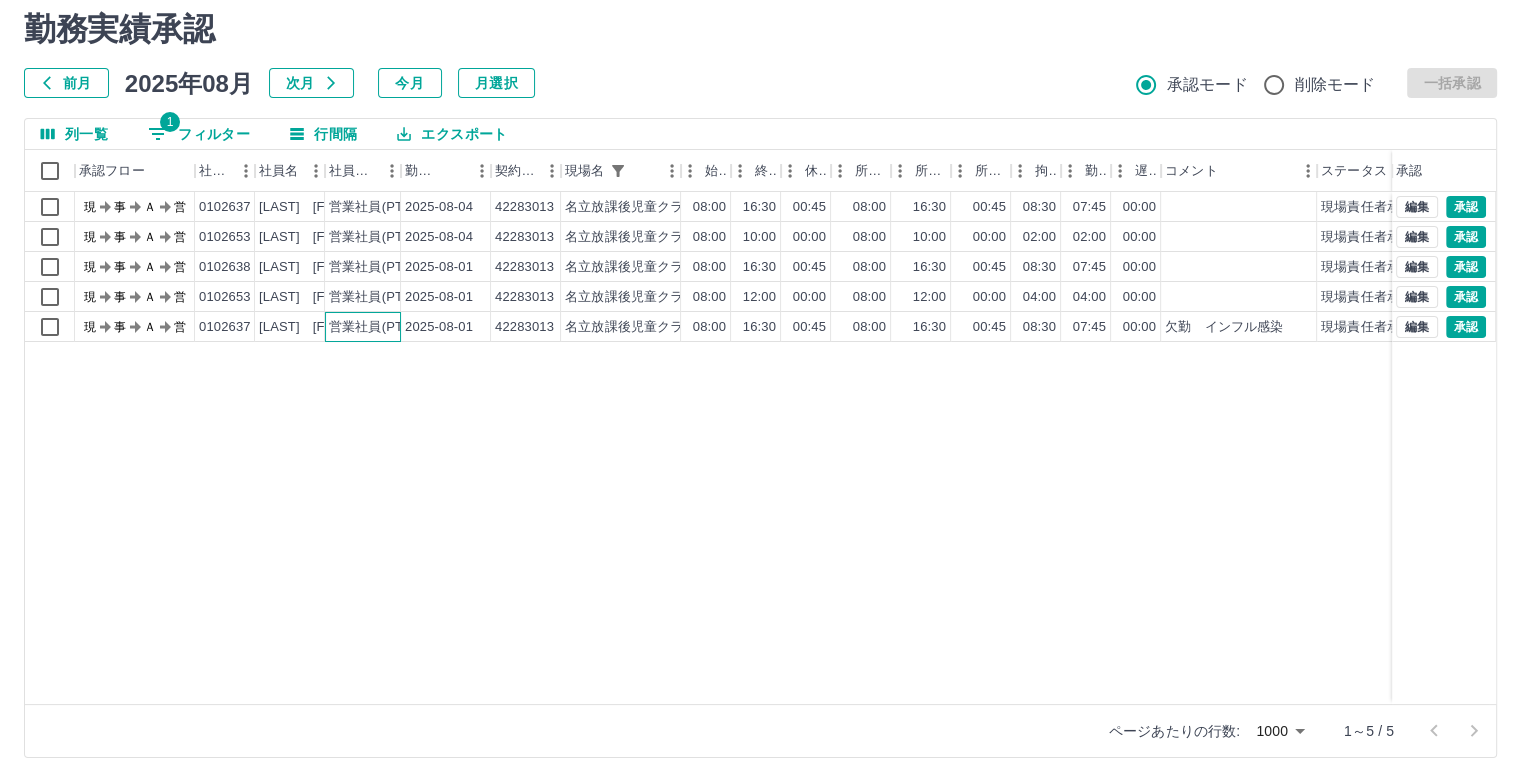 click on "営業社員(PT契約)" at bounding box center [381, 327] 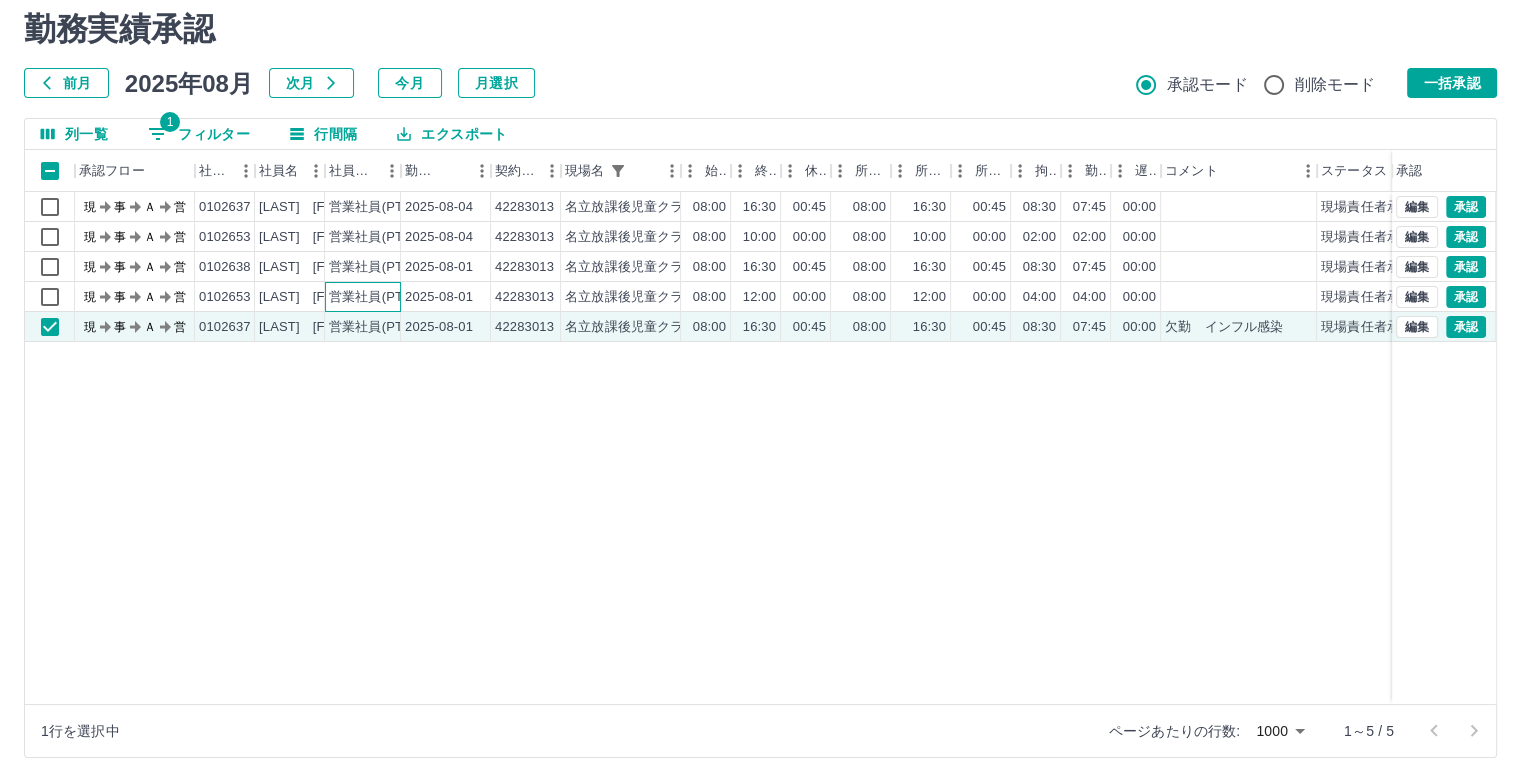 click on "営業社員(PT契約)" at bounding box center (381, 297) 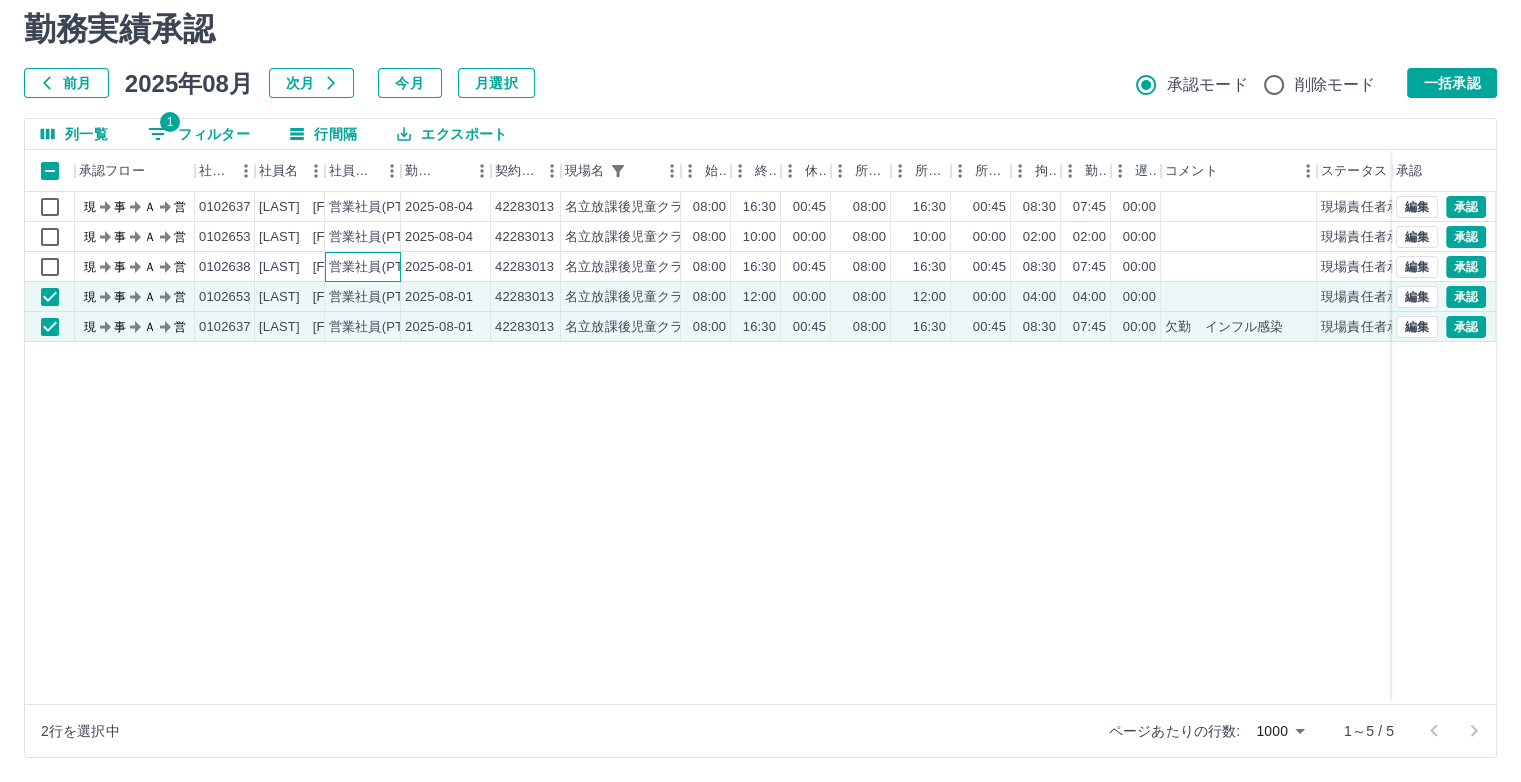 click on "営業社員(PT契約)" at bounding box center (381, 267) 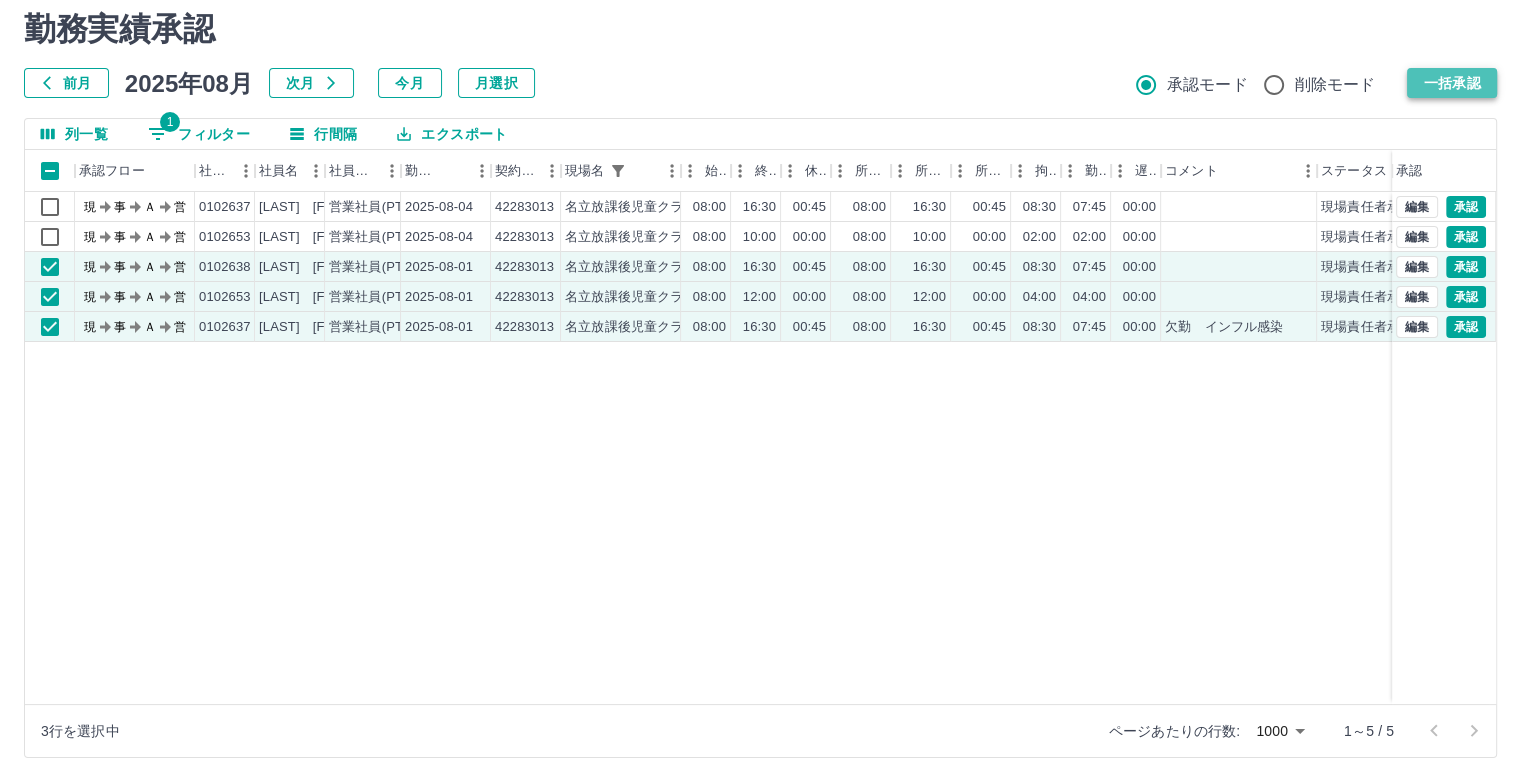 click on "一括承認" at bounding box center (1452, 83) 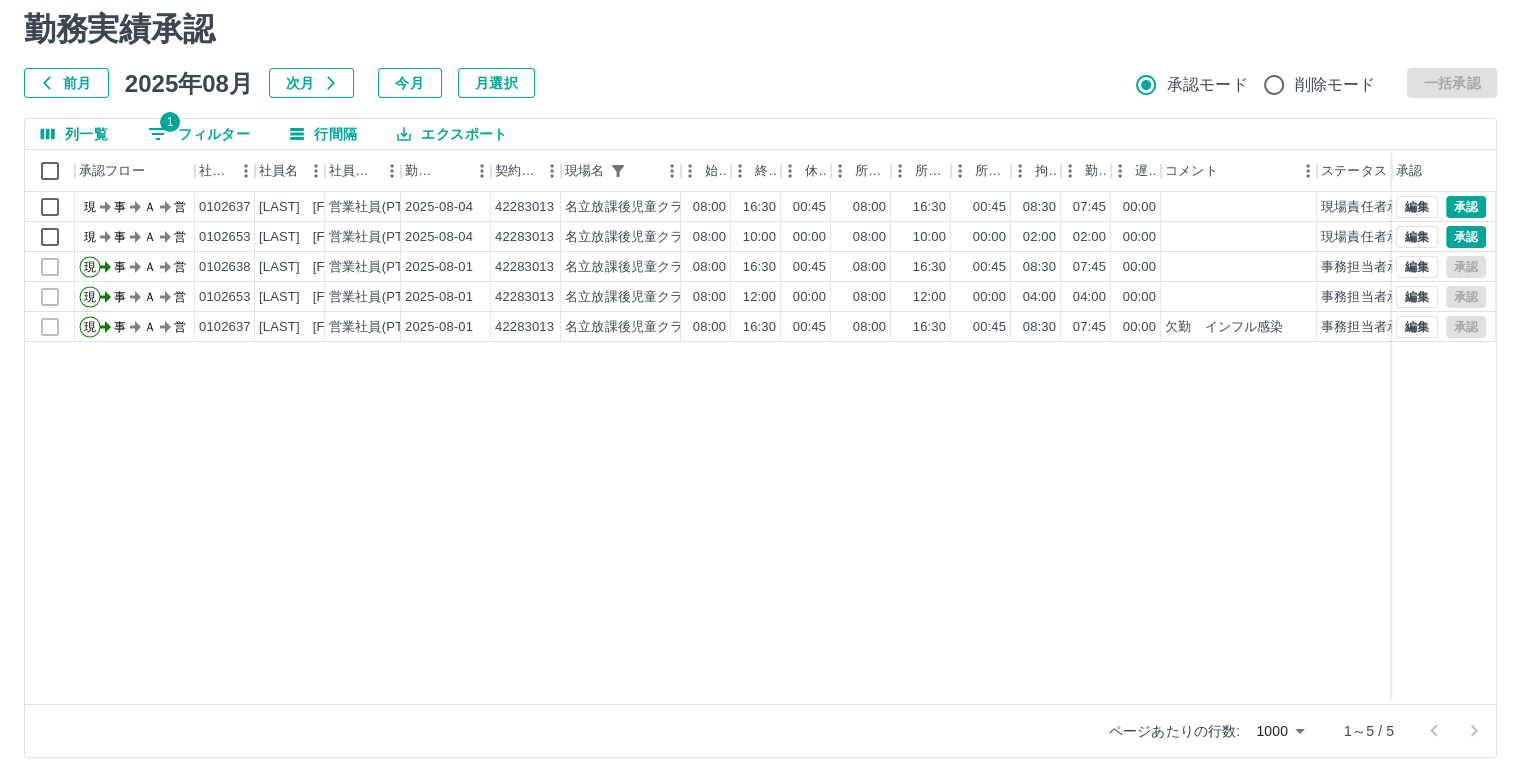 click on "1 フィルター" at bounding box center [199, 134] 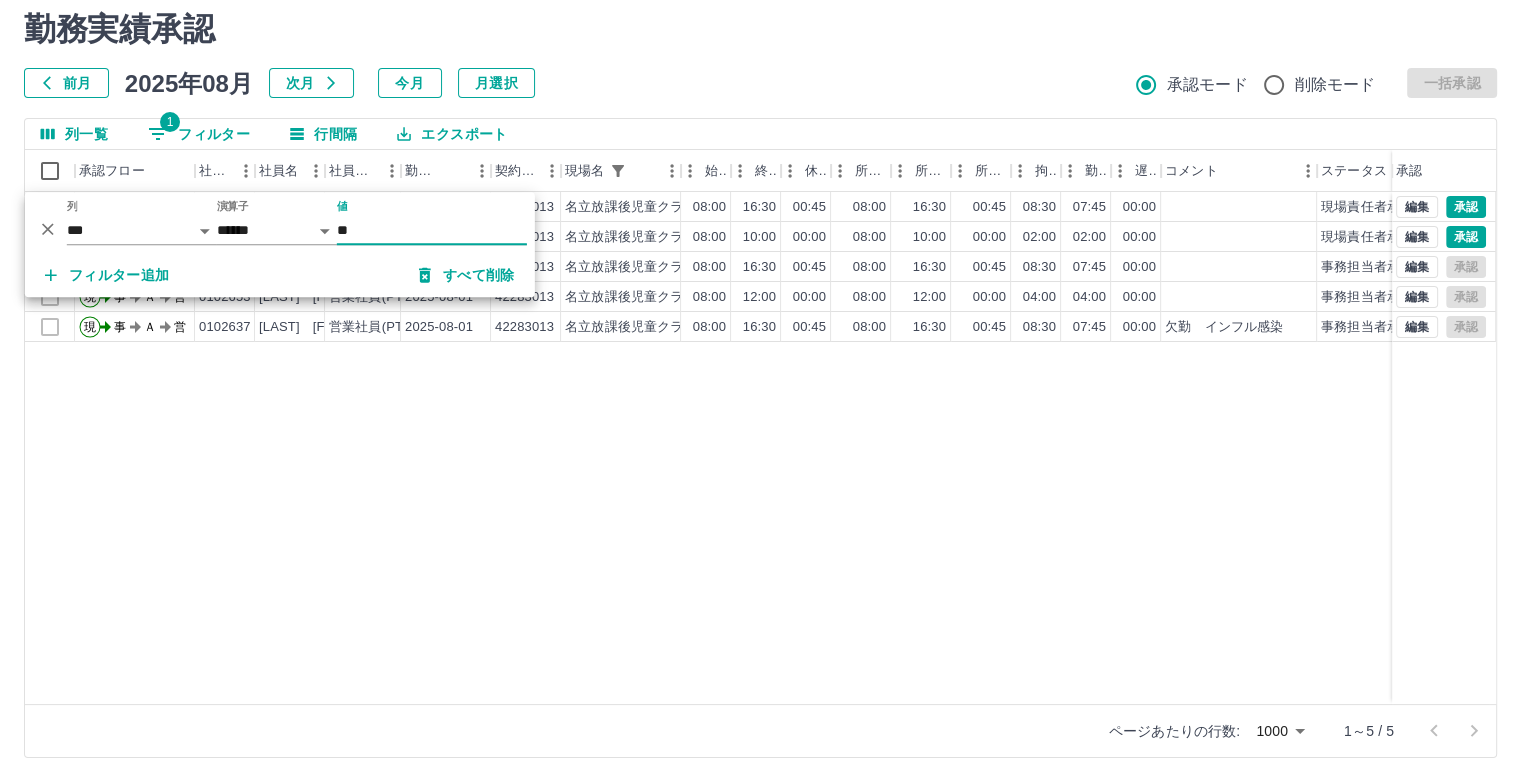 type on "*" 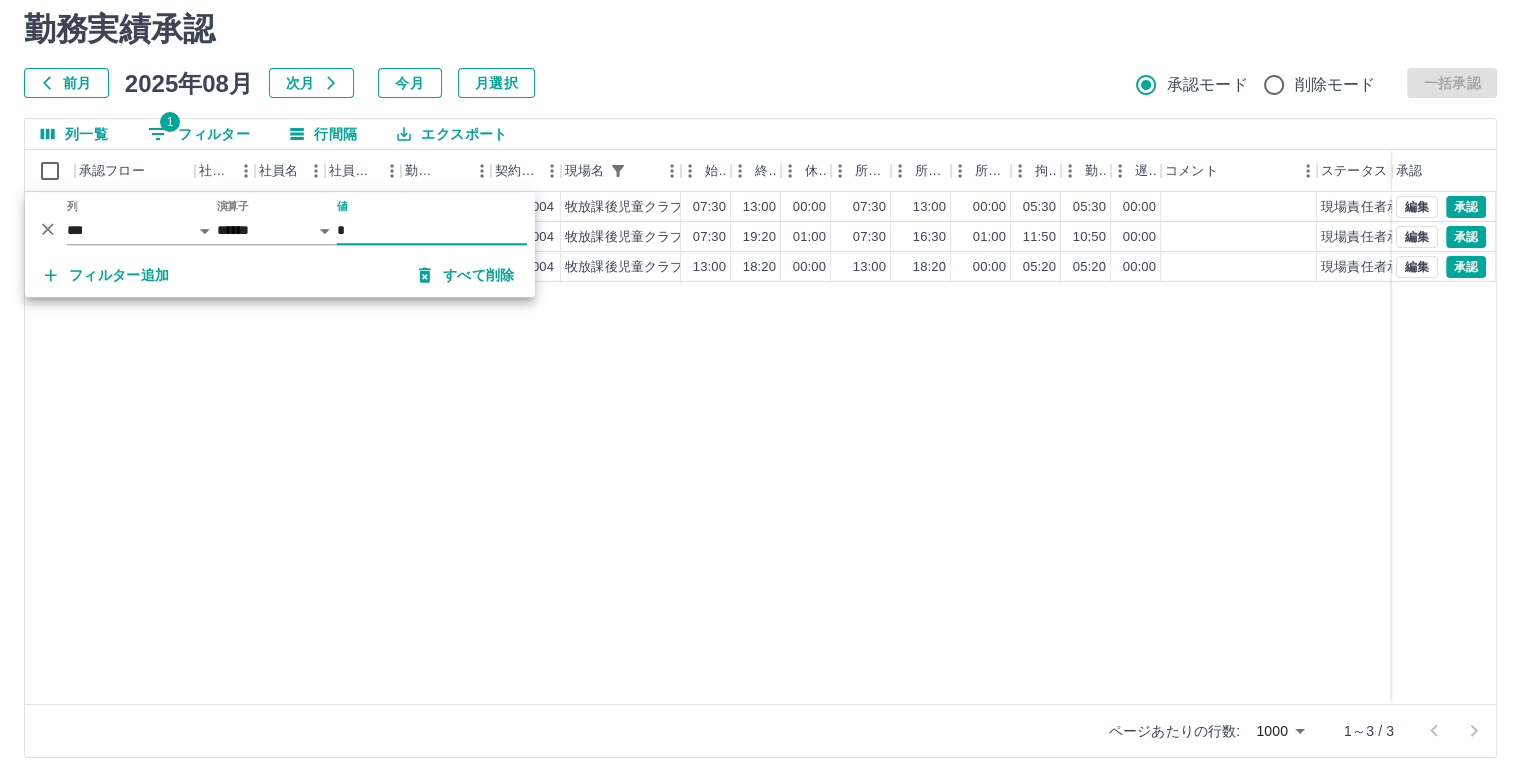 type on "*" 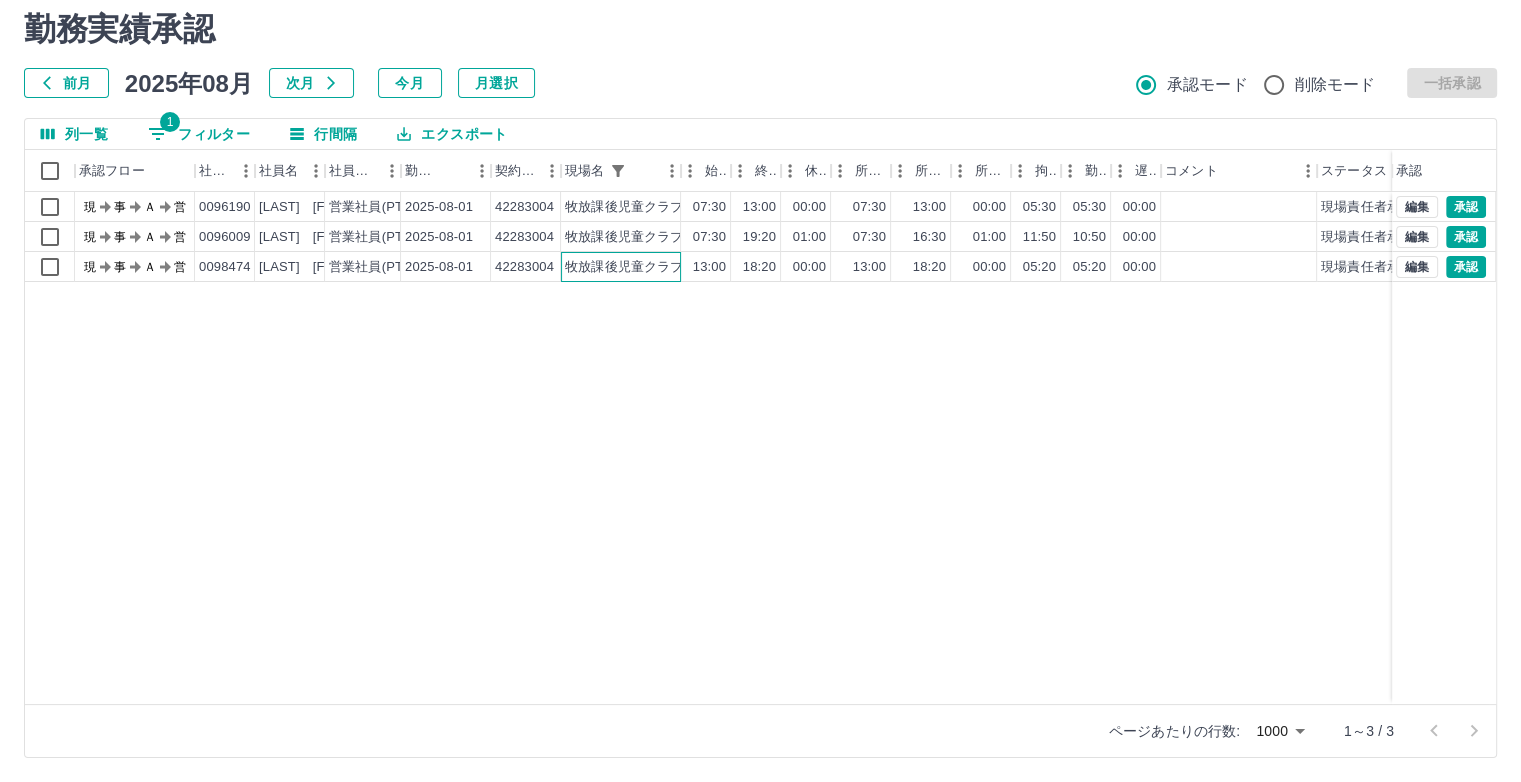 click on "牧放課後児童クラブ" at bounding box center (624, 267) 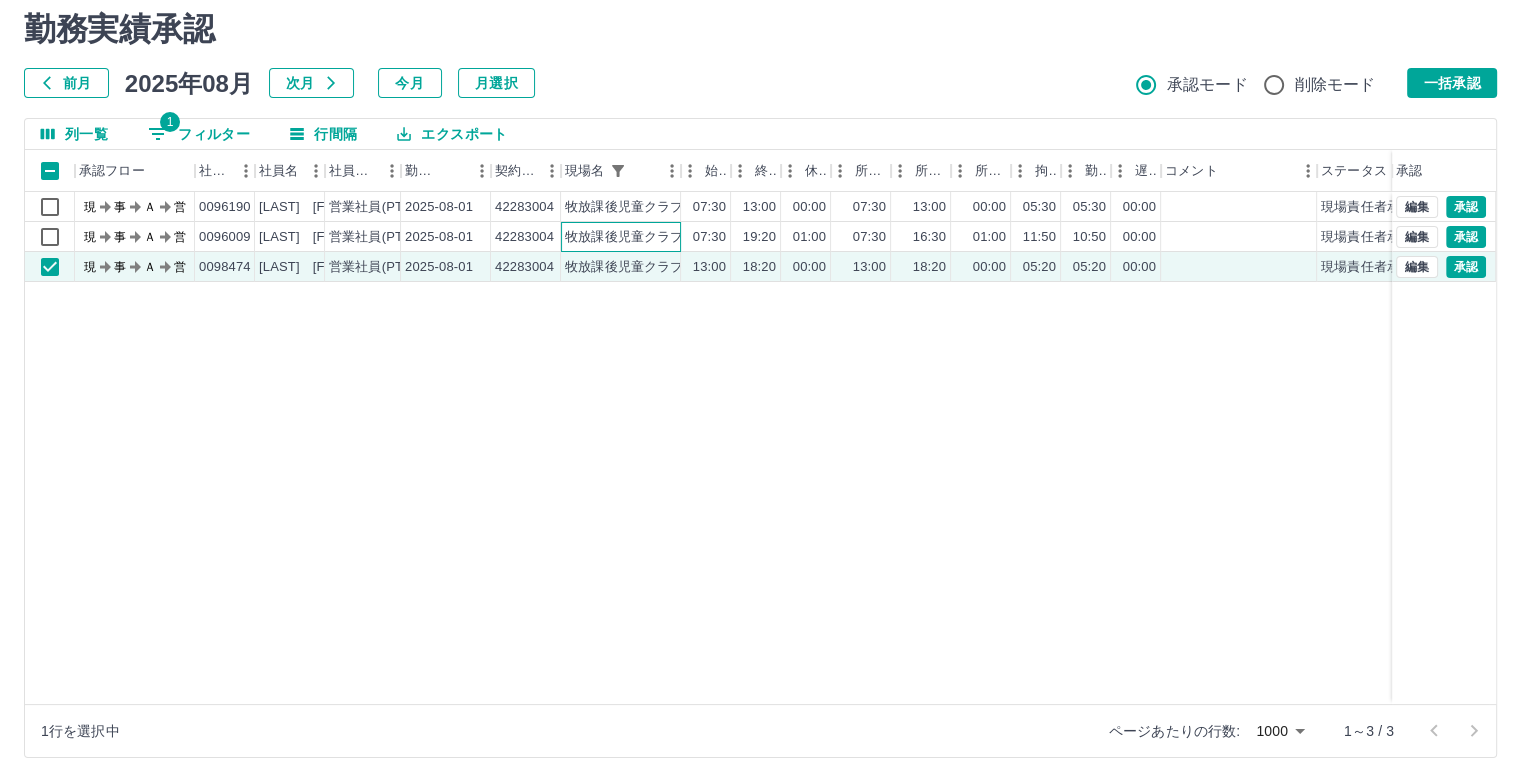 click on "牧放課後児童クラブ" at bounding box center (624, 237) 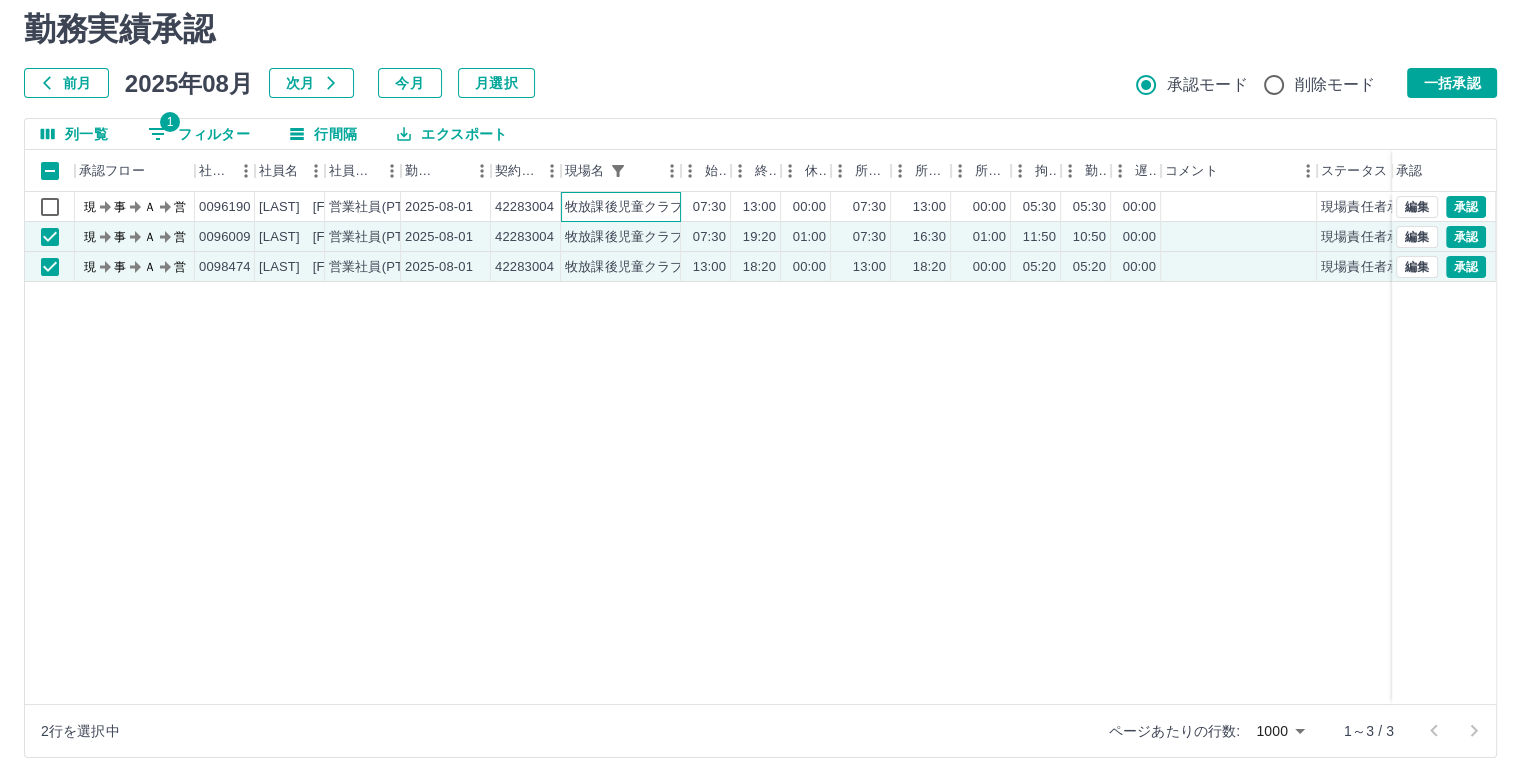 click on "牧放課後児童クラブ" at bounding box center (624, 207) 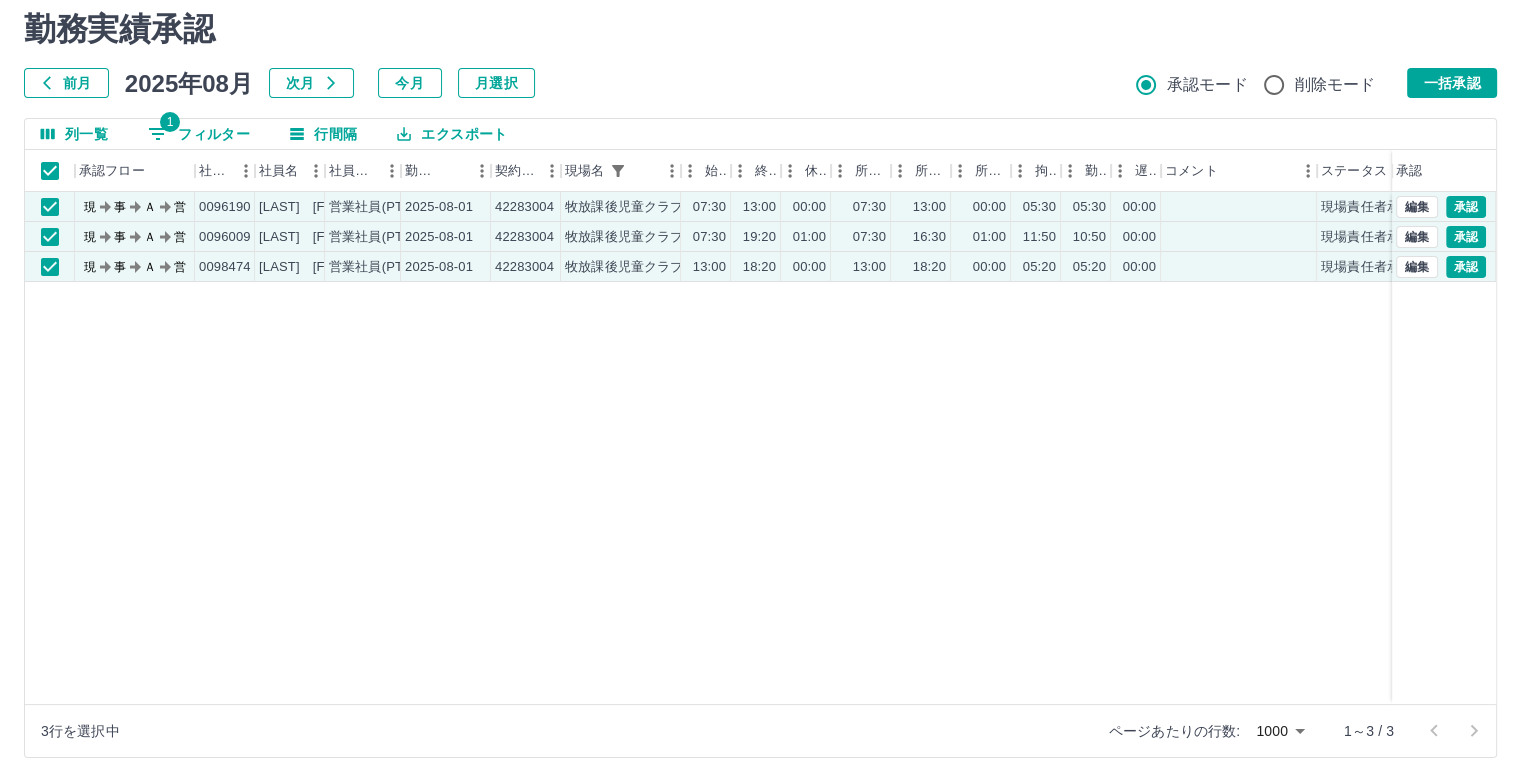 click on "一括承認" at bounding box center (1452, 83) 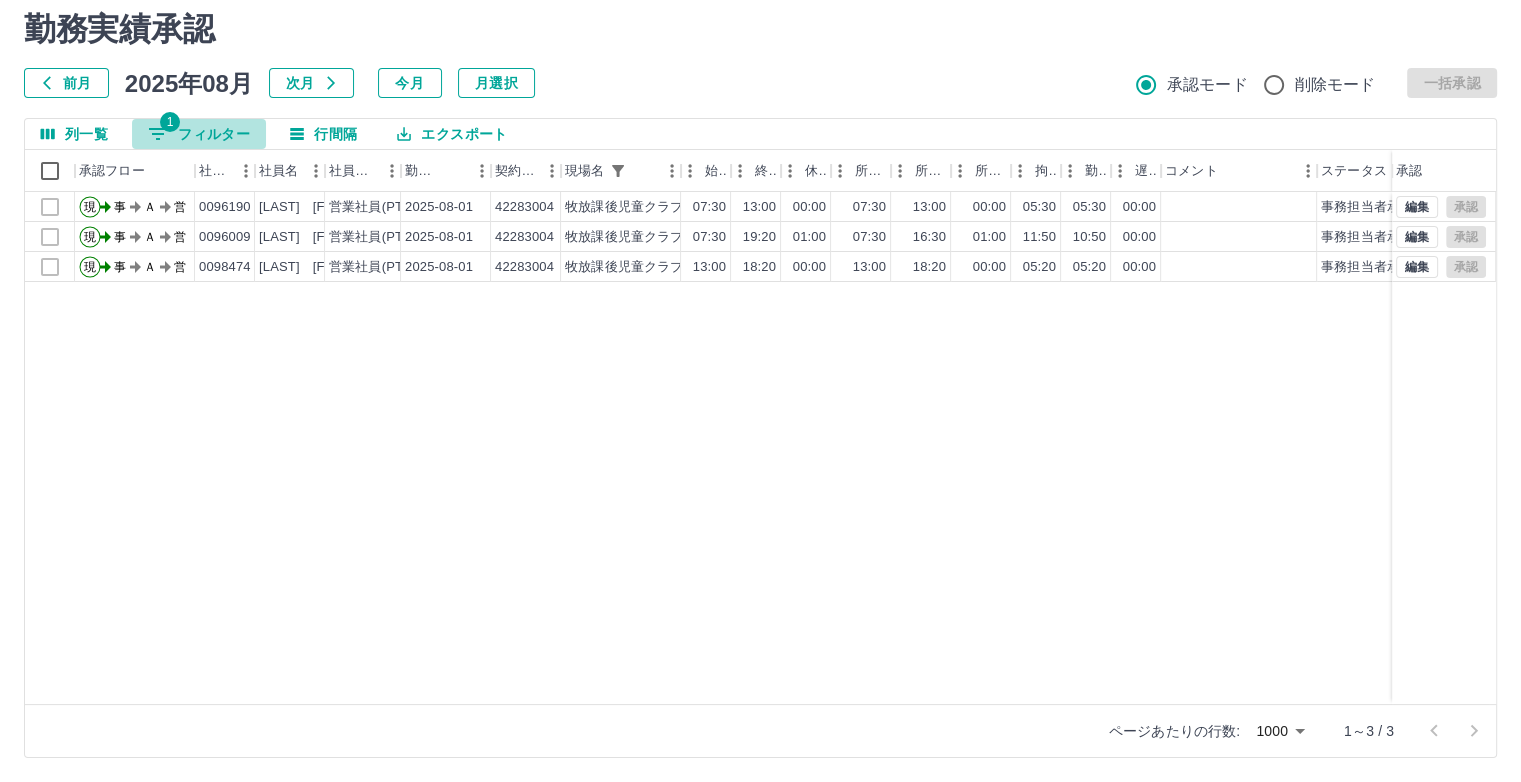 click on "1 フィルター" at bounding box center [199, 134] 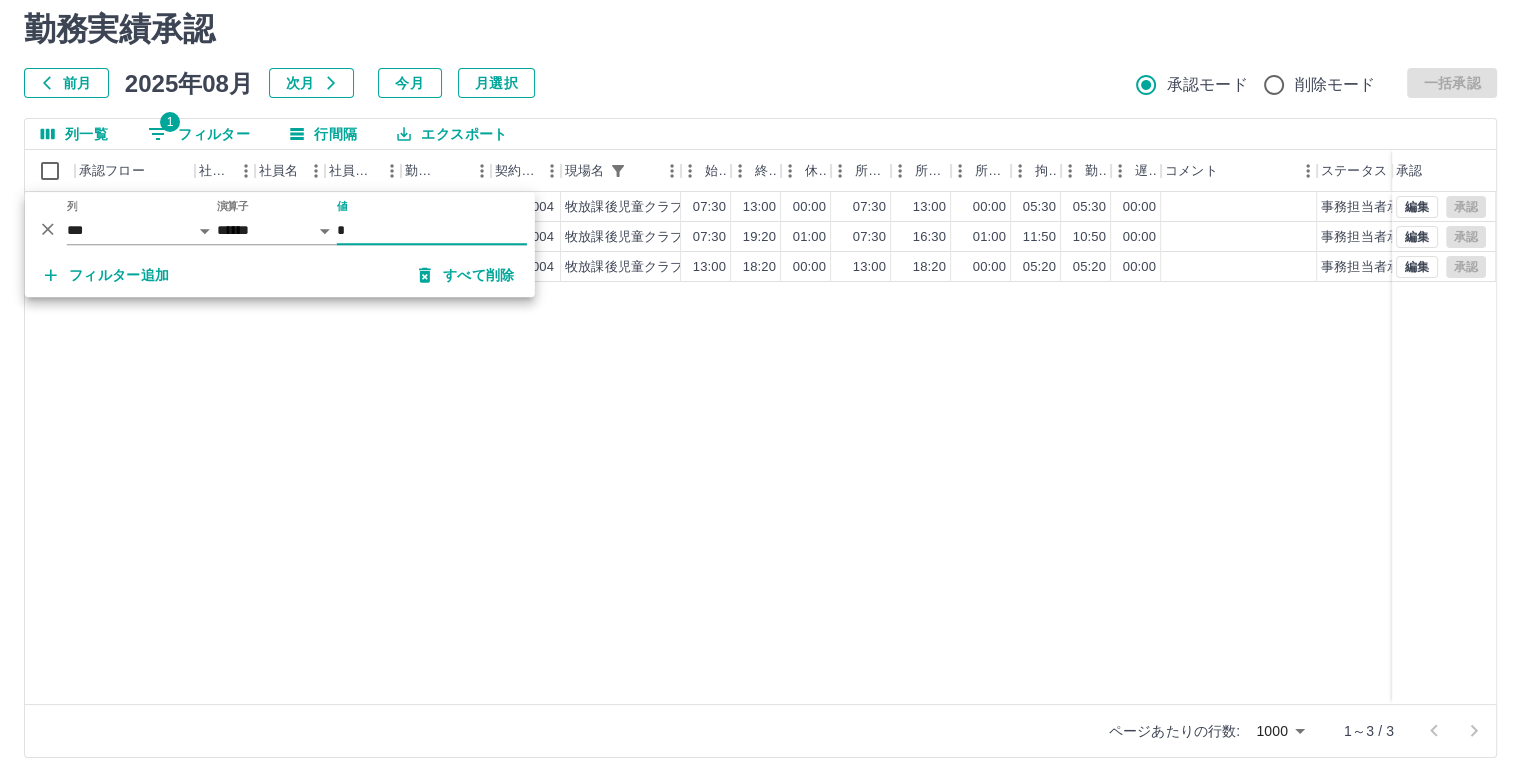 click on "すべて削除" at bounding box center (467, 275) 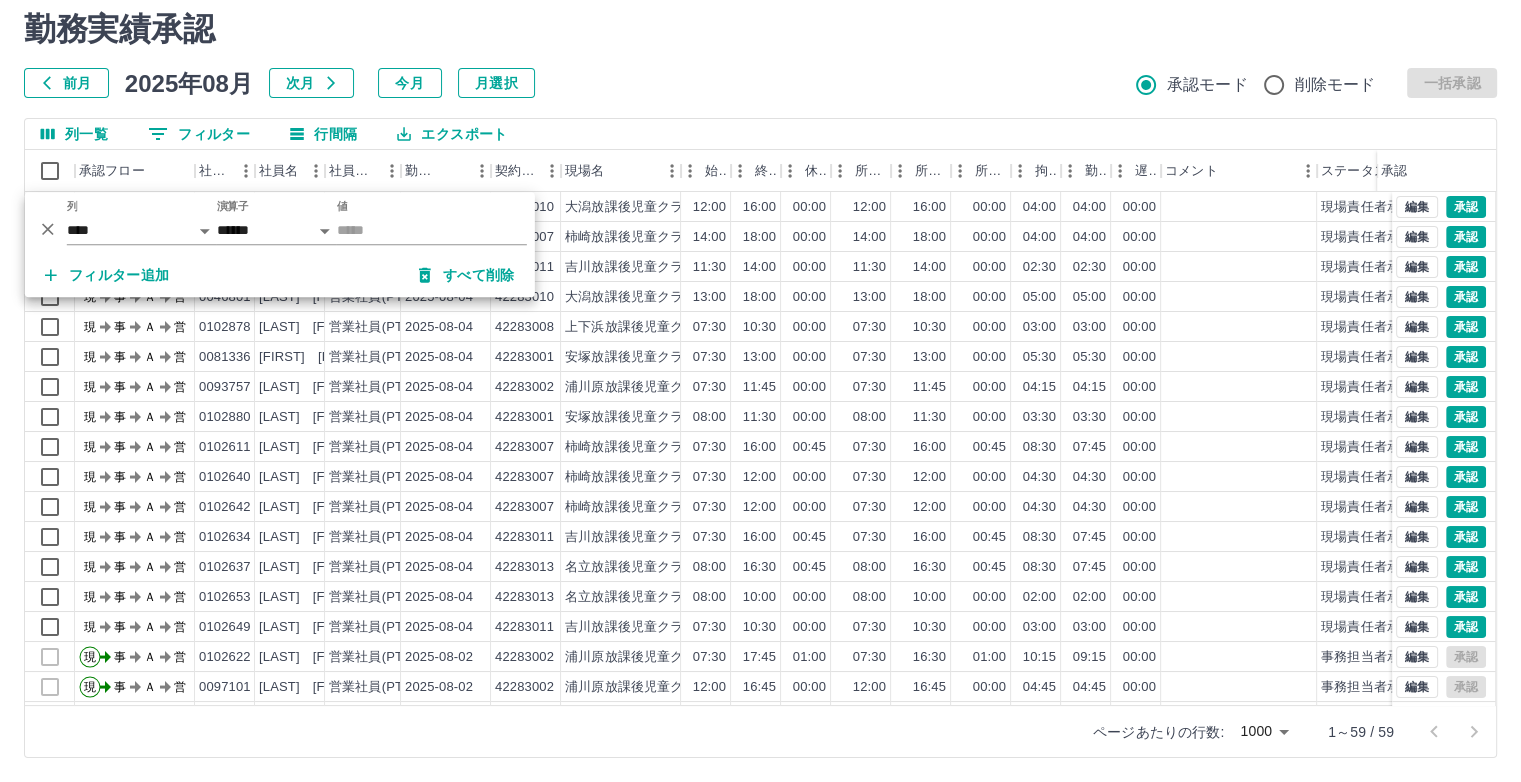 click at bounding box center [760, 391] 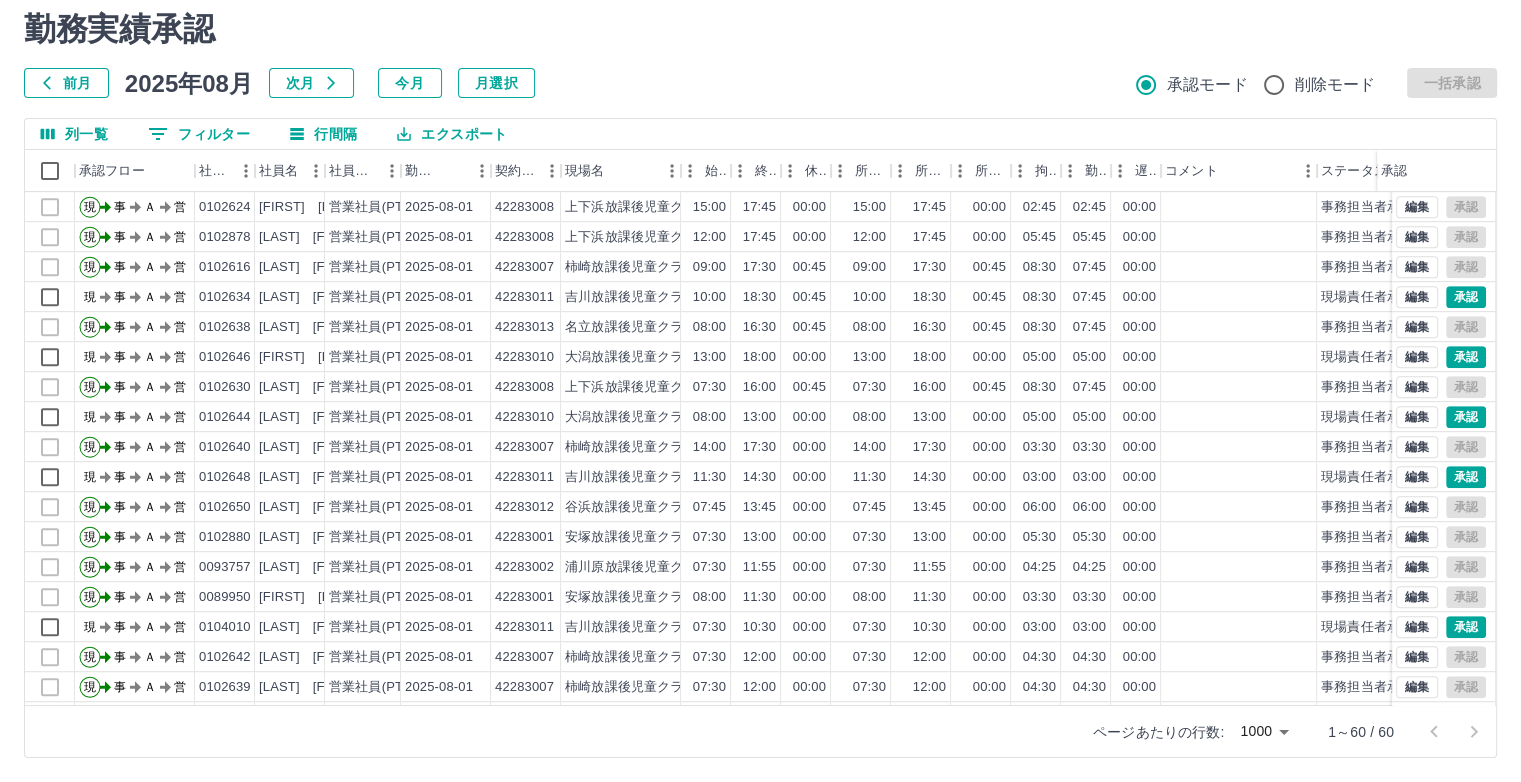 scroll, scrollTop: 1301, scrollLeft: 0, axis: vertical 